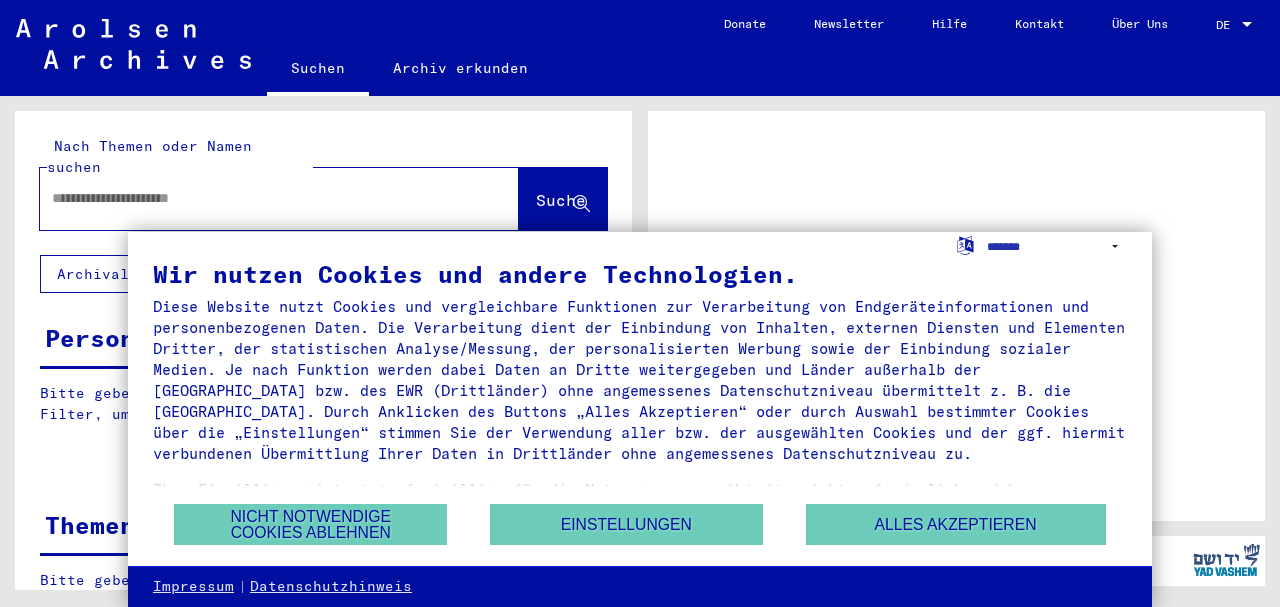 scroll, scrollTop: 0, scrollLeft: 0, axis: both 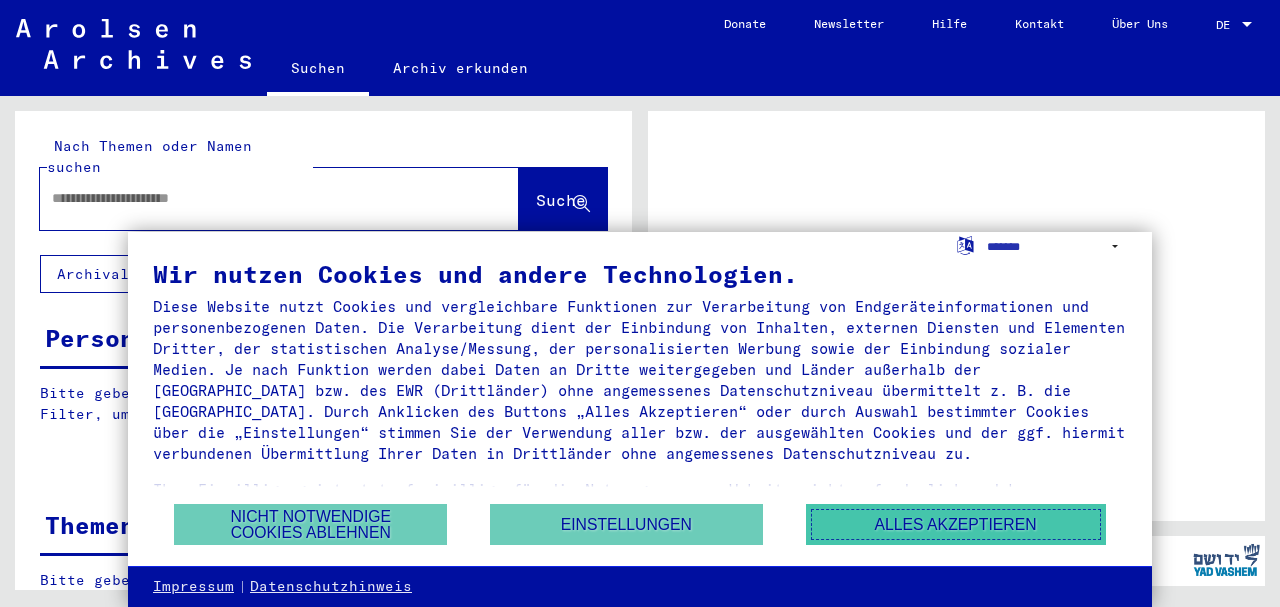 click on "Alles akzeptieren" at bounding box center (956, 524) 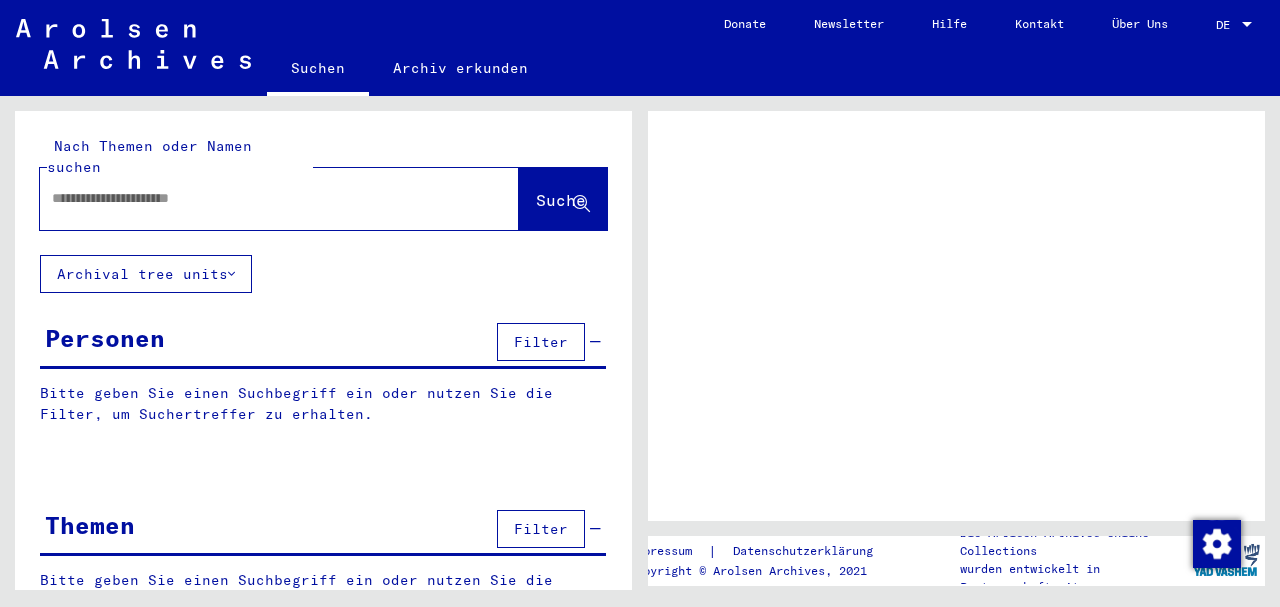 click at bounding box center [261, 198] 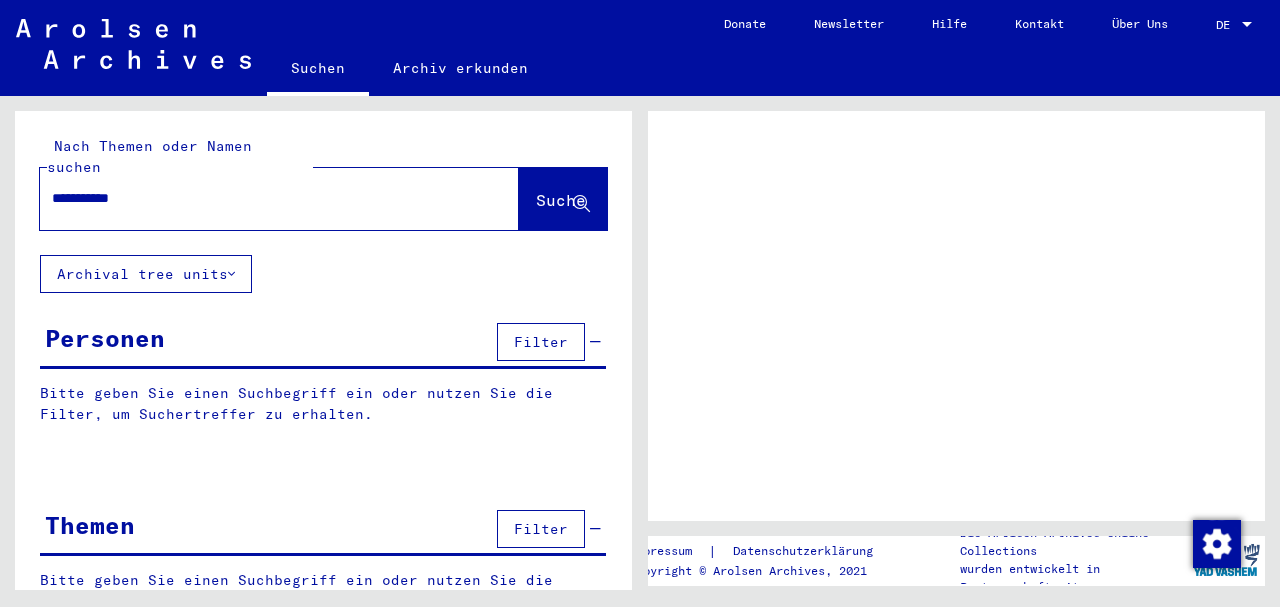 type on "**********" 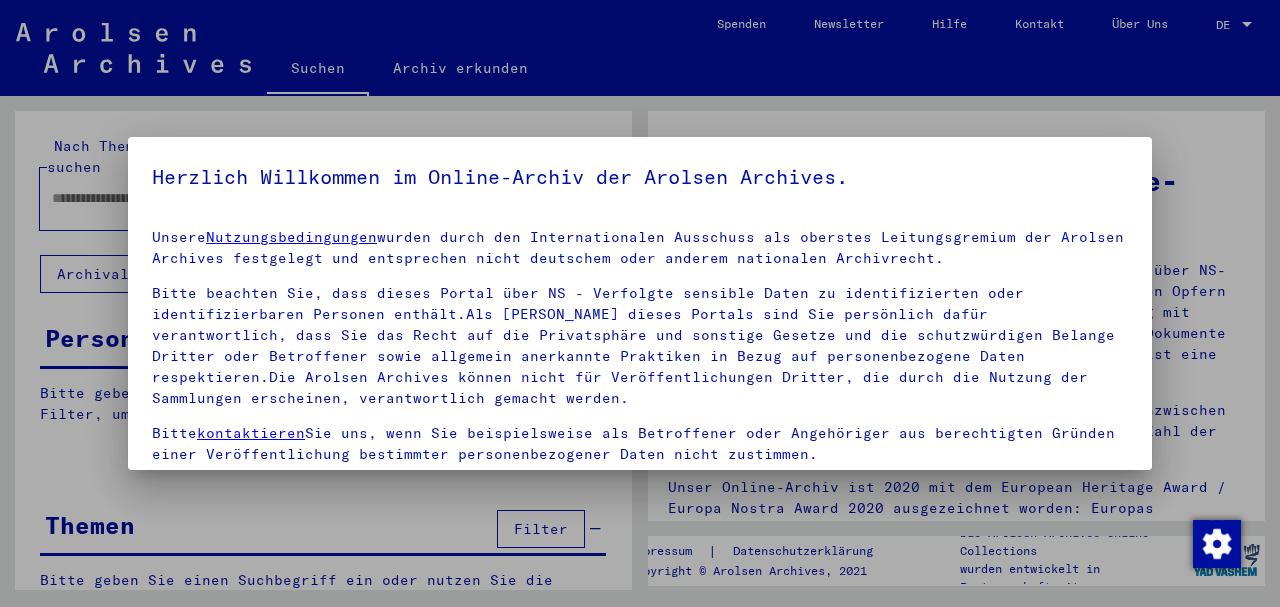 scroll, scrollTop: 127, scrollLeft: 0, axis: vertical 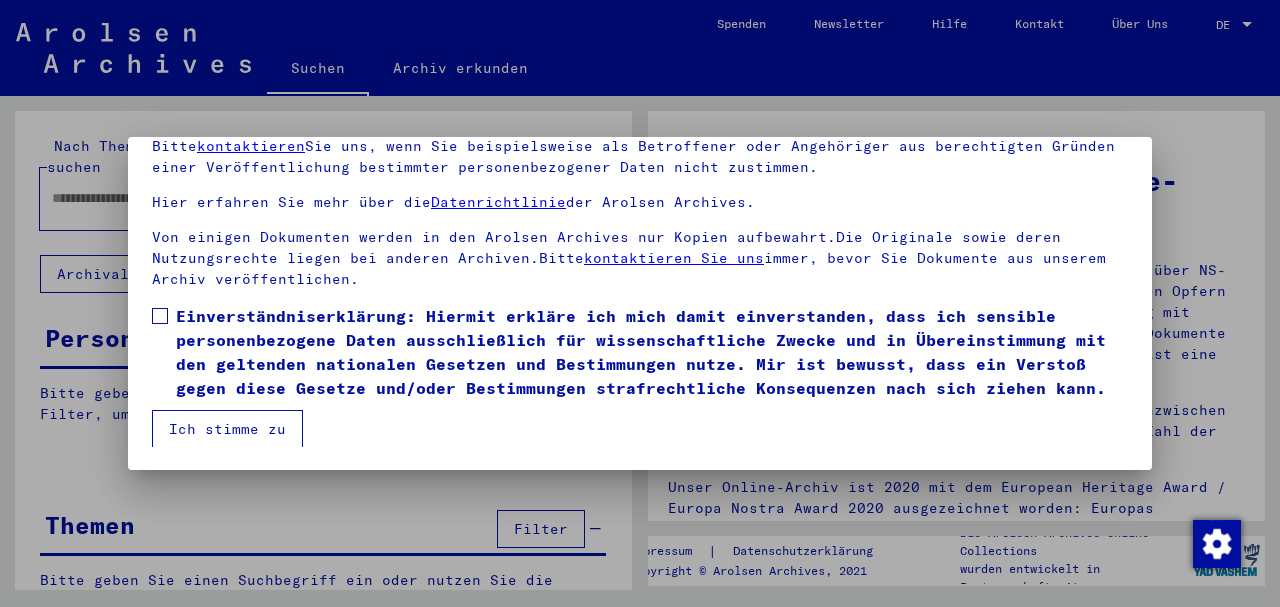 click at bounding box center [160, 316] 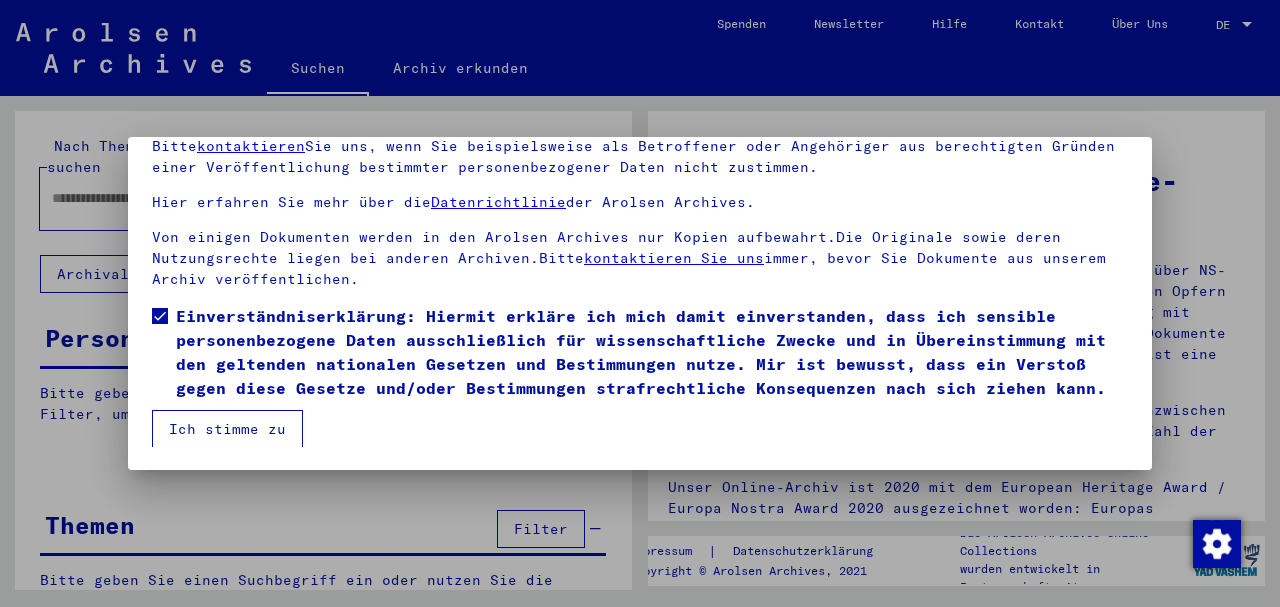 click on "Ich stimme zu" at bounding box center (227, 429) 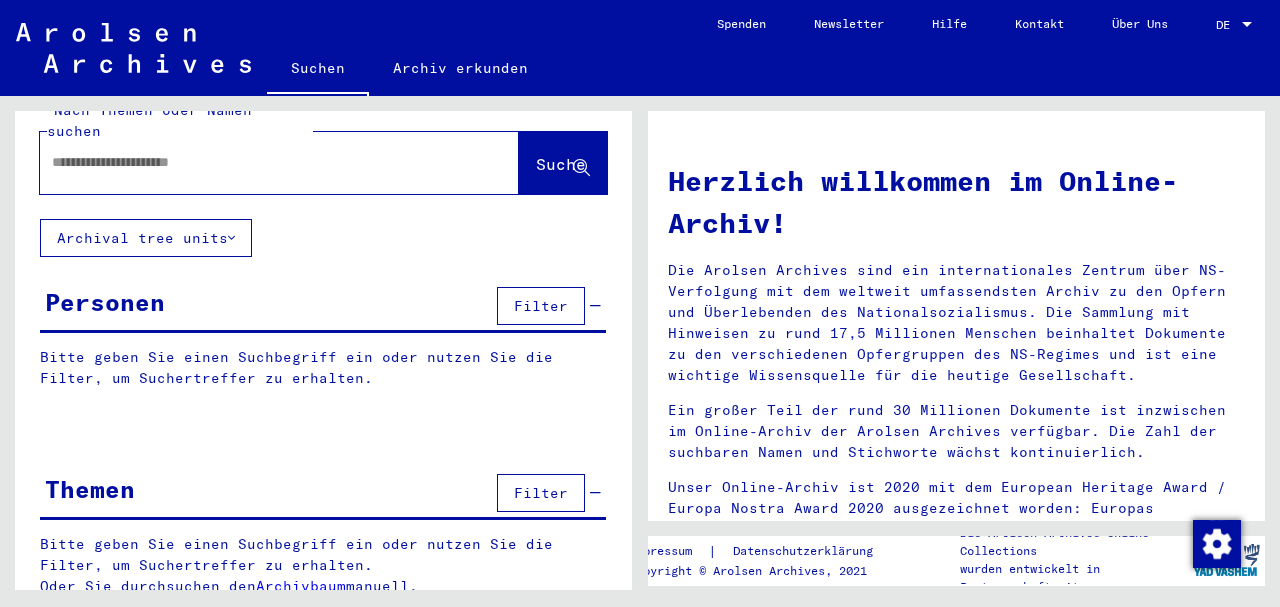 scroll, scrollTop: 0, scrollLeft: 0, axis: both 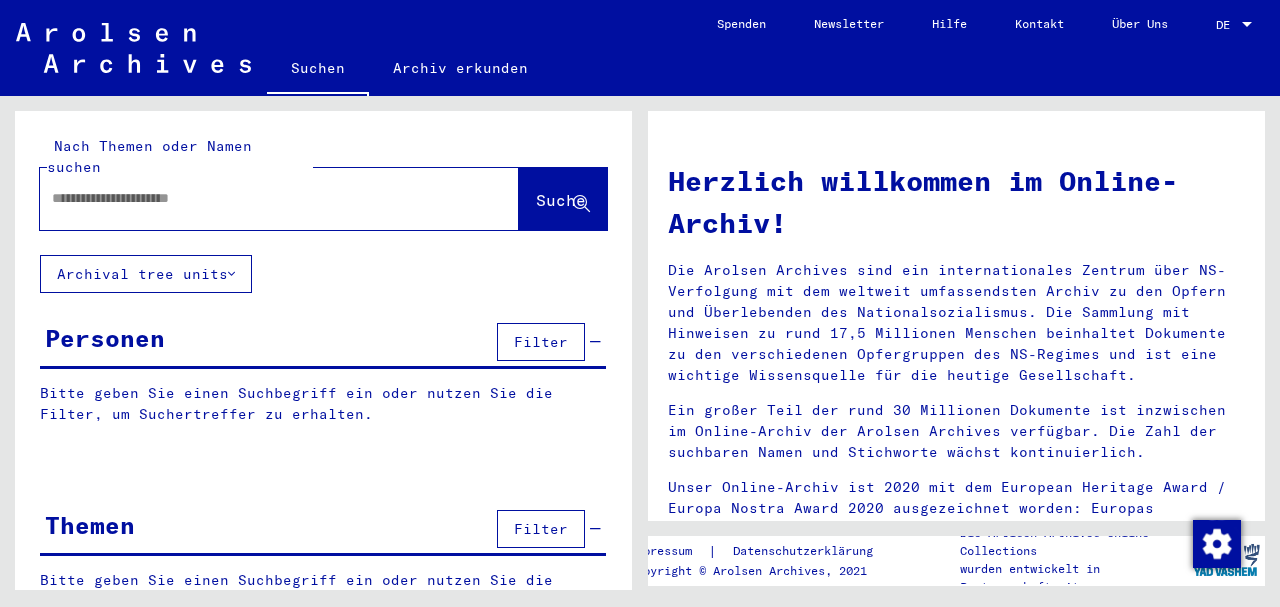 click 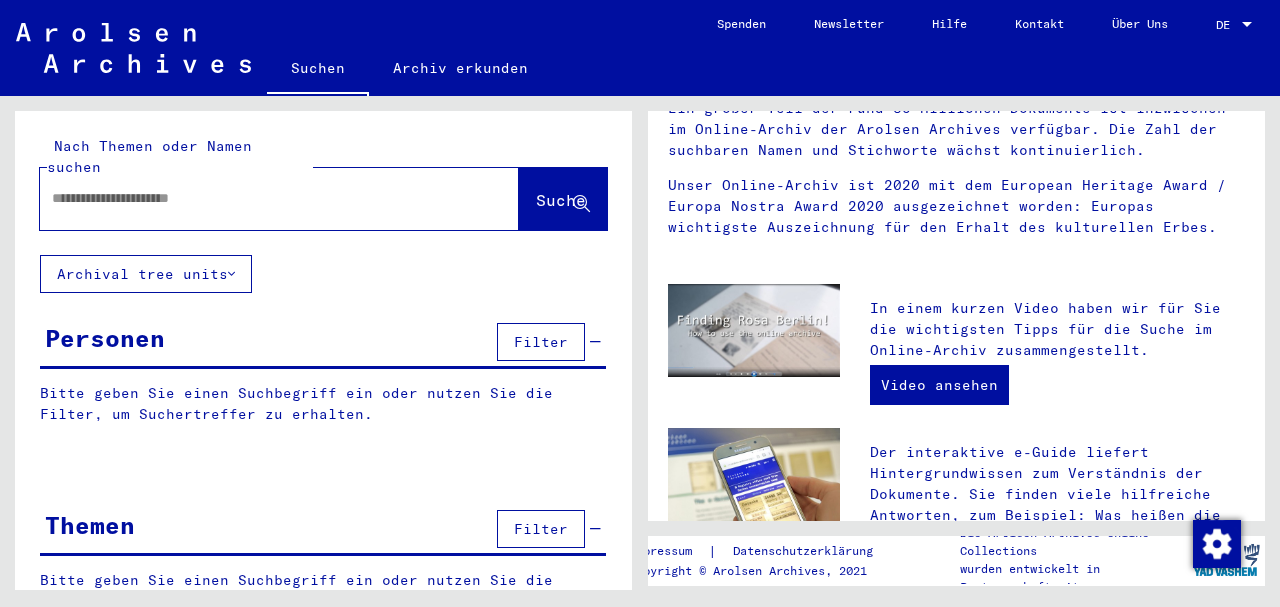 scroll, scrollTop: 304, scrollLeft: 0, axis: vertical 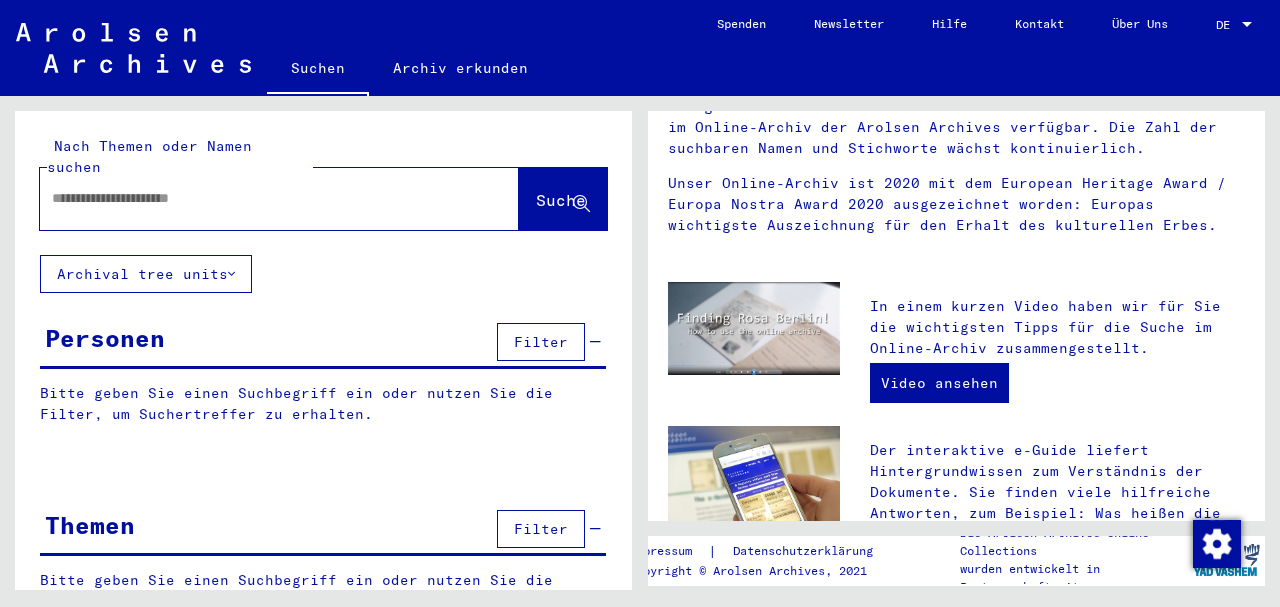 click at bounding box center (255, 198) 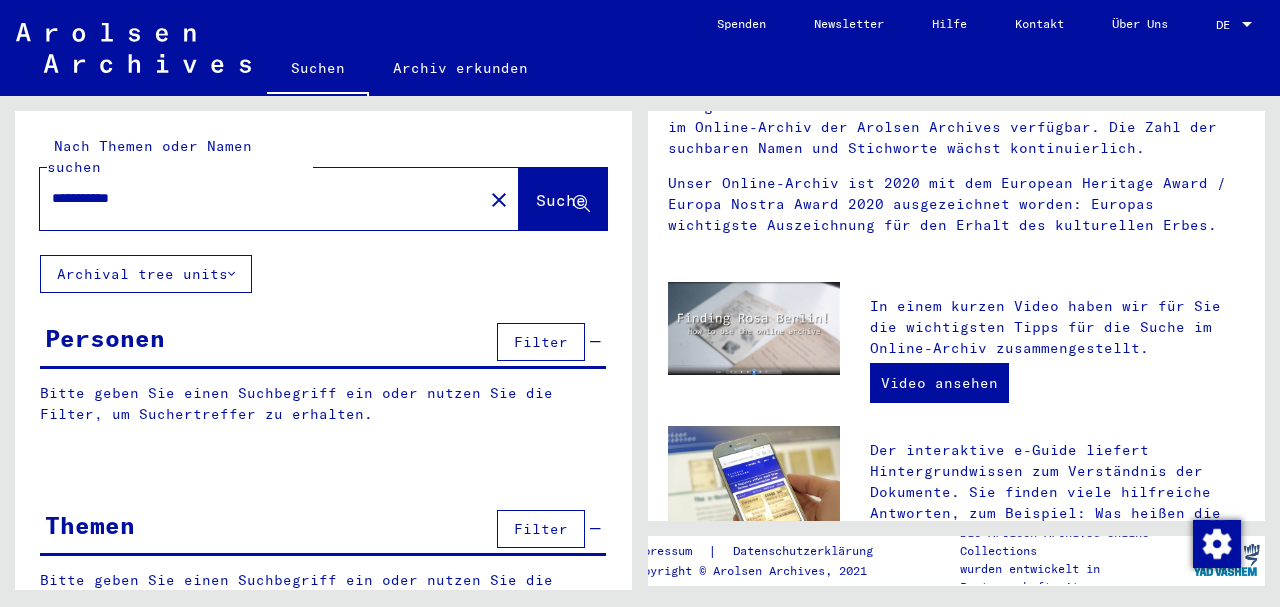 type on "**********" 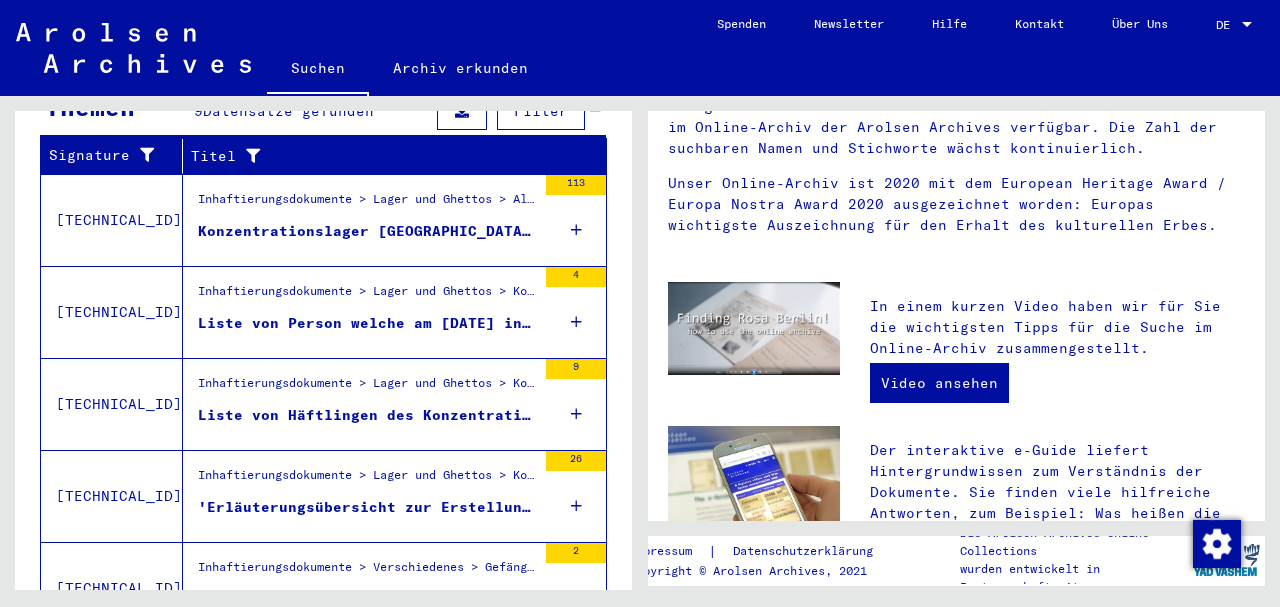 scroll, scrollTop: 710, scrollLeft: 0, axis: vertical 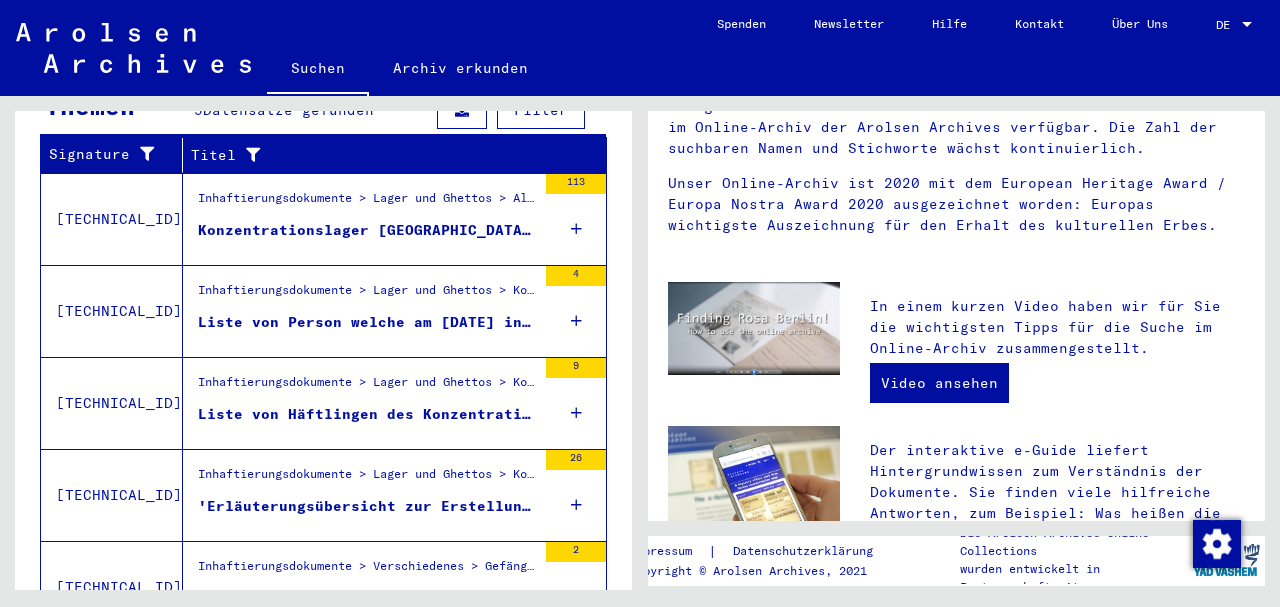 click on "Konzentrationslager [GEOGRAPHIC_DATA] und Kommandos" at bounding box center (367, 230) 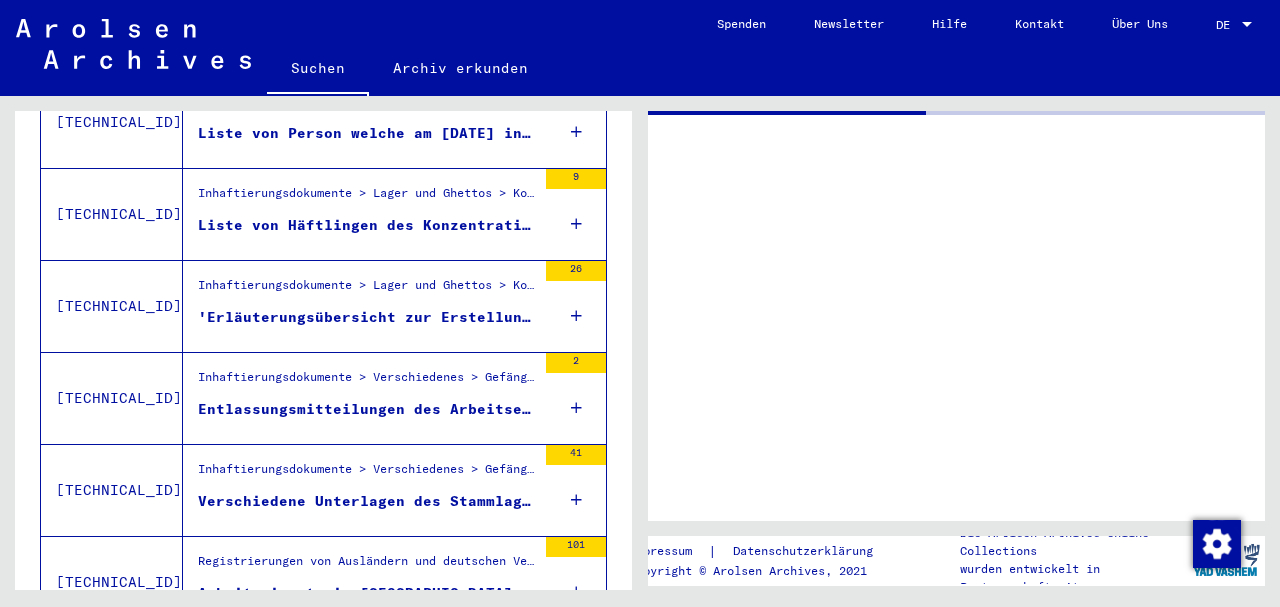 scroll, scrollTop: 349, scrollLeft: 0, axis: vertical 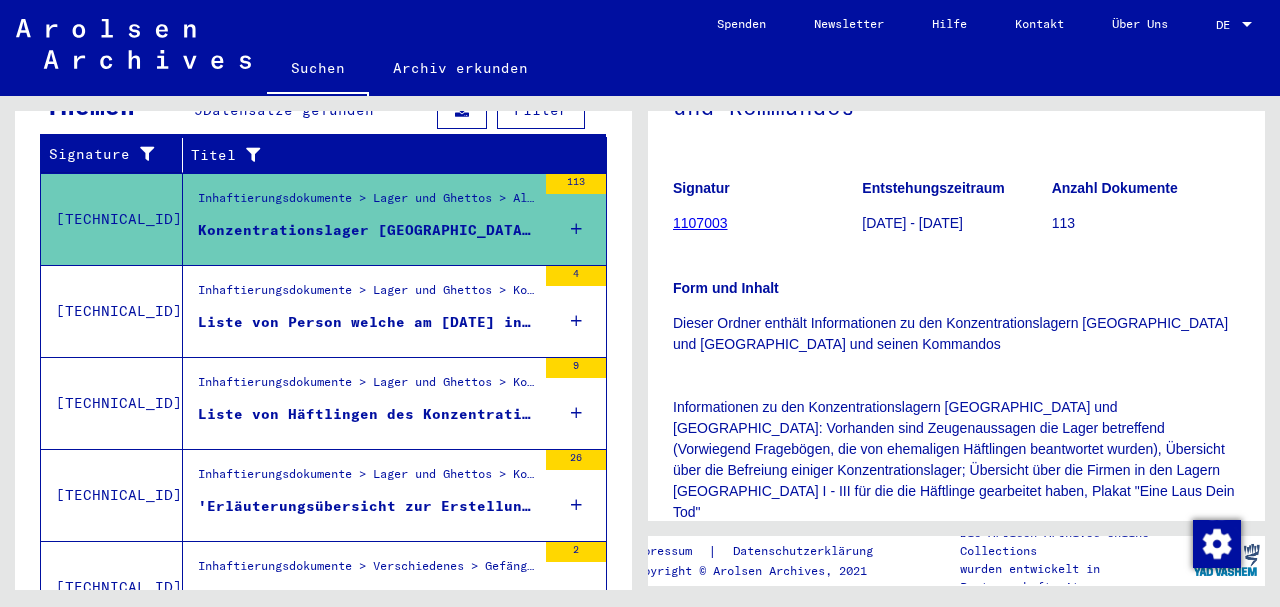 click on "Liste von Person welche am [DATE] in [GEOGRAPHIC_DATA] noch am Leben waren" at bounding box center (367, 322) 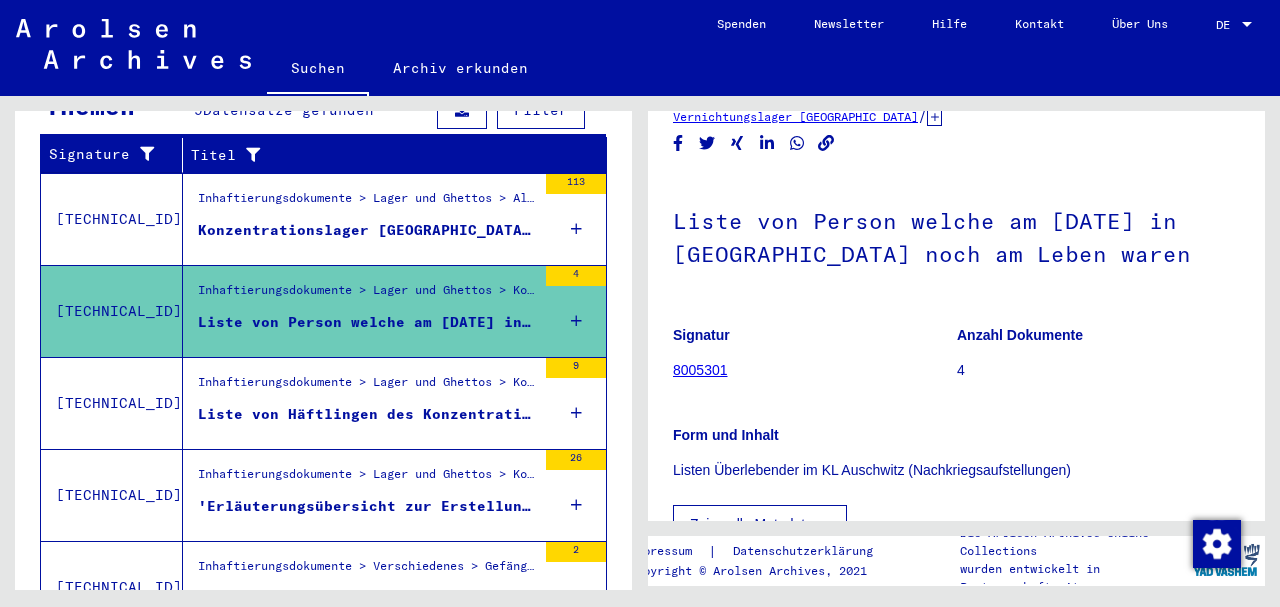 scroll, scrollTop: 62, scrollLeft: 0, axis: vertical 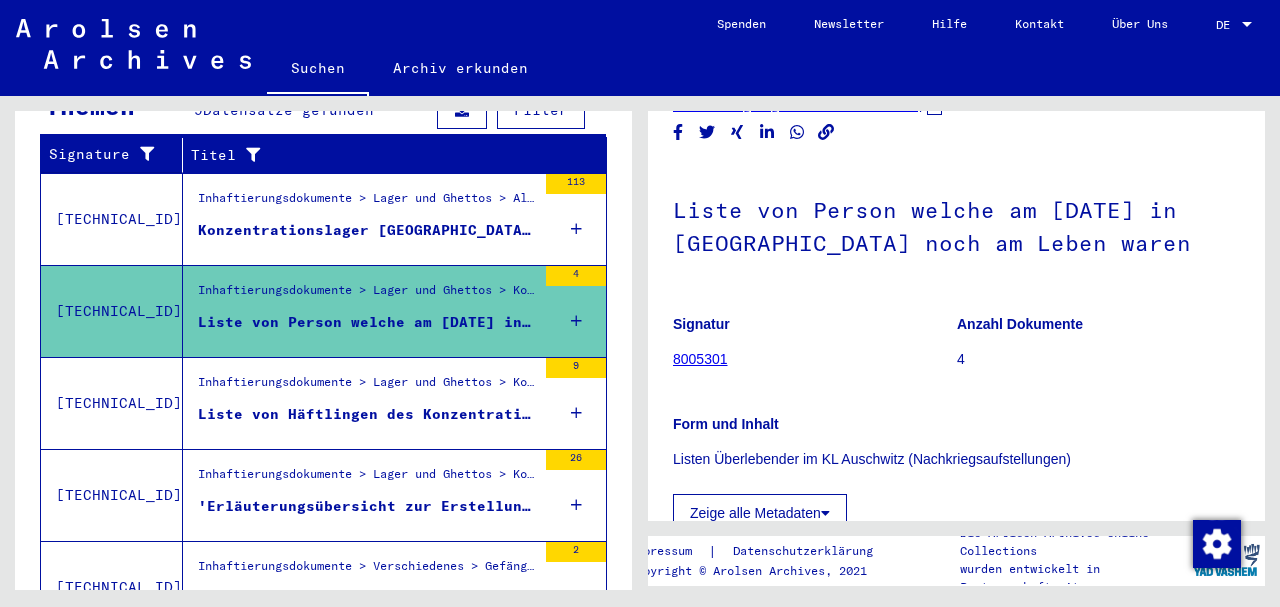 click on "Liste von Häftlingen des Konzentrationslagers [GEOGRAPHIC_DATA]/Kommando      Blechhammer ([DATE]) Kriegszeit-Aufstellung" at bounding box center [367, 414] 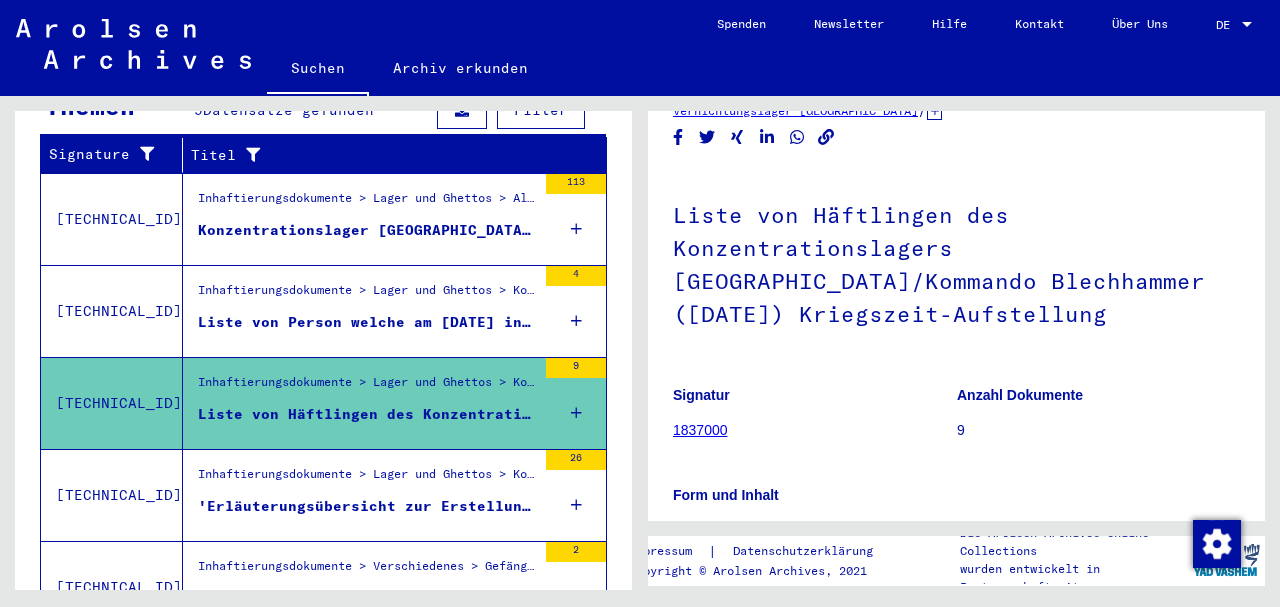 scroll, scrollTop: 57, scrollLeft: 0, axis: vertical 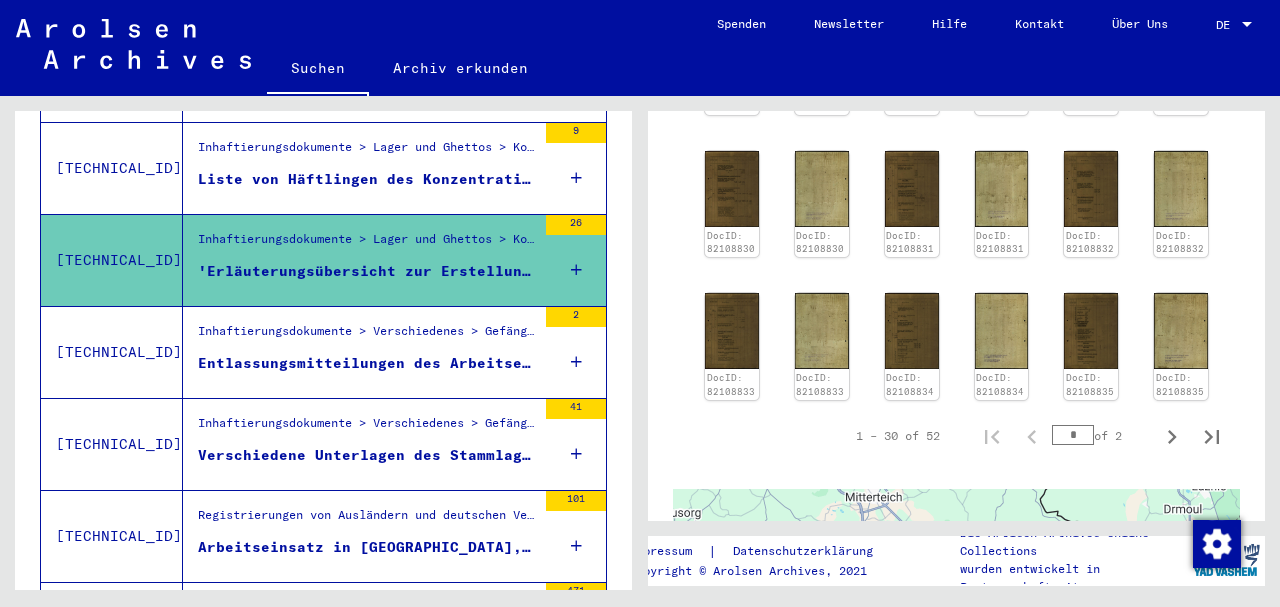 click on "Entlassungsmitteilungen des Arbeitserziehungslagers [GEOGRAPHIC_DATA]" at bounding box center [367, 363] 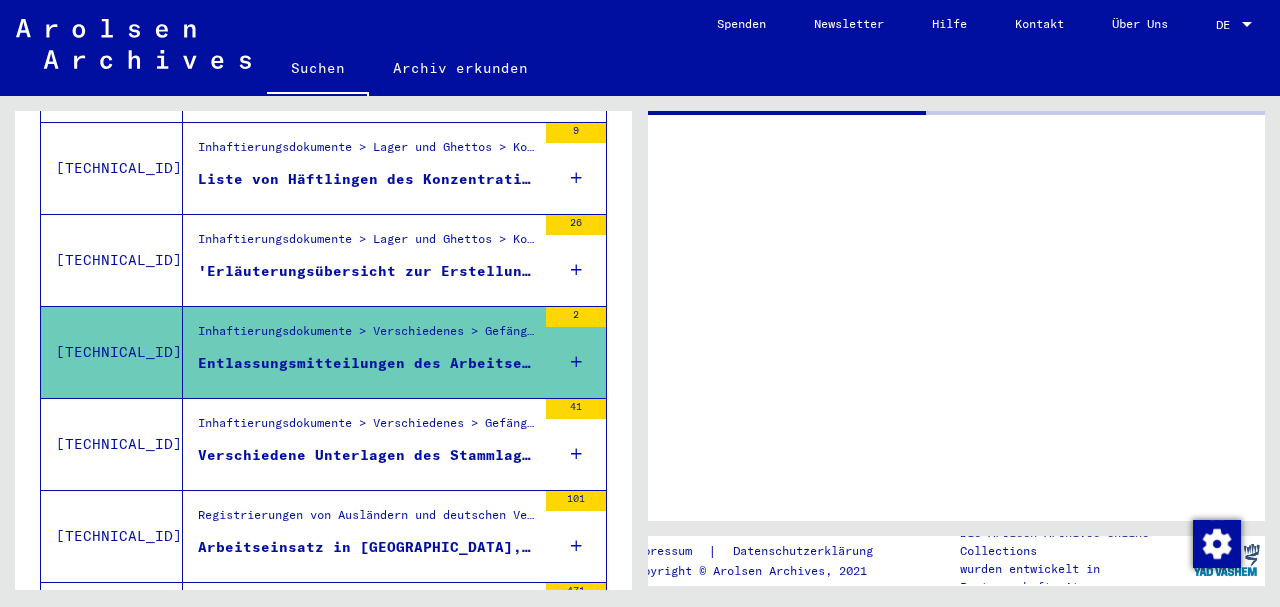scroll, scrollTop: 0, scrollLeft: 0, axis: both 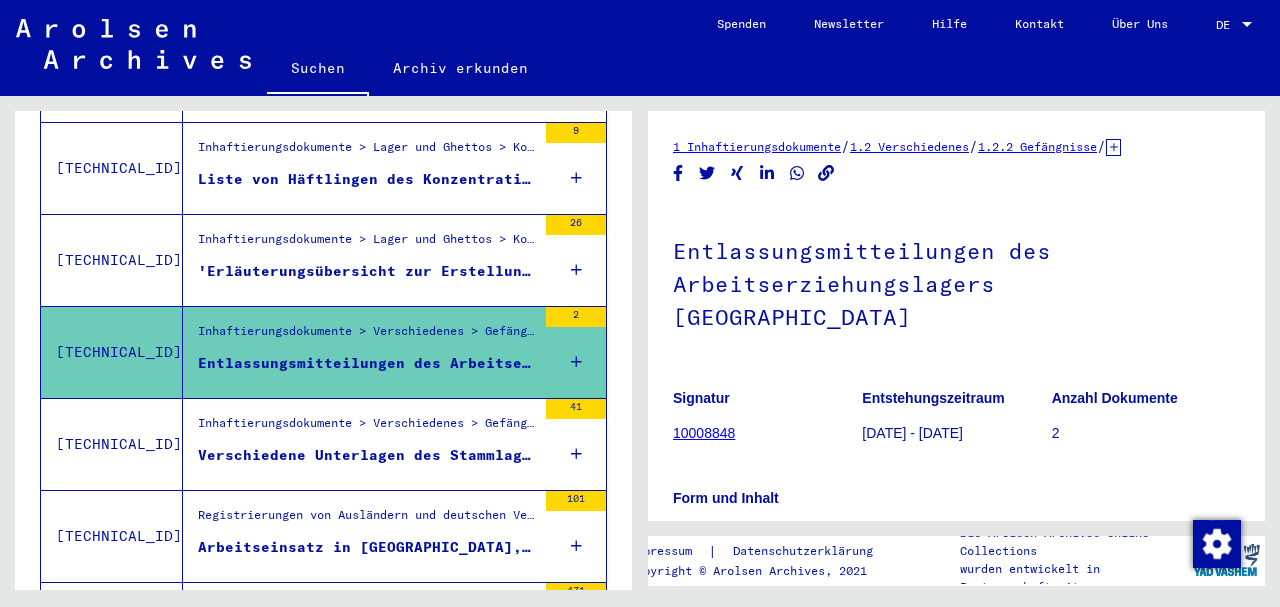 click on "Inhaftierungsdokumente > Verschiedenes > Gefängnisse > Listenmaterial Gruppe P.P. > WARTHELAND ([GEOGRAPHIC_DATA])" at bounding box center [367, 428] 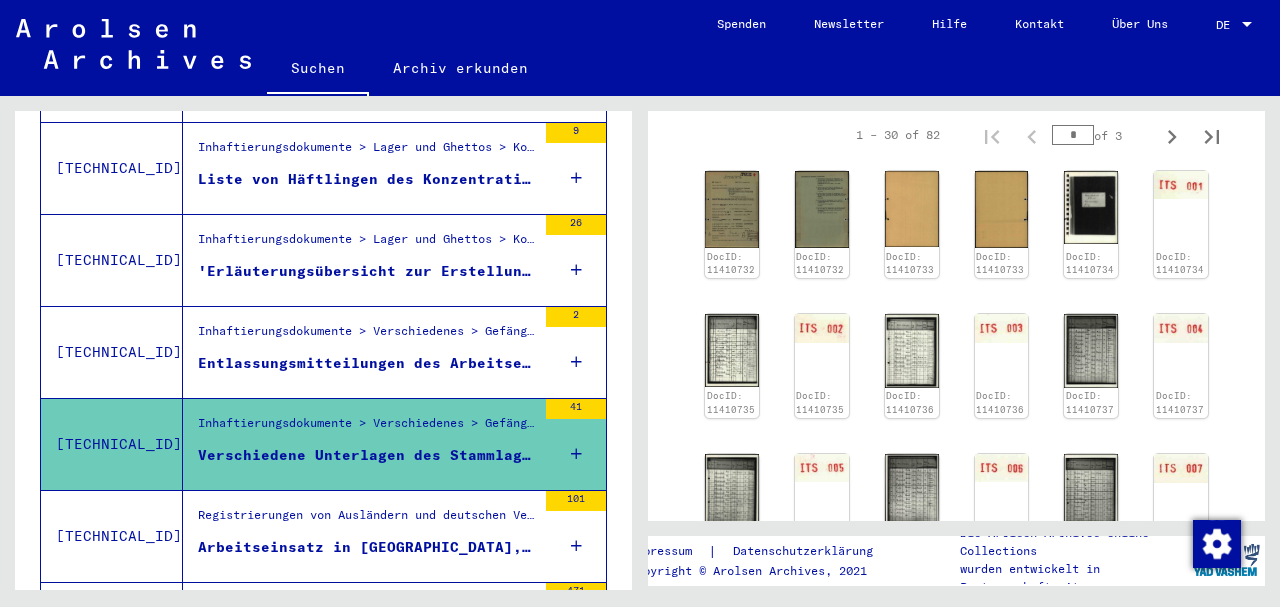 scroll, scrollTop: 1134, scrollLeft: 0, axis: vertical 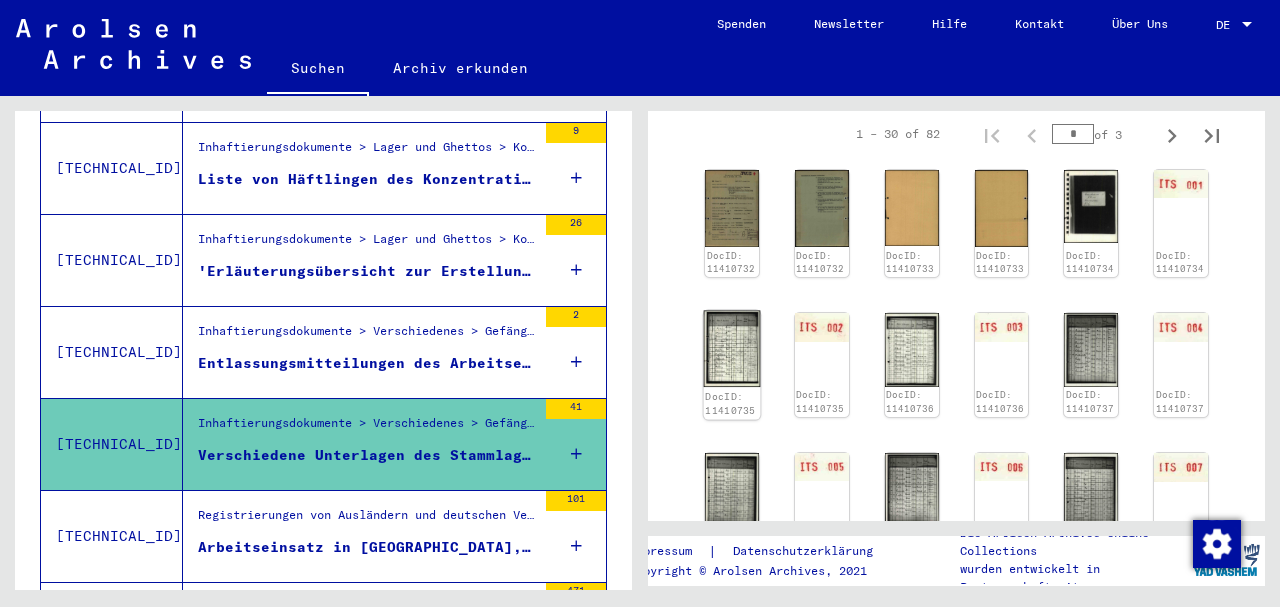click 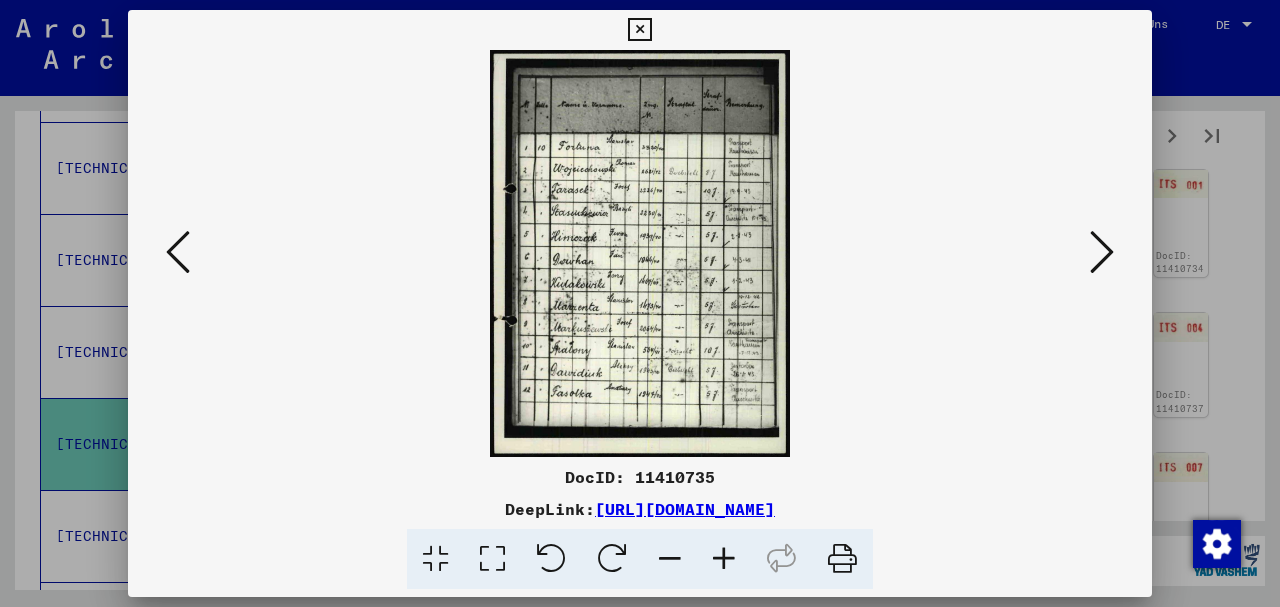 click at bounding box center (1102, 253) 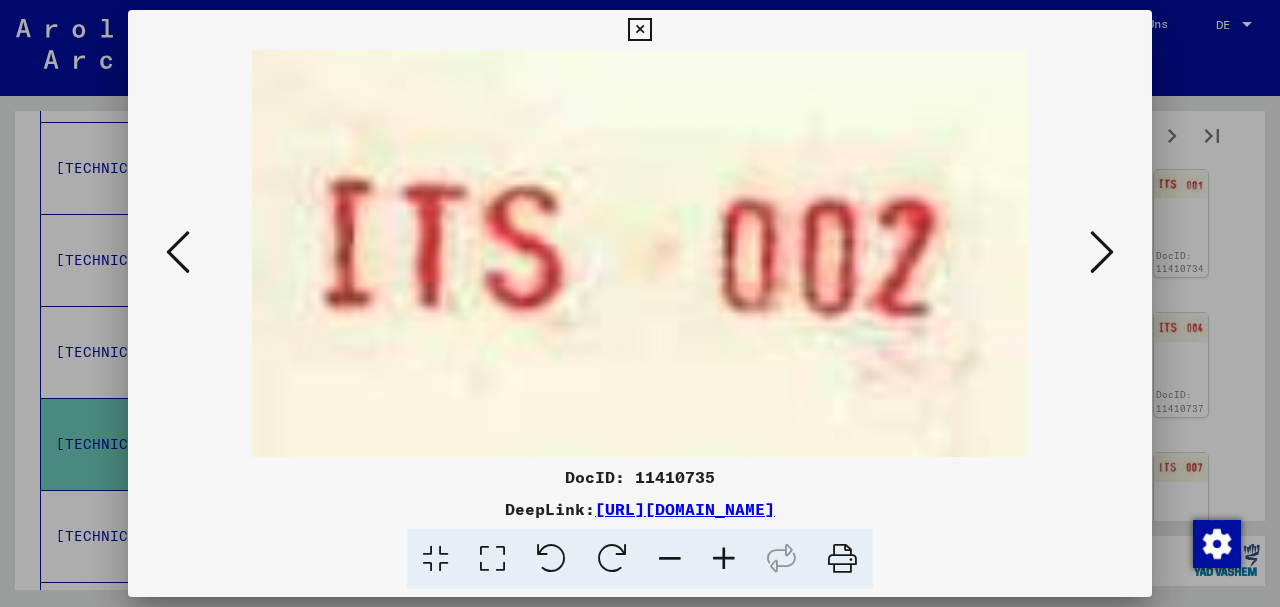 click at bounding box center (1102, 253) 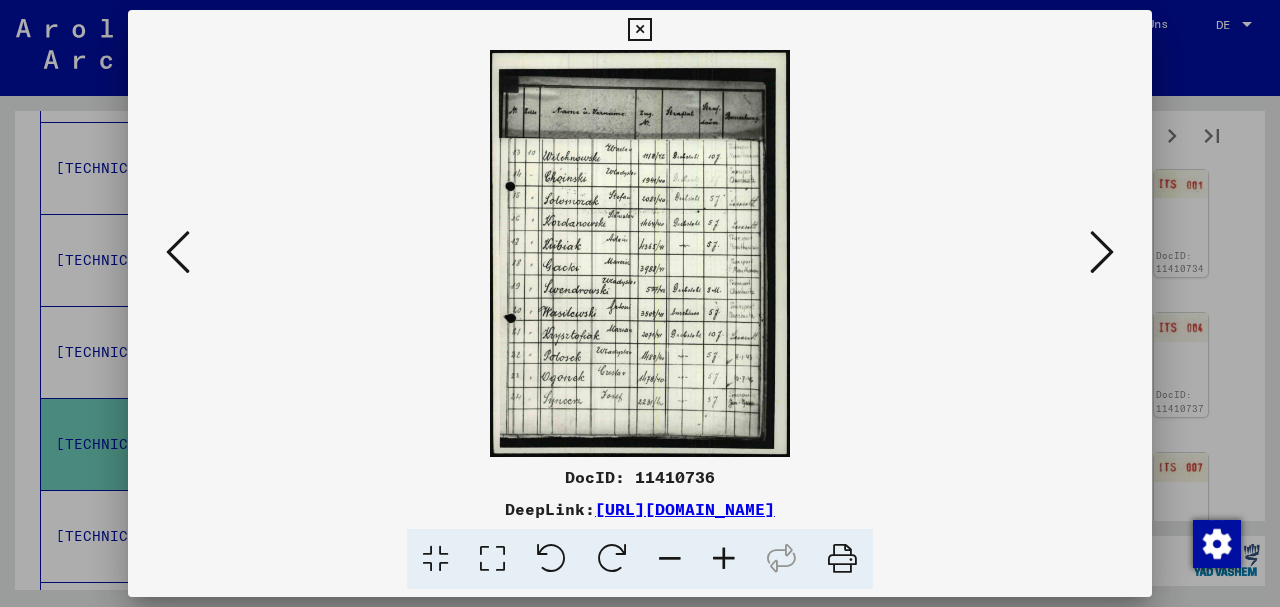 click at bounding box center [1102, 253] 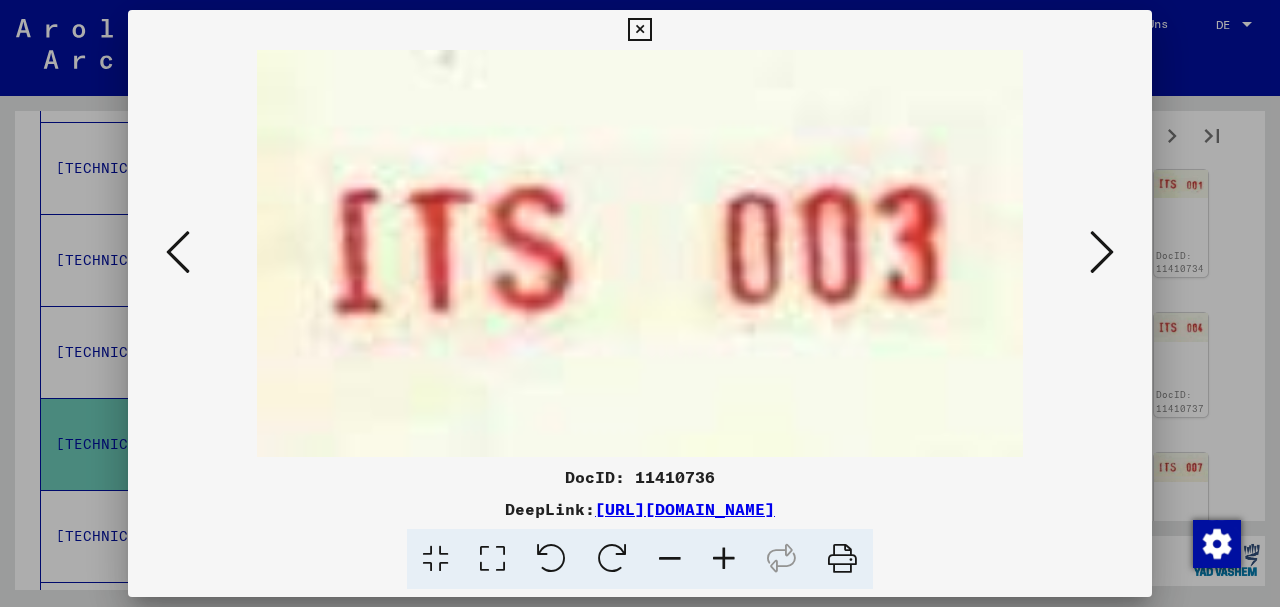 click at bounding box center (1102, 253) 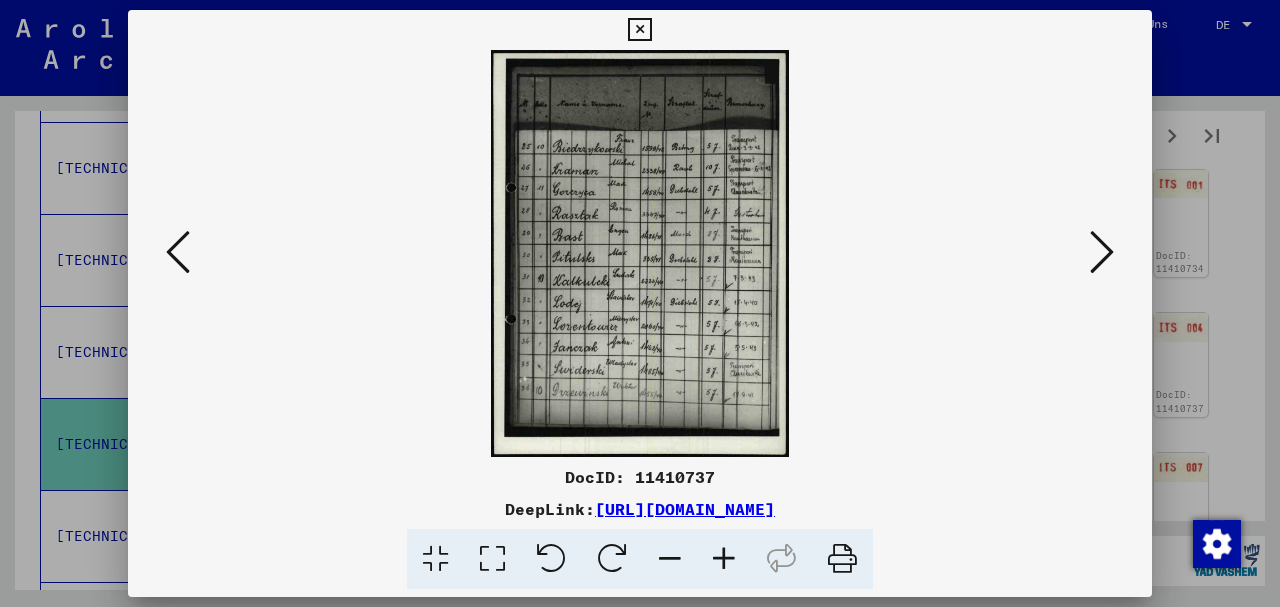 click at bounding box center (1102, 253) 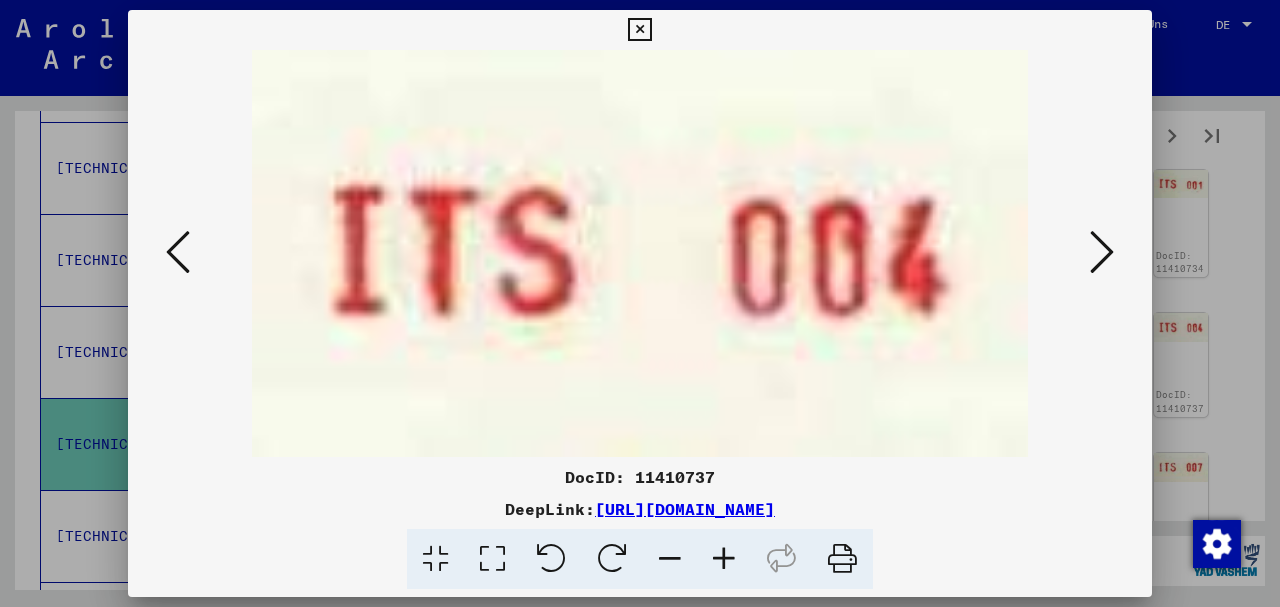 click at bounding box center [1102, 253] 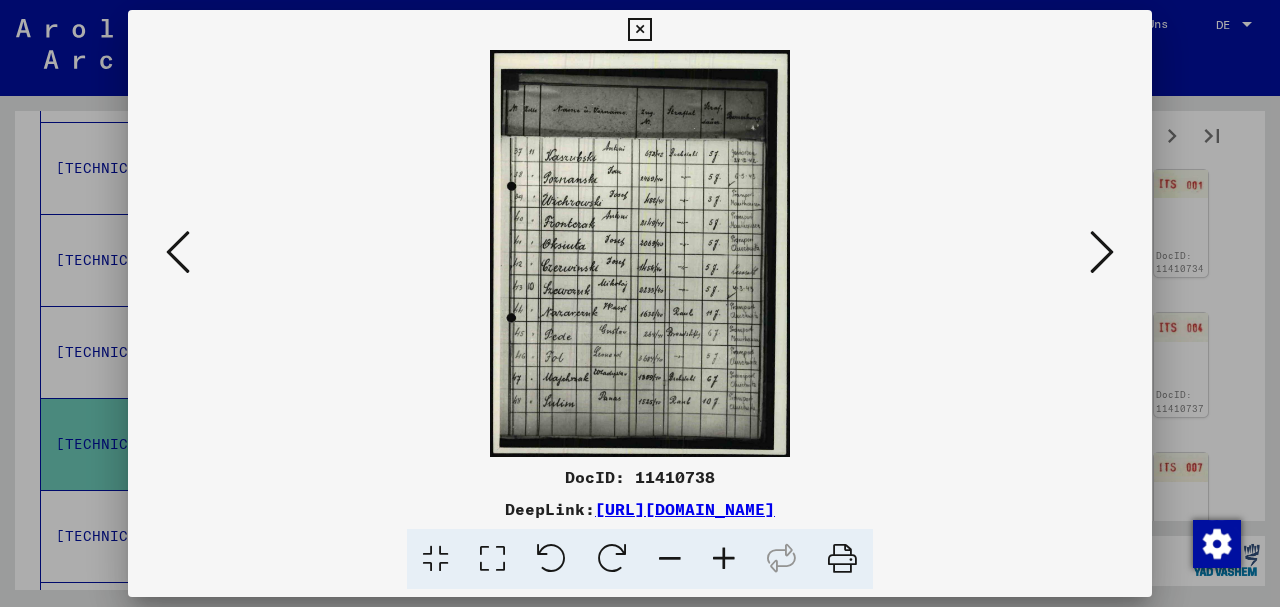 click at bounding box center [1102, 253] 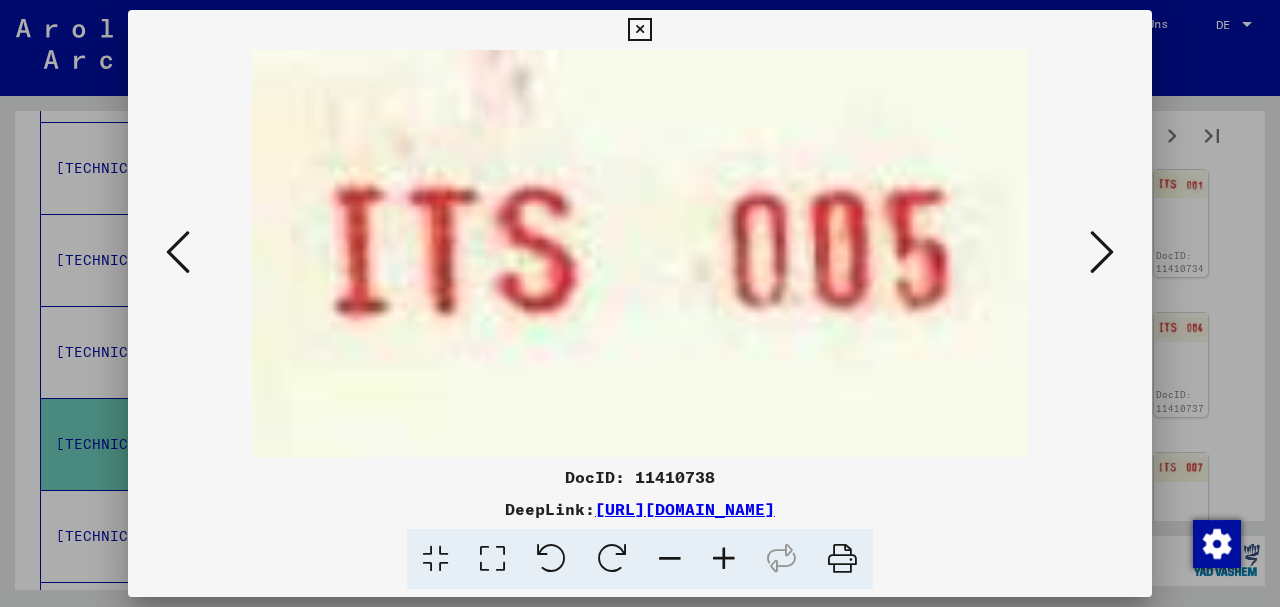 click at bounding box center [1102, 253] 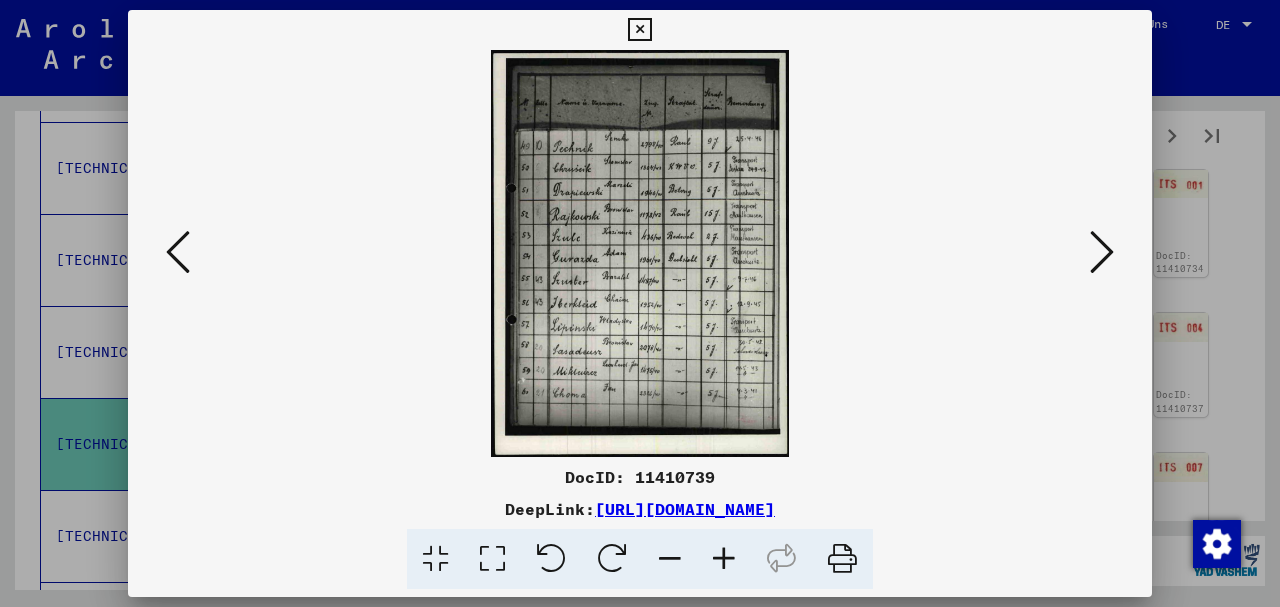 click at bounding box center [1102, 253] 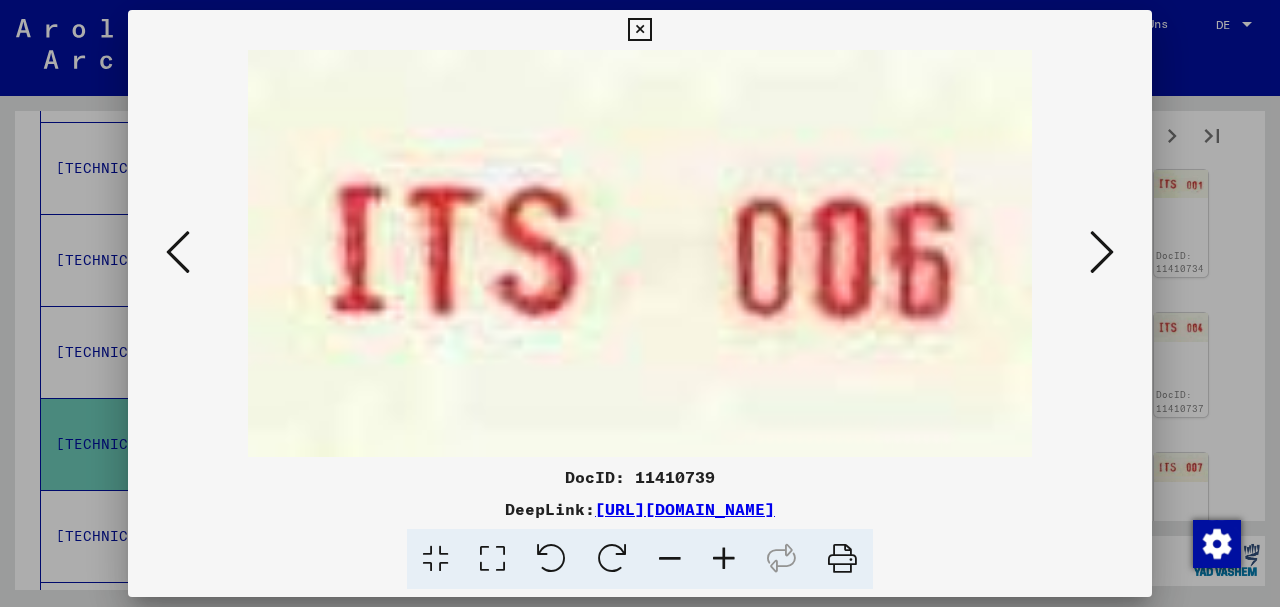 click at bounding box center [1102, 253] 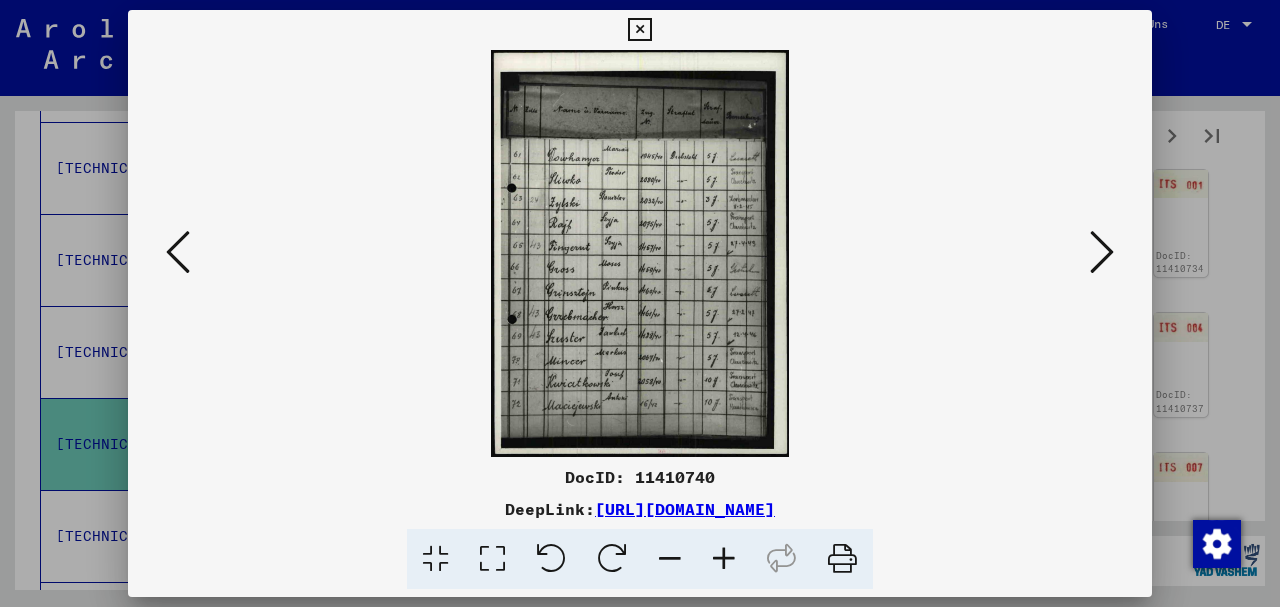 click at bounding box center (1102, 253) 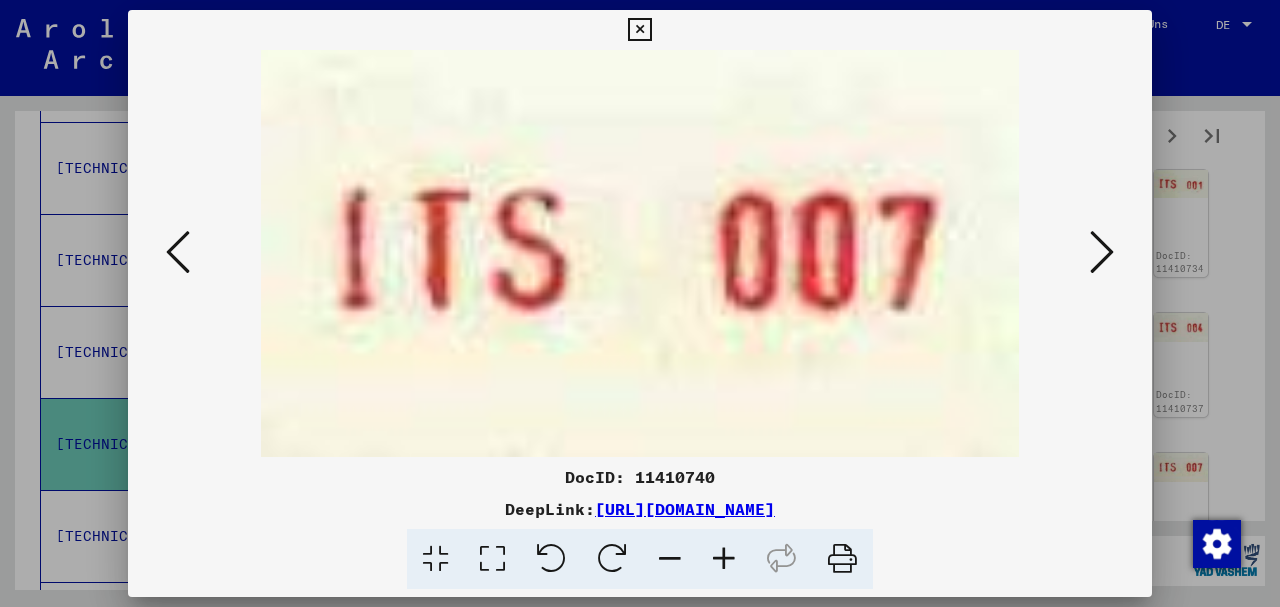 click at bounding box center [1102, 253] 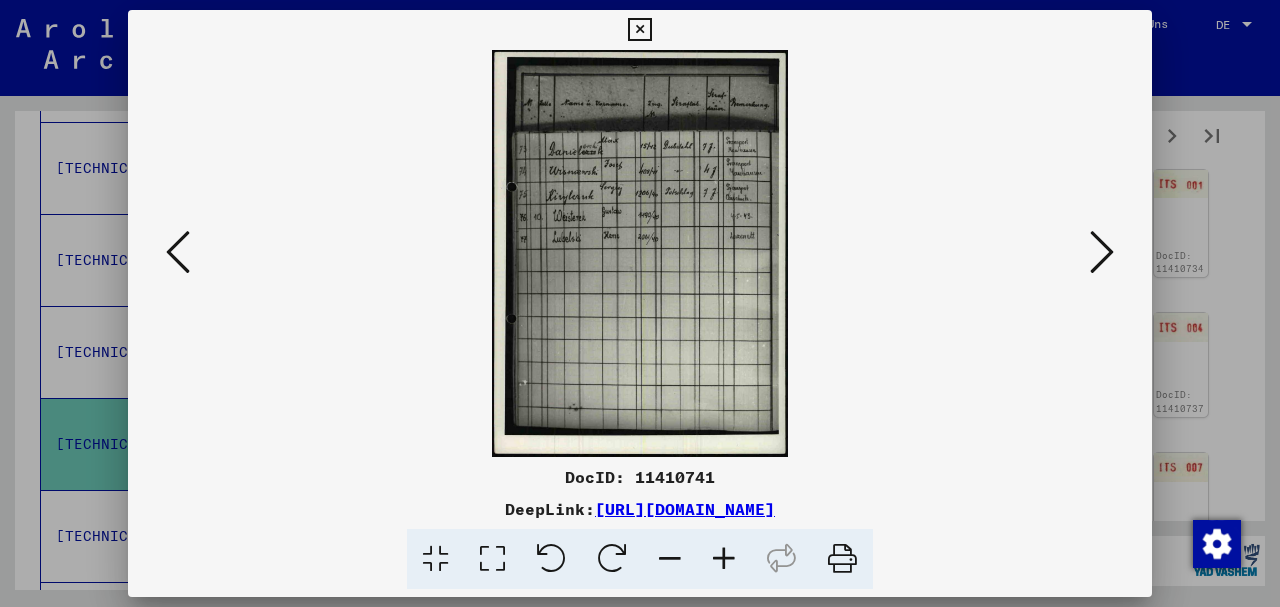 click at bounding box center [1102, 253] 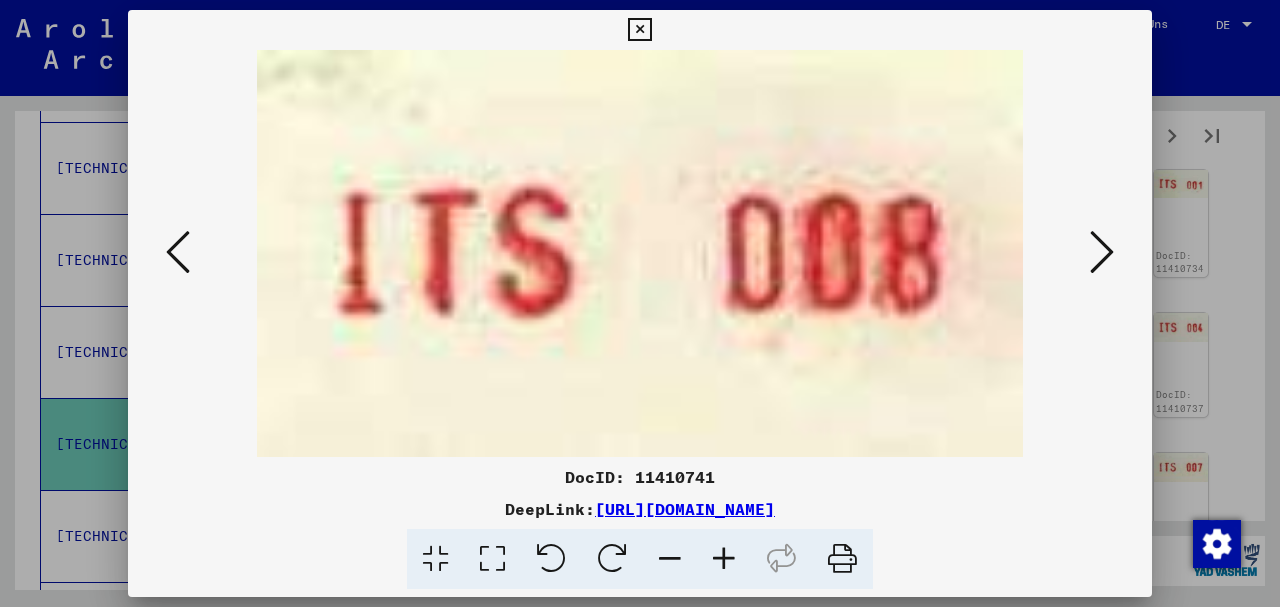 click at bounding box center [1102, 253] 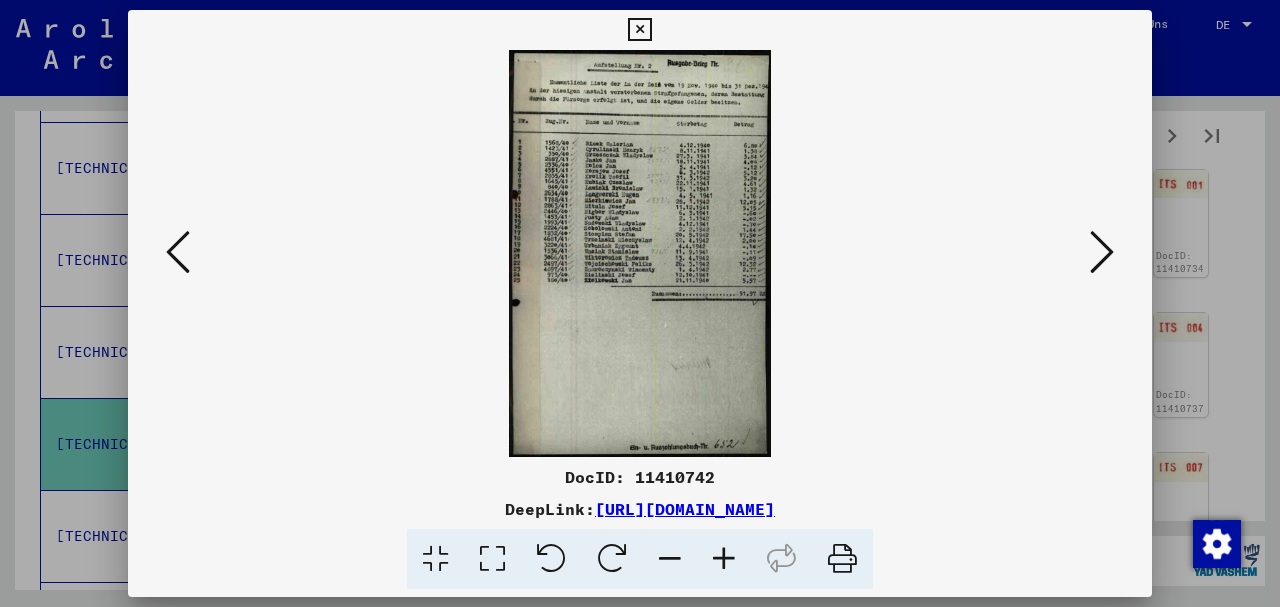 click at bounding box center (1102, 253) 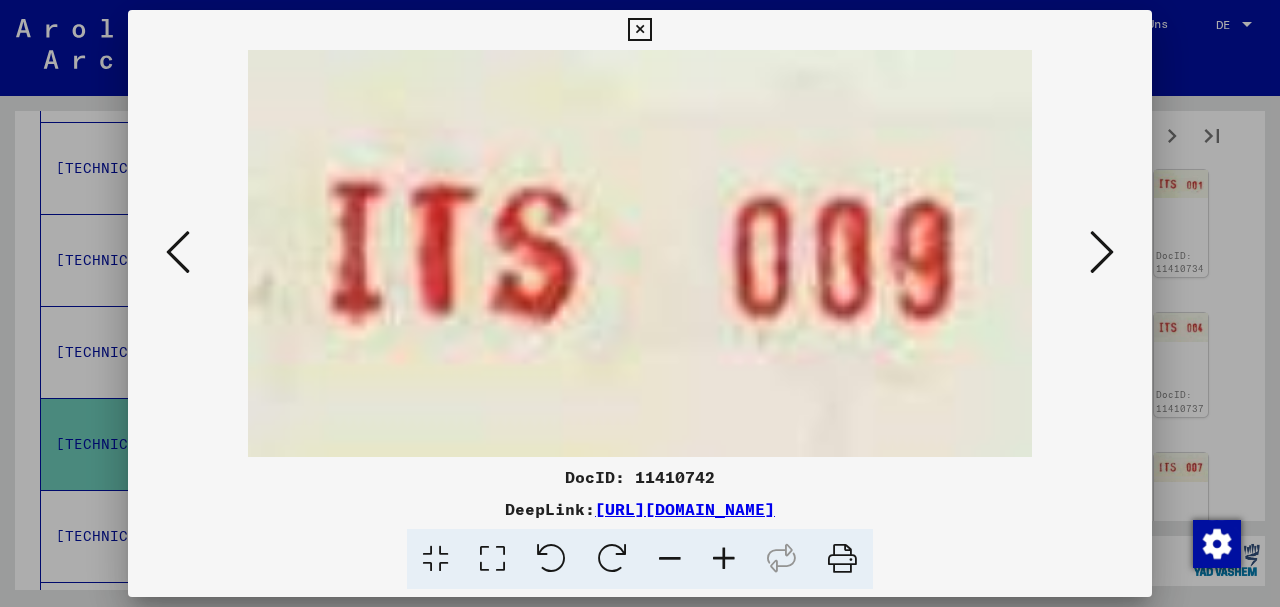 click at bounding box center [1102, 253] 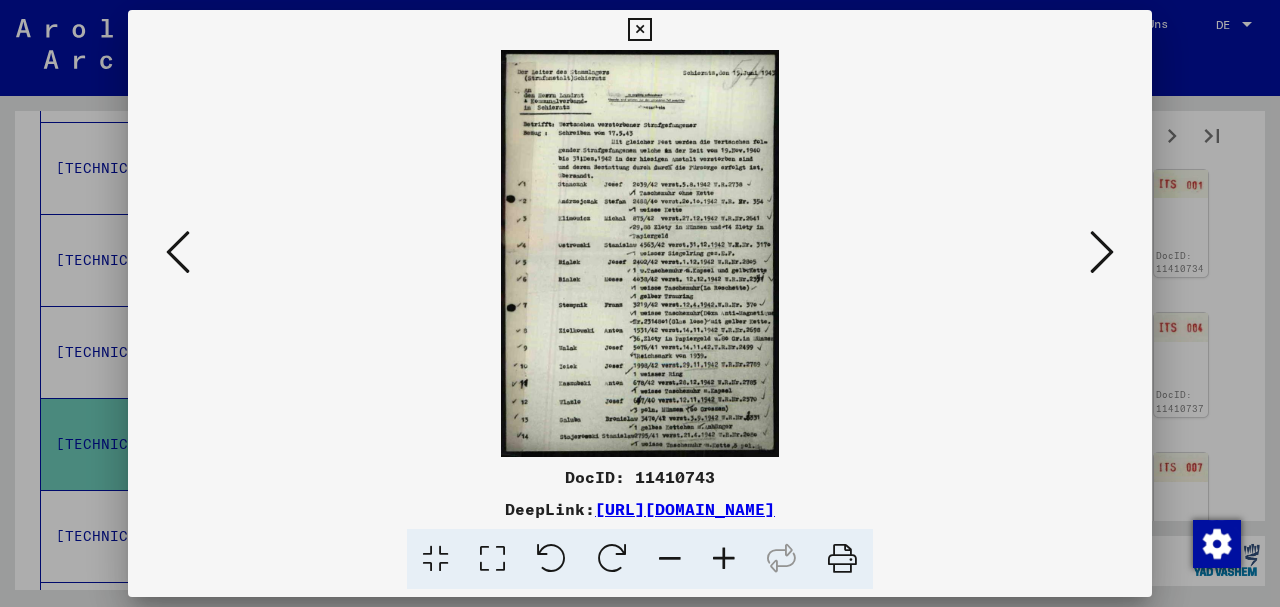 click at bounding box center (1102, 253) 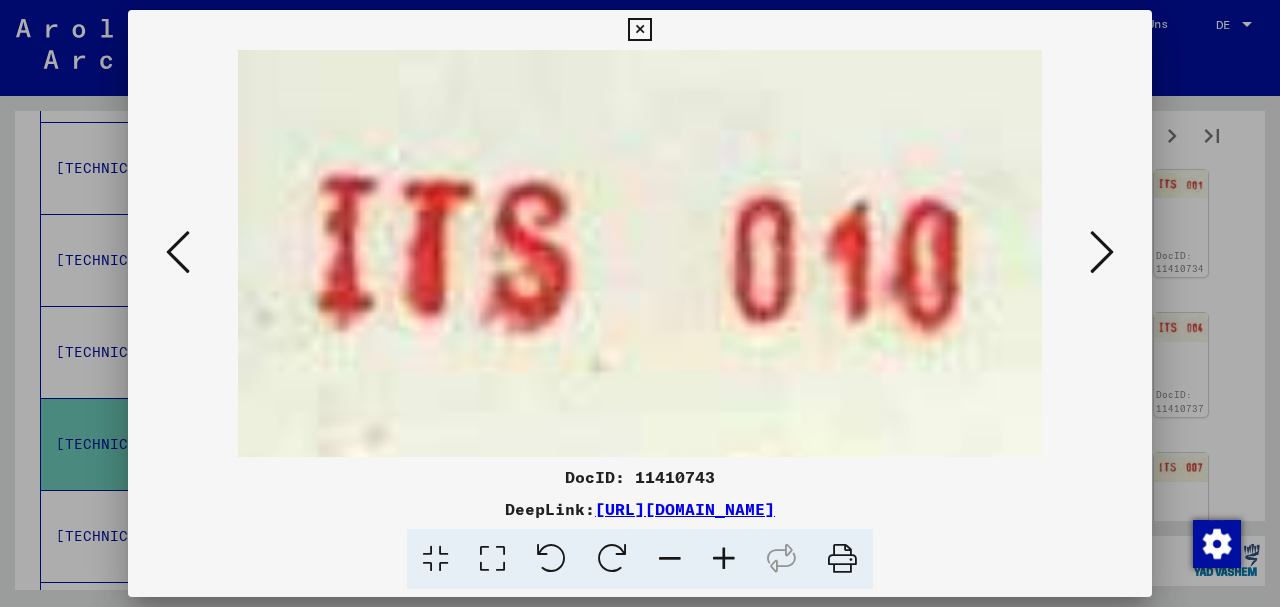 click at bounding box center (1102, 253) 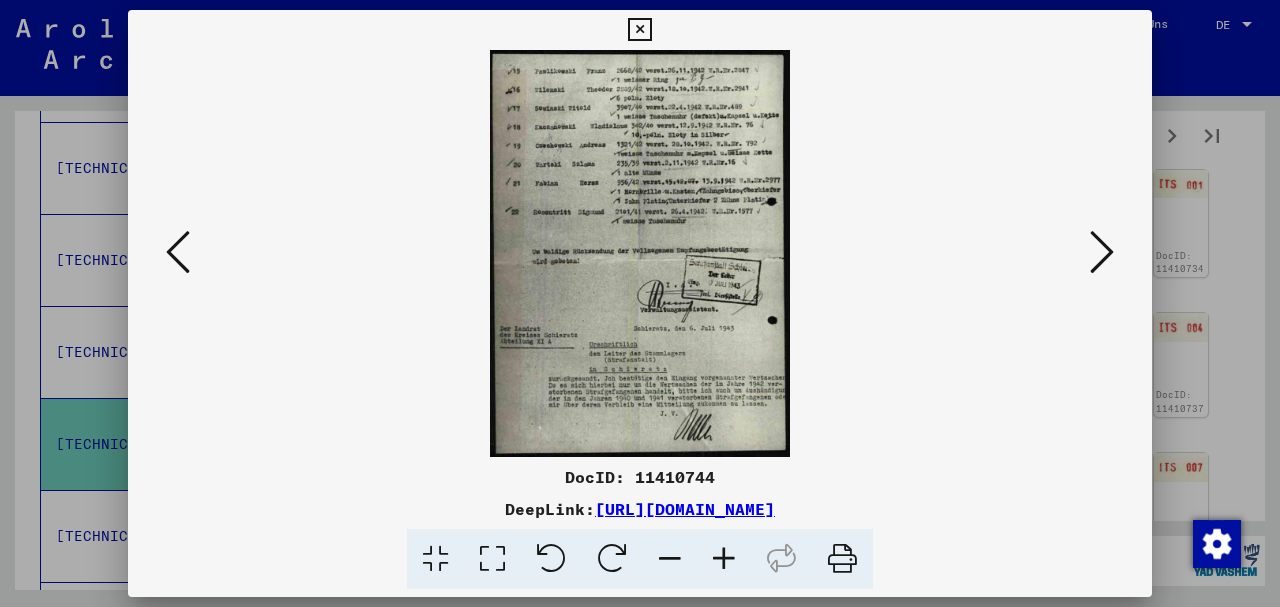 click at bounding box center (1102, 253) 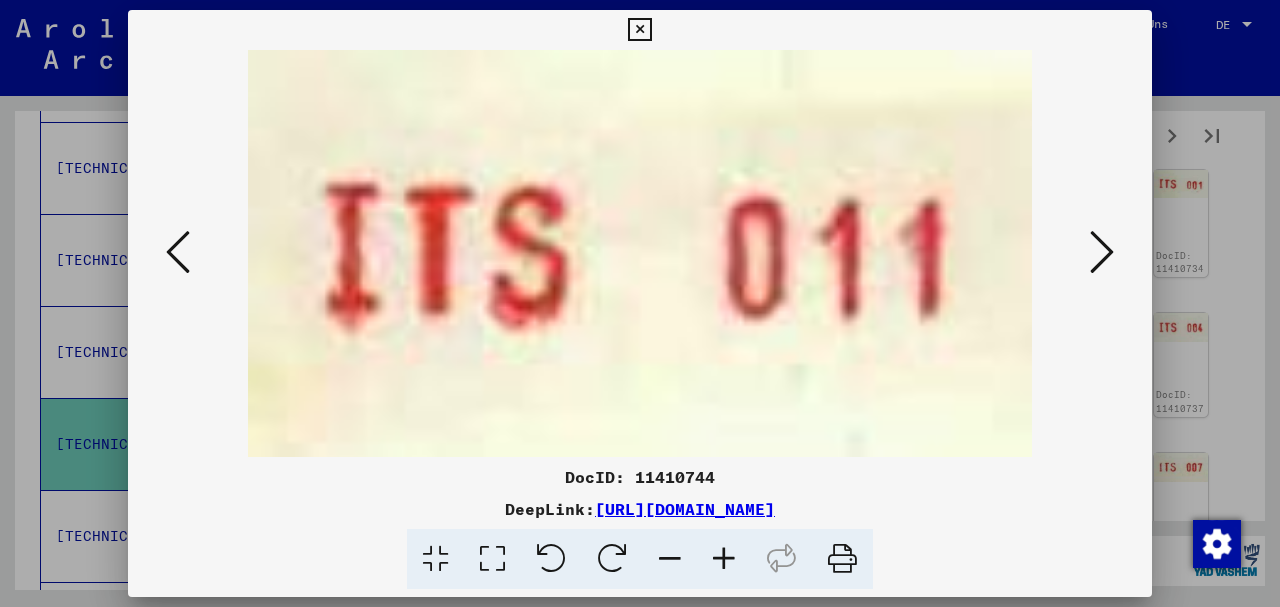 click at bounding box center [1102, 253] 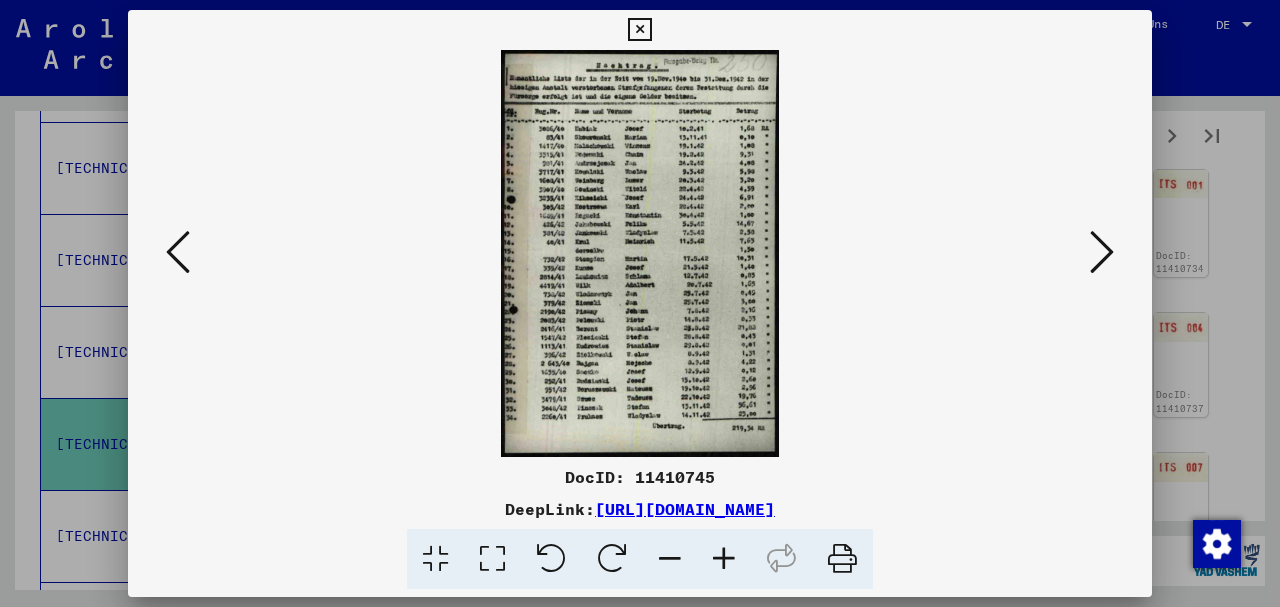 click at bounding box center (1102, 253) 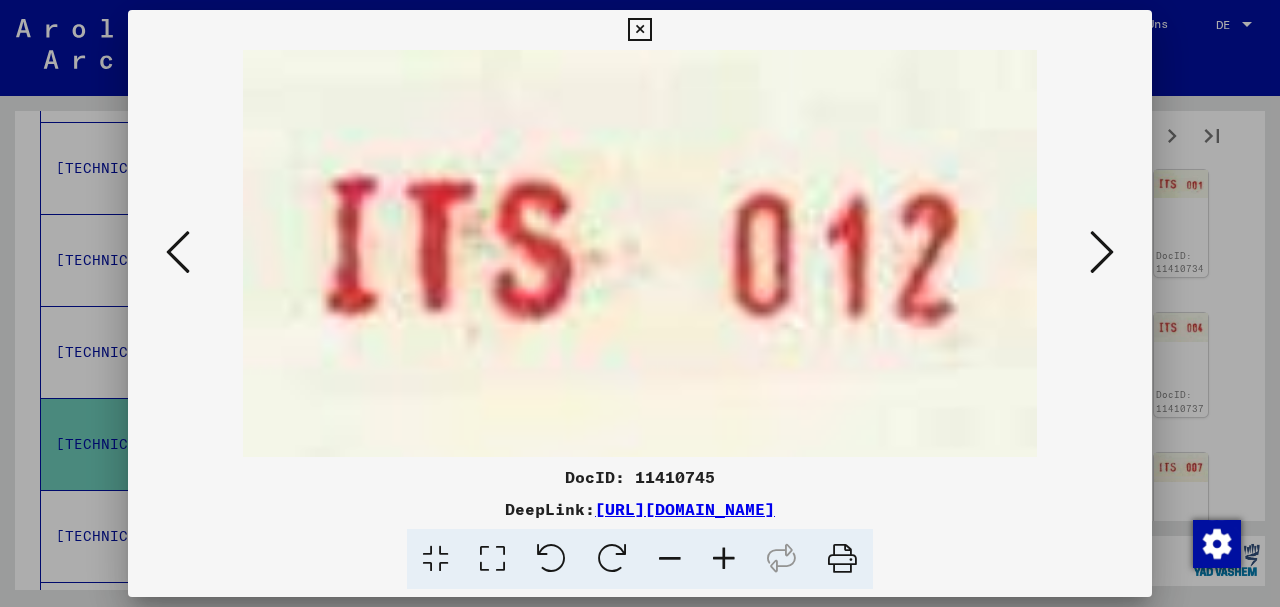 click at bounding box center [1102, 253] 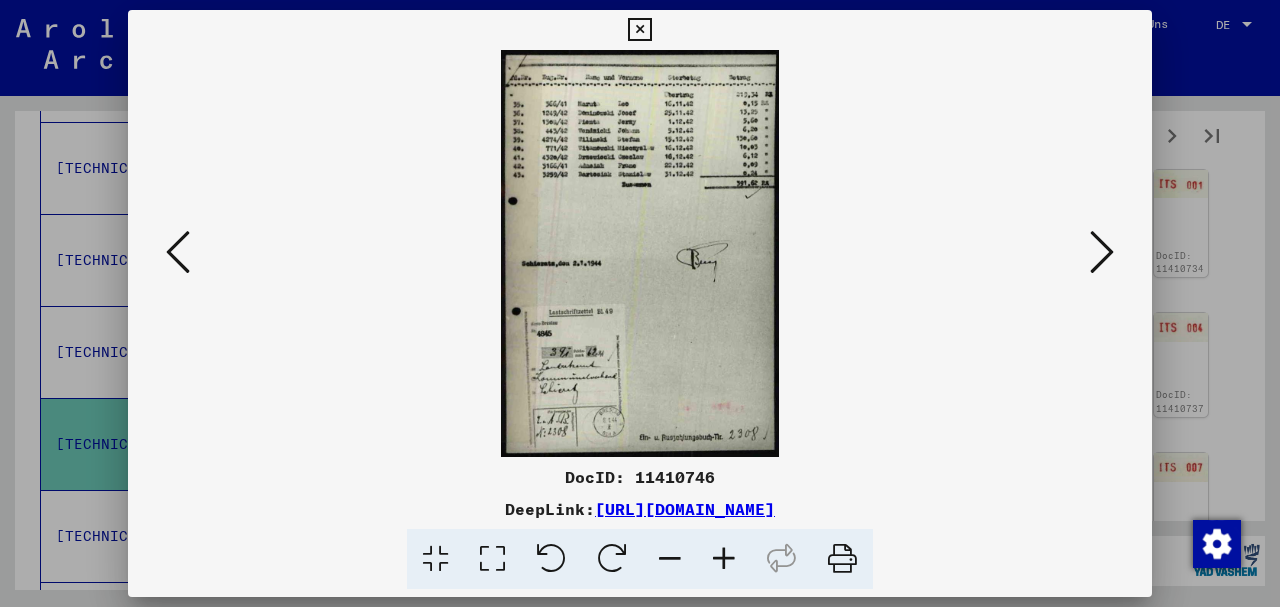click at bounding box center (1102, 253) 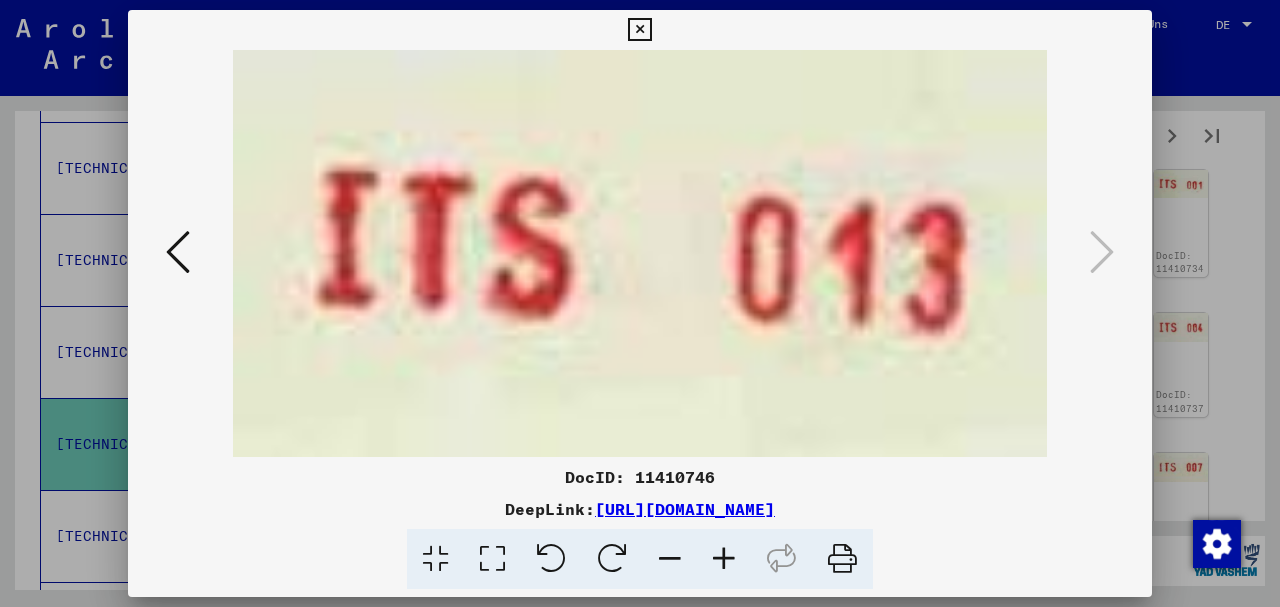 click at bounding box center [639, 30] 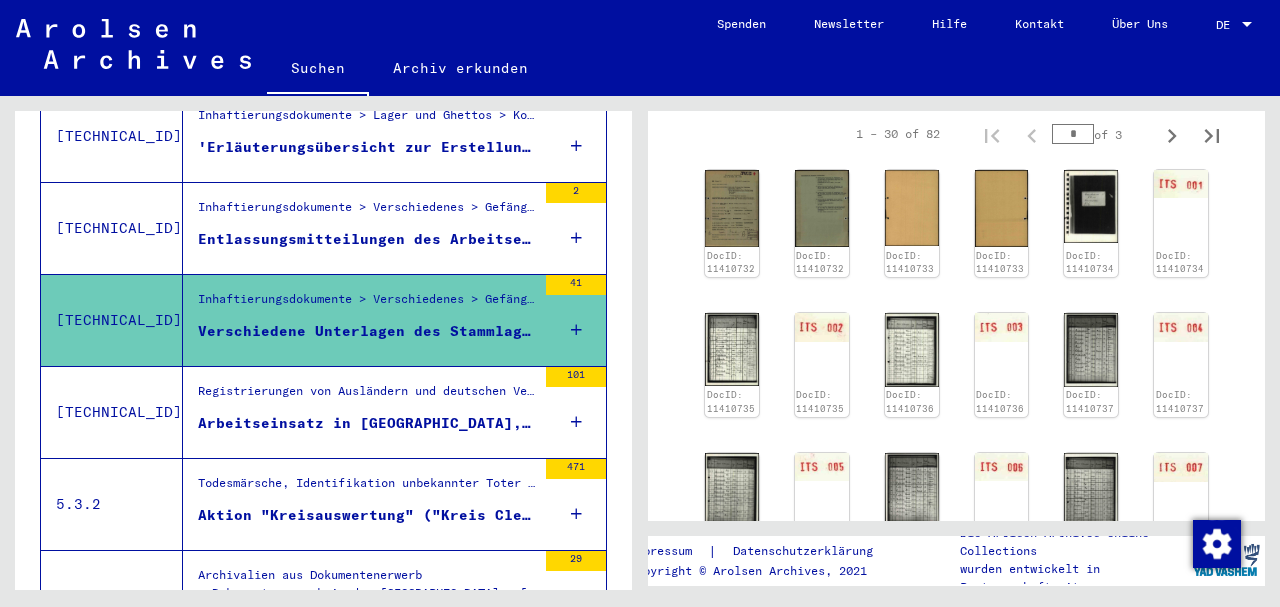 scroll, scrollTop: 715, scrollLeft: 0, axis: vertical 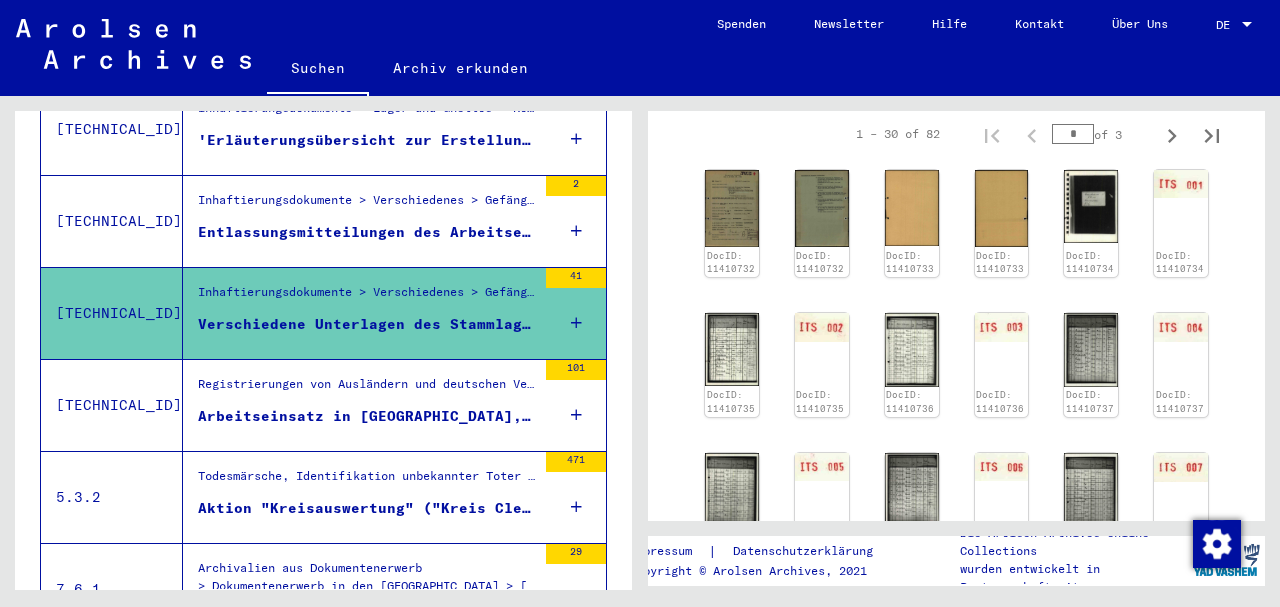 click on "Registrierungen von Ausländern und deutschen Verfolgten durch öffentliche Einrichtungen, Versicherungen und Firmen ([DATE] - [DATE]) > Dokumente über Registrierungen von Ausländern und den Einsatz von Zwangsarbeitern, [DATE] - [DATE] > Zwangsarbeit ("Einsatz fremdvölkischer Arbeitskräfte") > Einzelne Firmen" at bounding box center (367, 389) 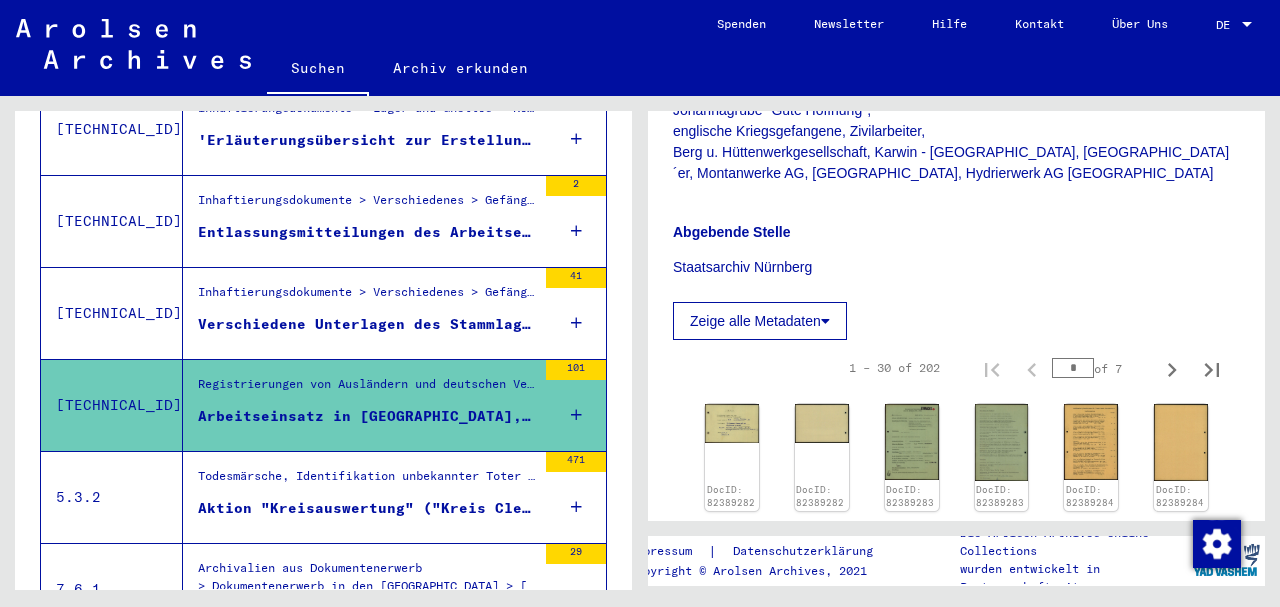 scroll, scrollTop: 623, scrollLeft: 0, axis: vertical 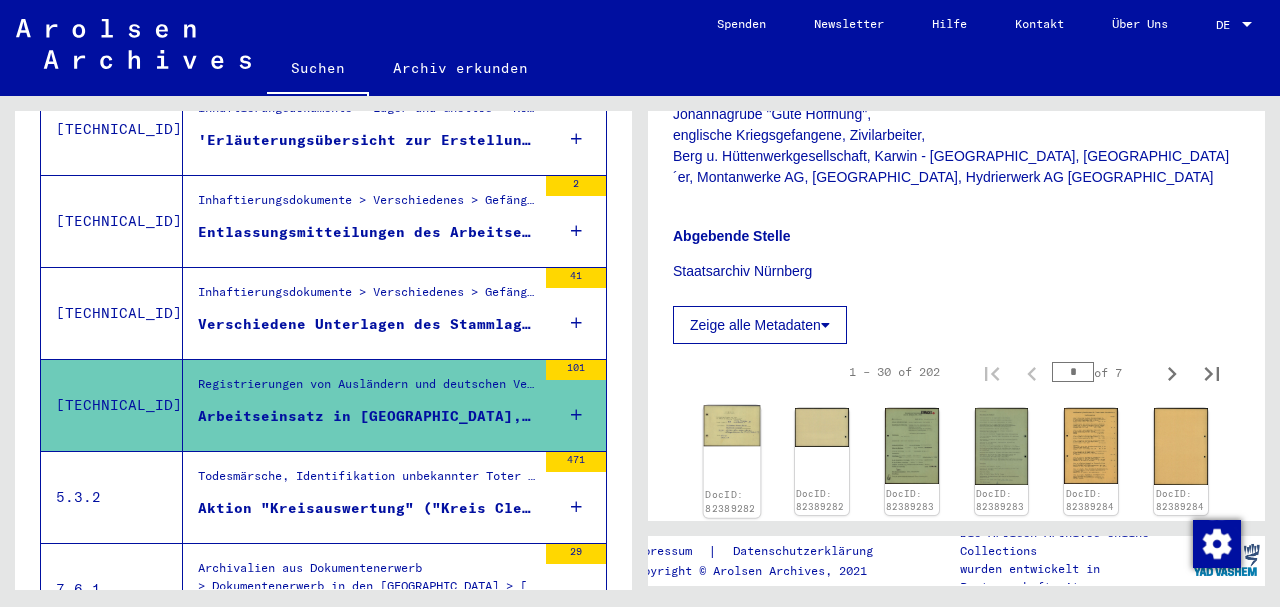 click 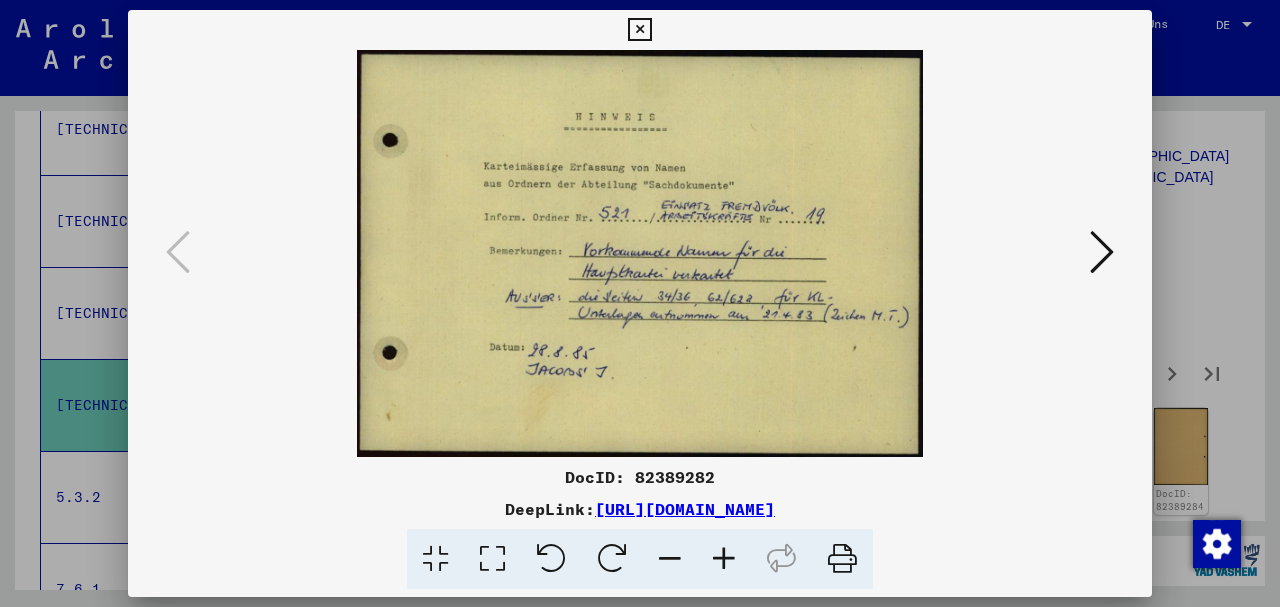 click at bounding box center [1102, 252] 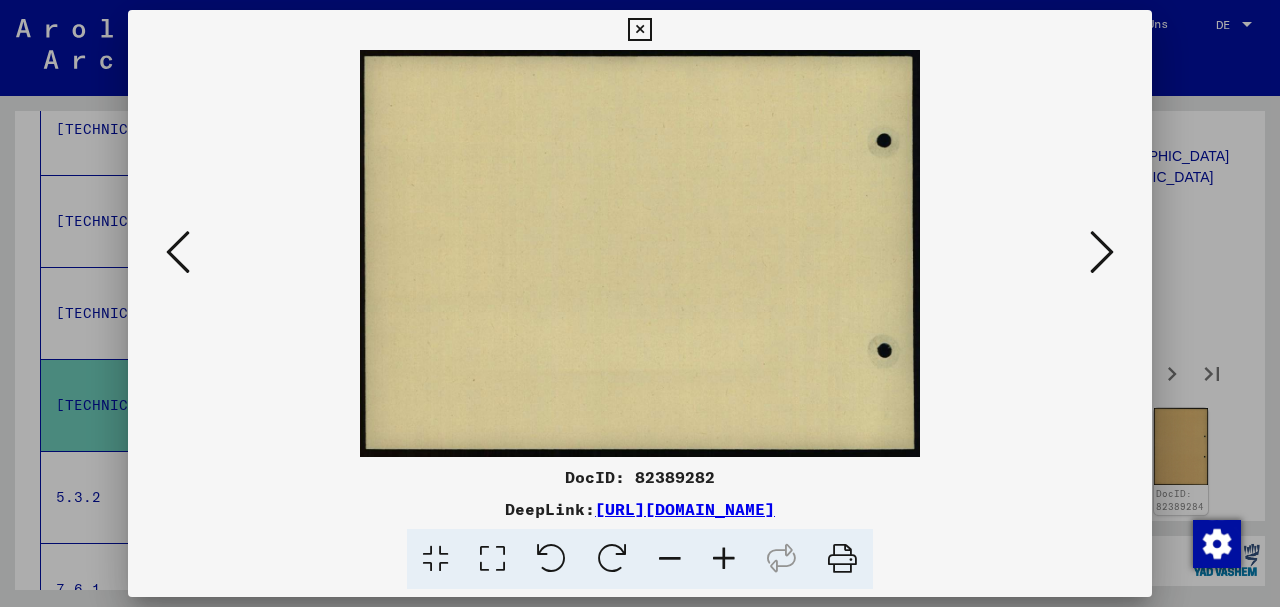 click at bounding box center [1102, 252] 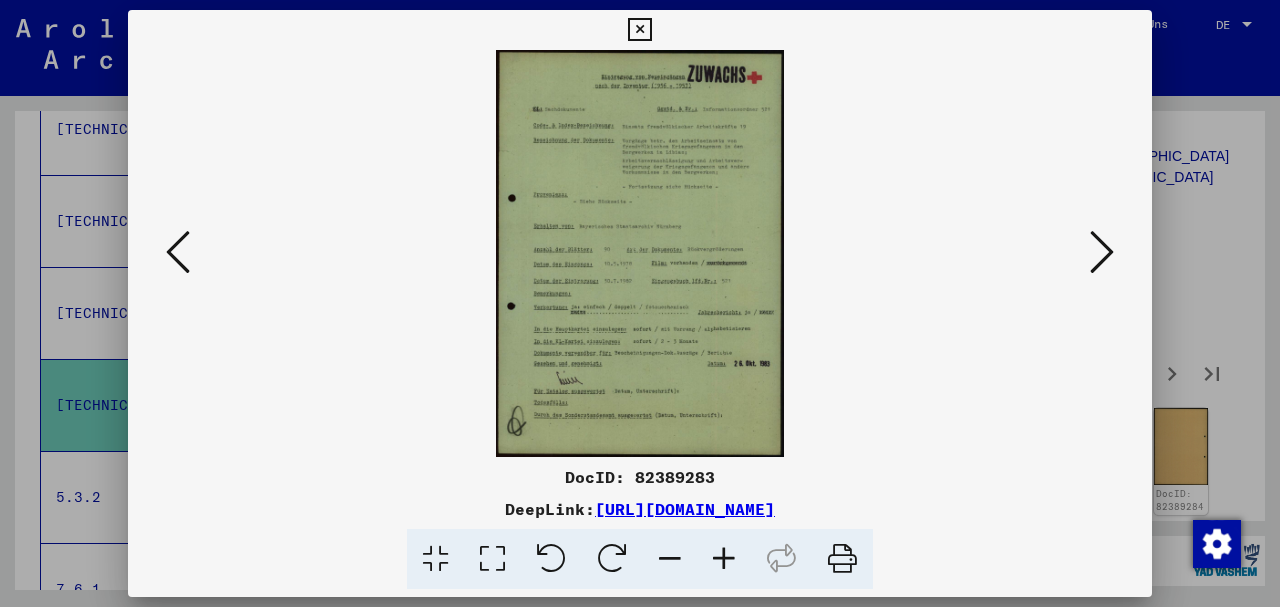 click at bounding box center (1102, 252) 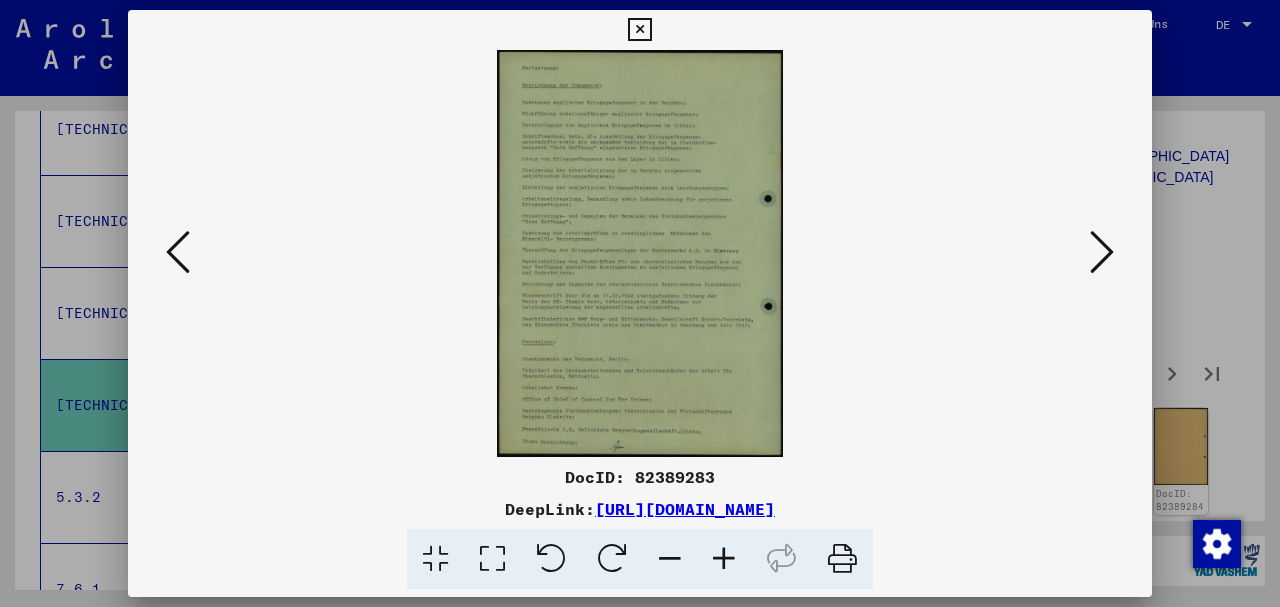 click at bounding box center [1102, 252] 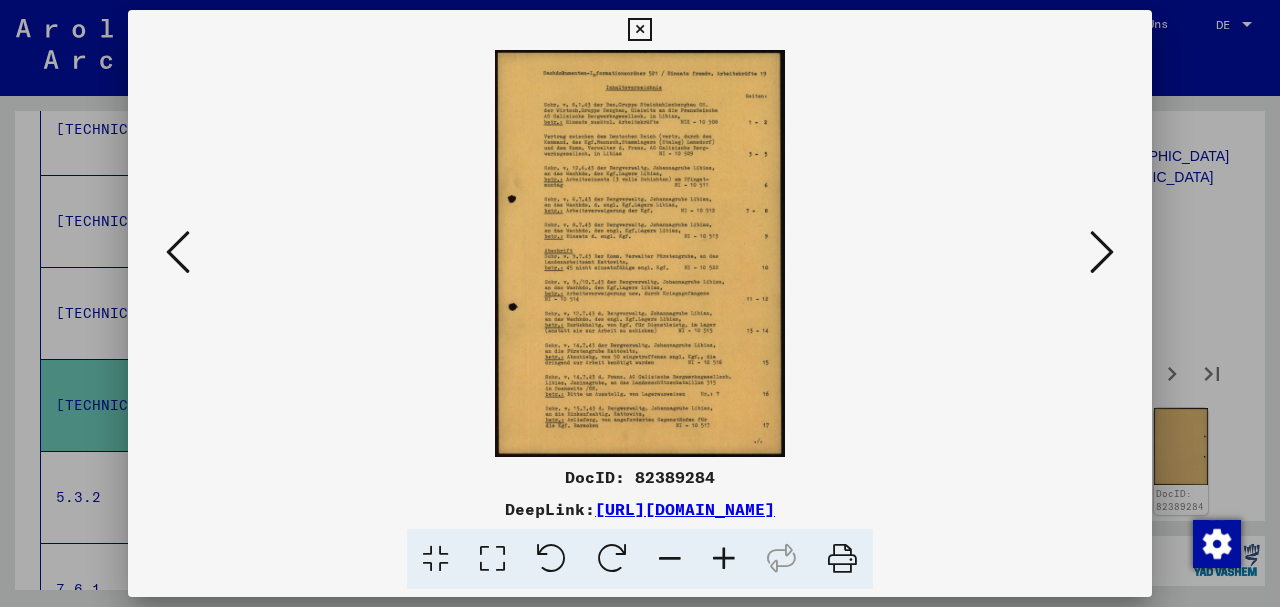 click at bounding box center [1102, 252] 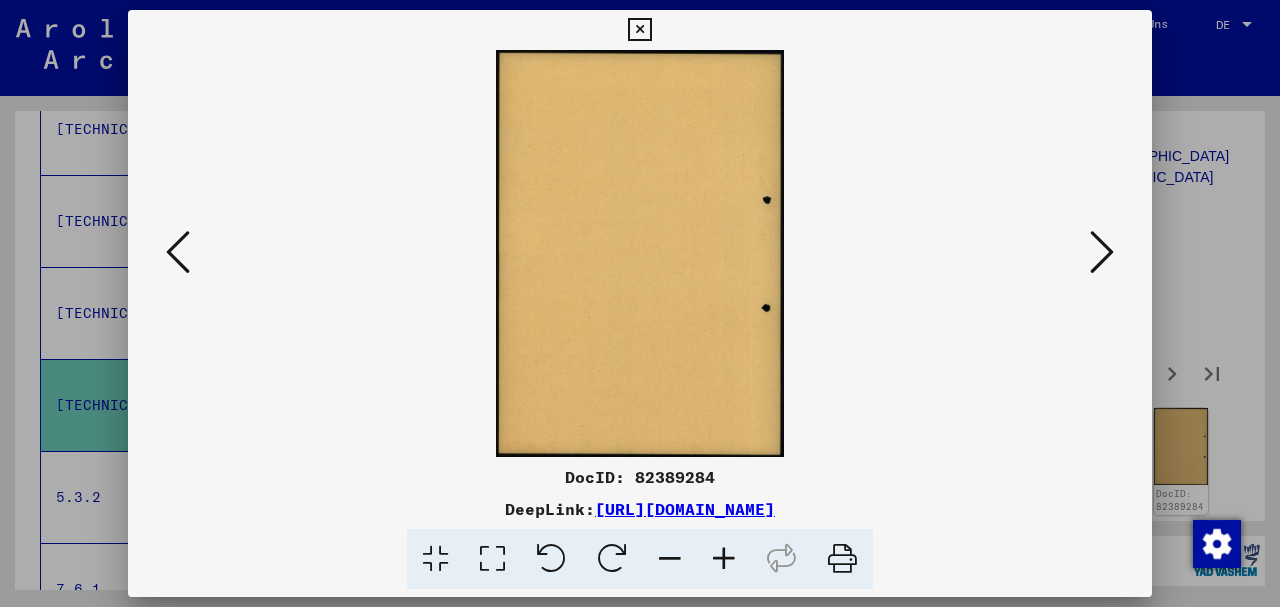 click at bounding box center (1102, 252) 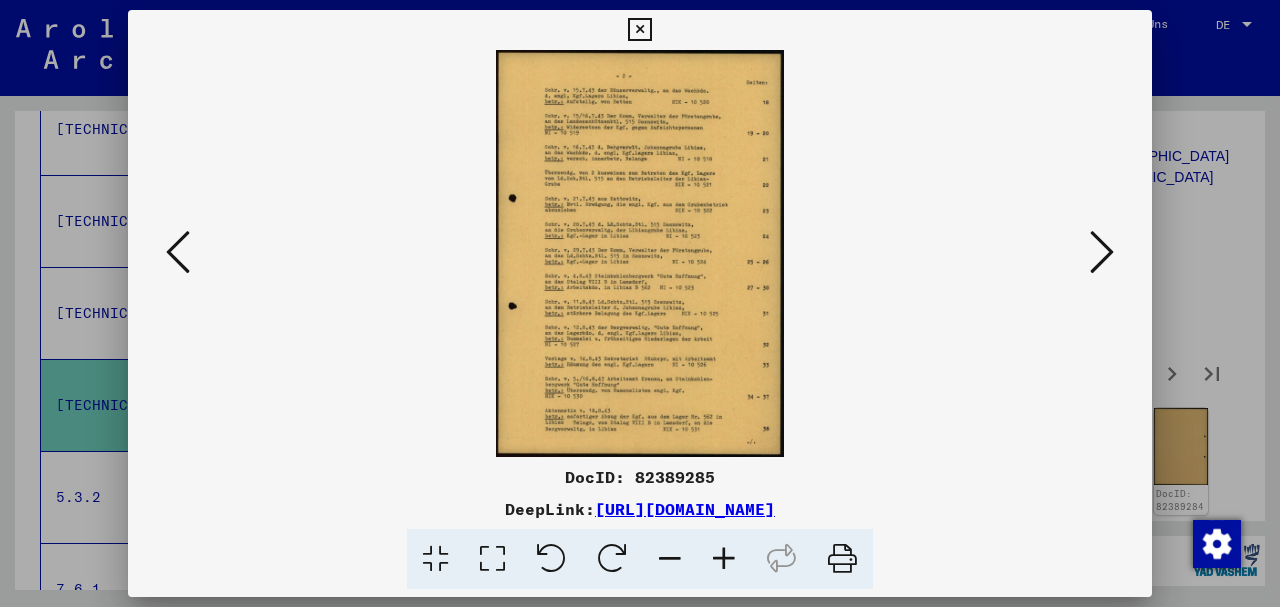 click at bounding box center (1102, 252) 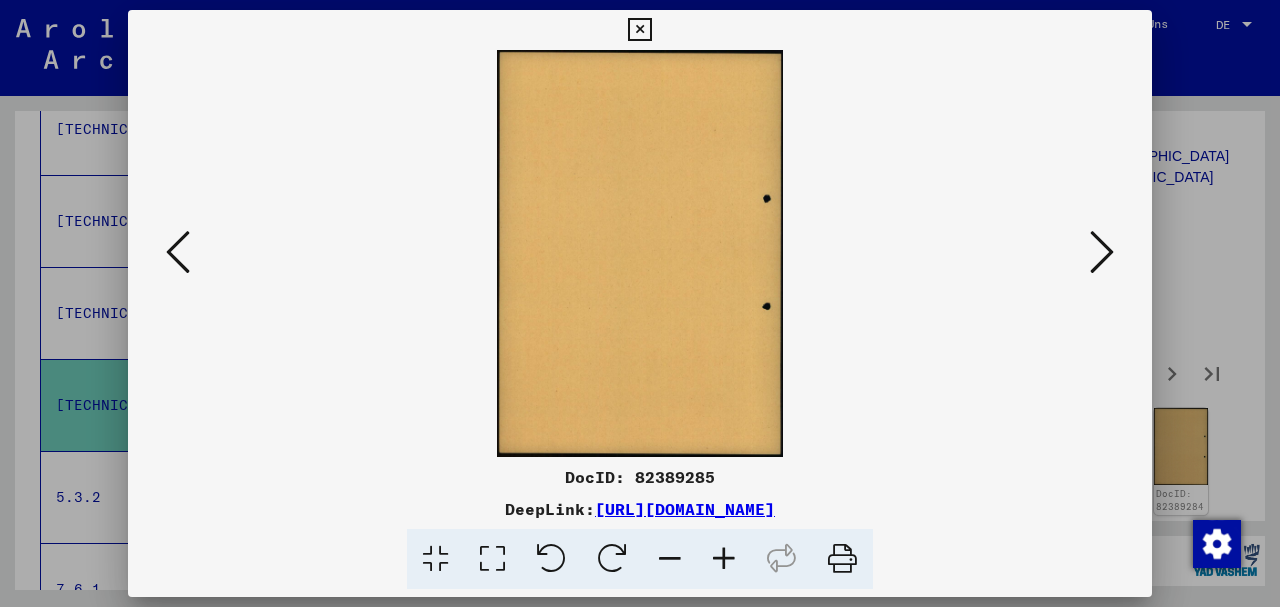 click at bounding box center (1102, 252) 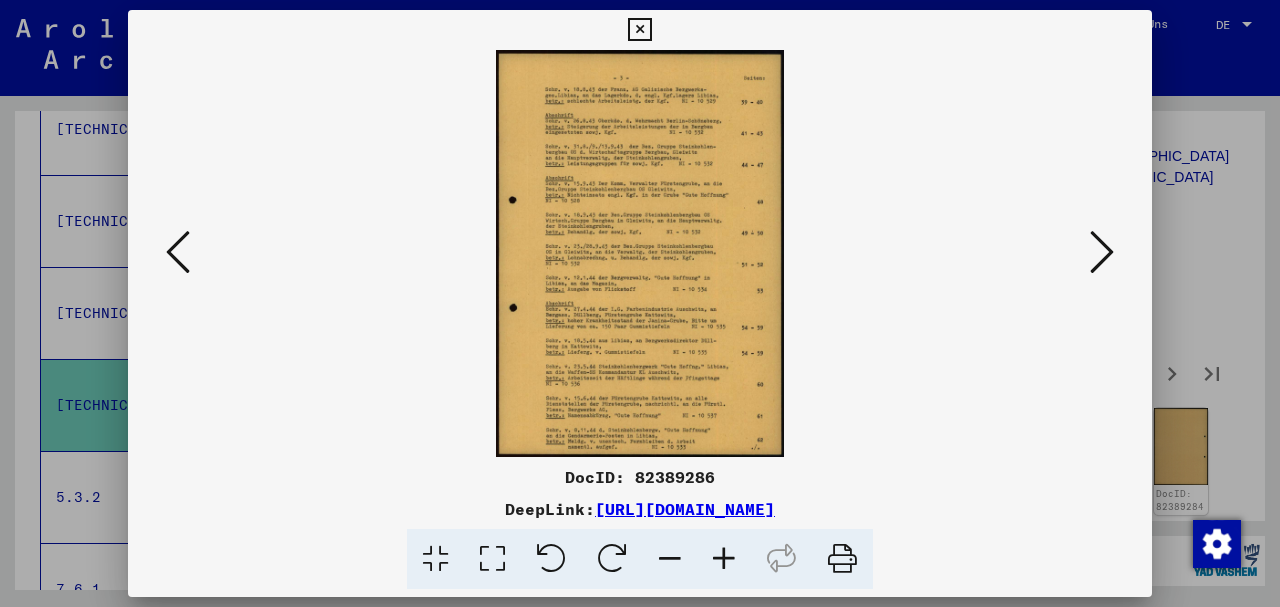 click at bounding box center (1102, 252) 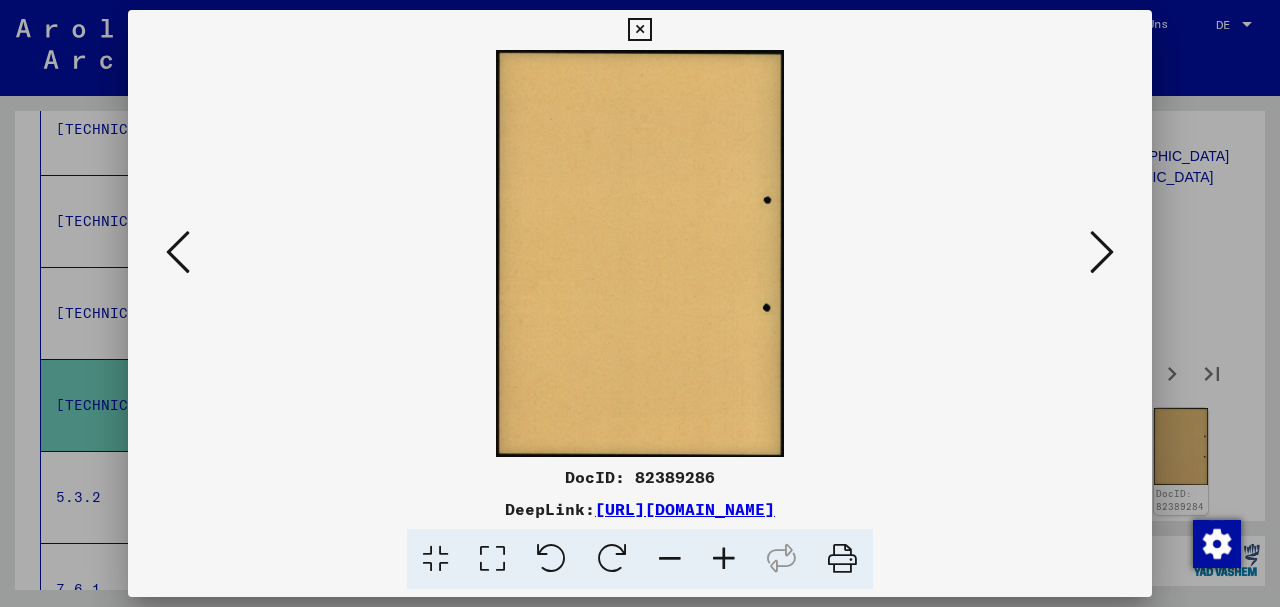 click at bounding box center [1102, 252] 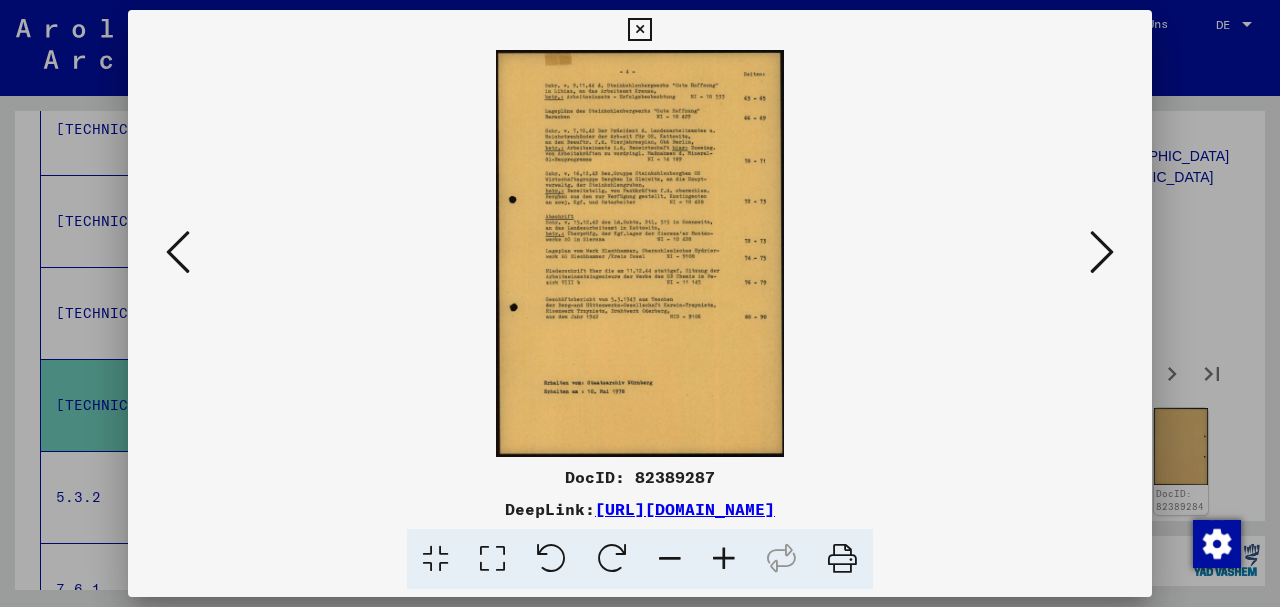 click at bounding box center (639, 30) 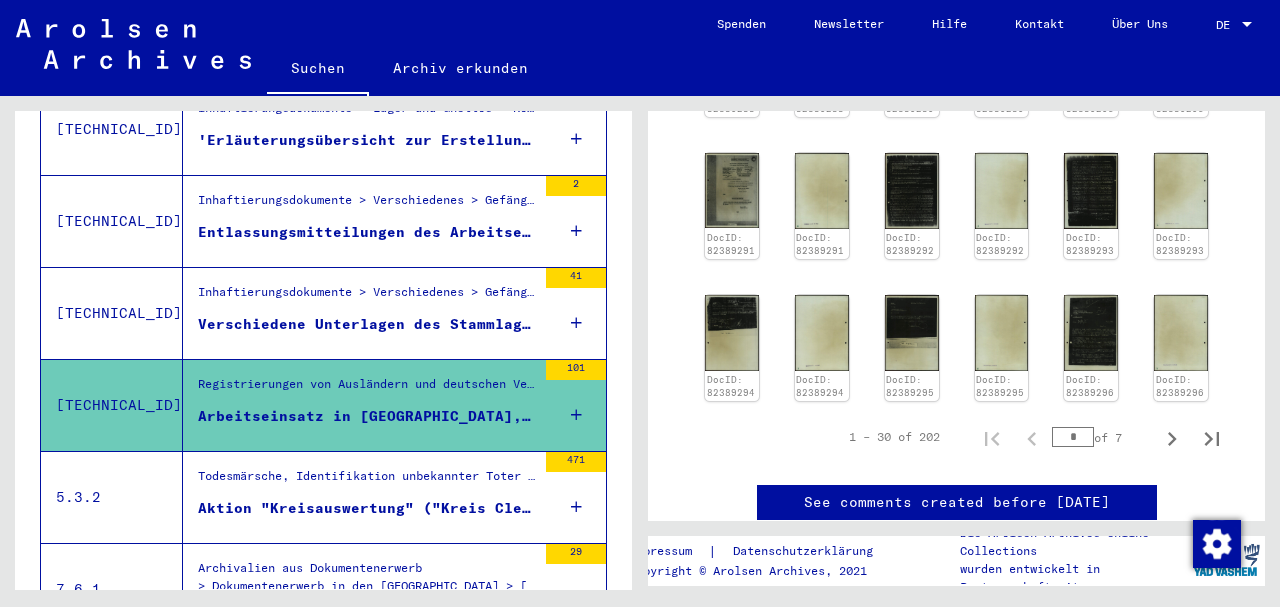scroll, scrollTop: 1301, scrollLeft: 0, axis: vertical 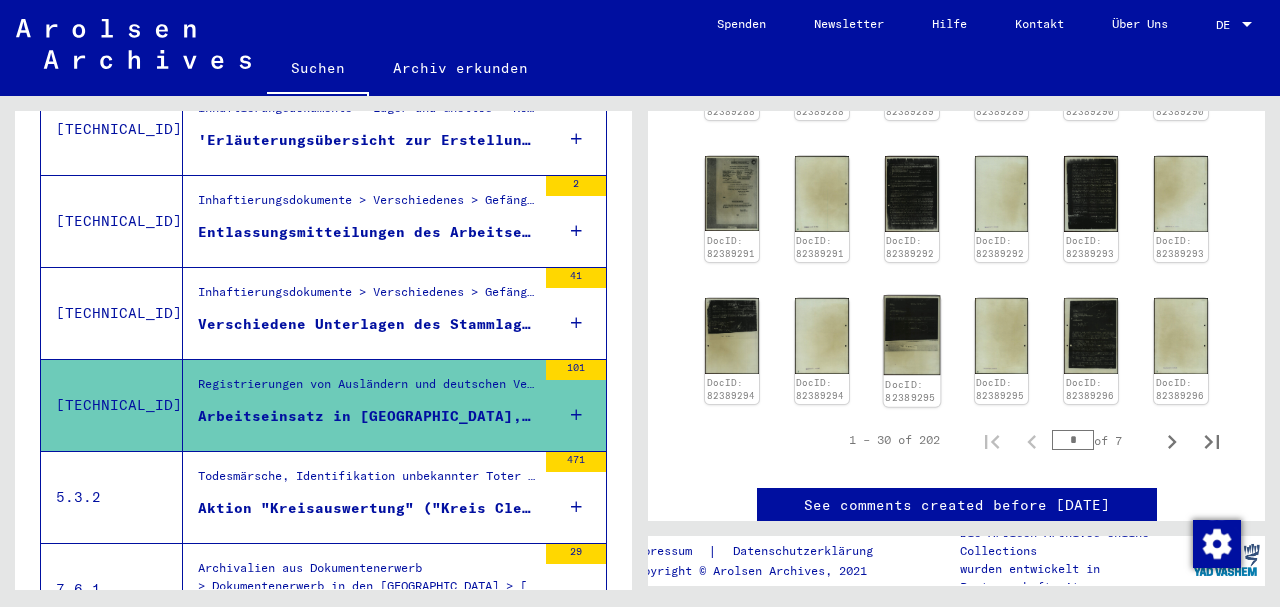 click 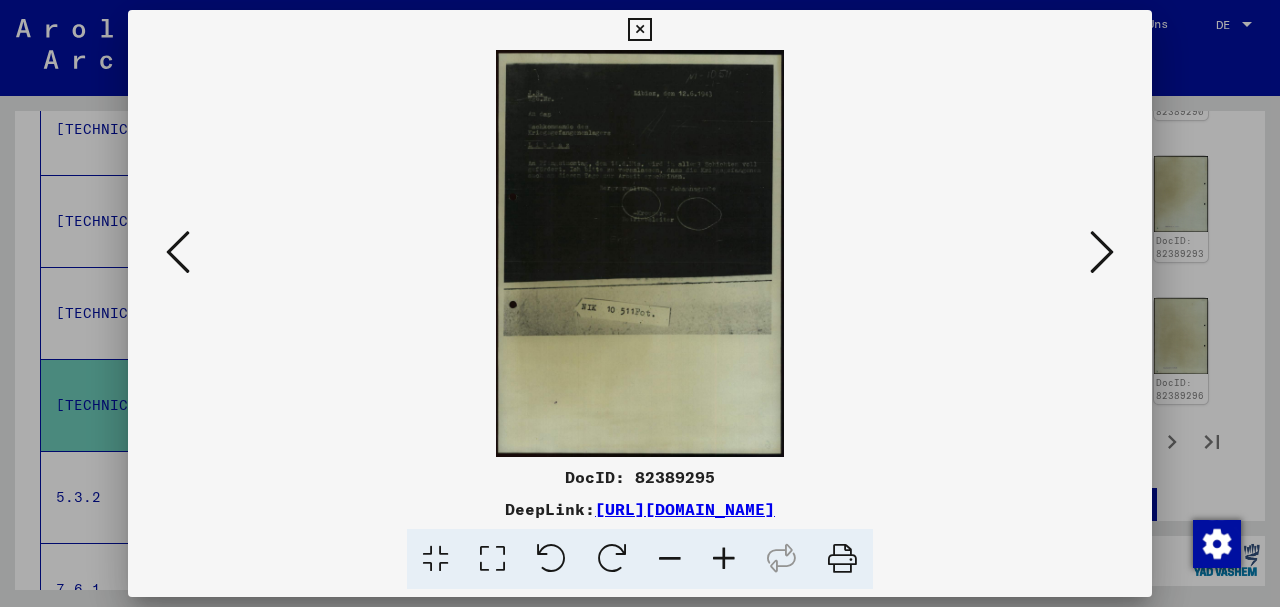 click at bounding box center (639, 30) 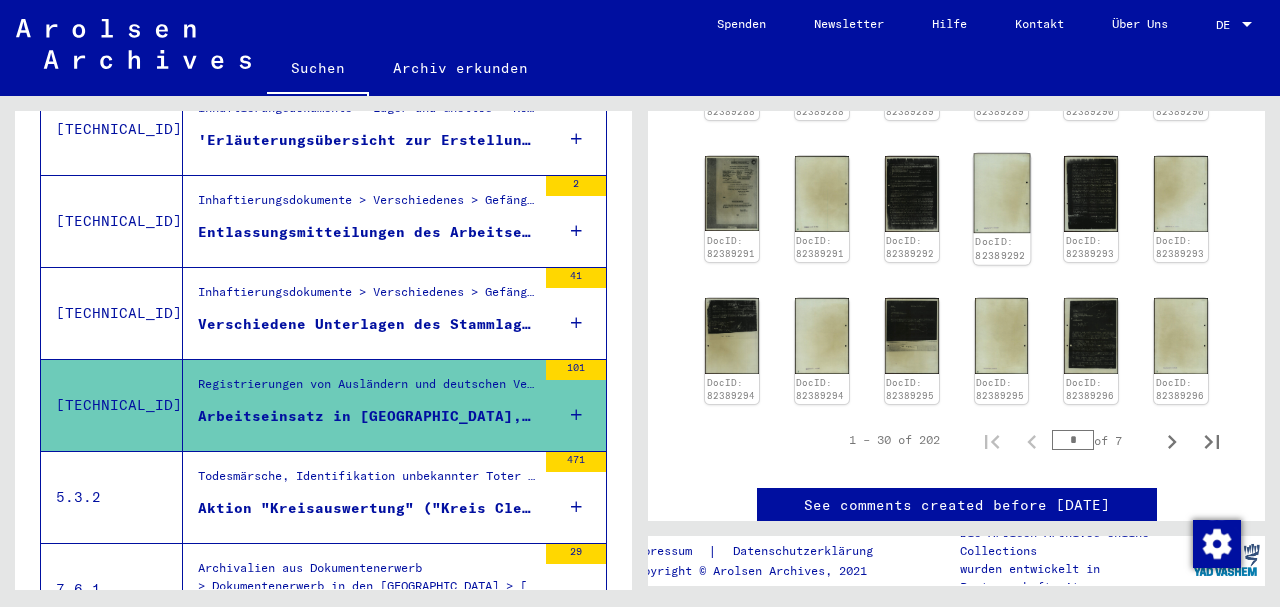 click 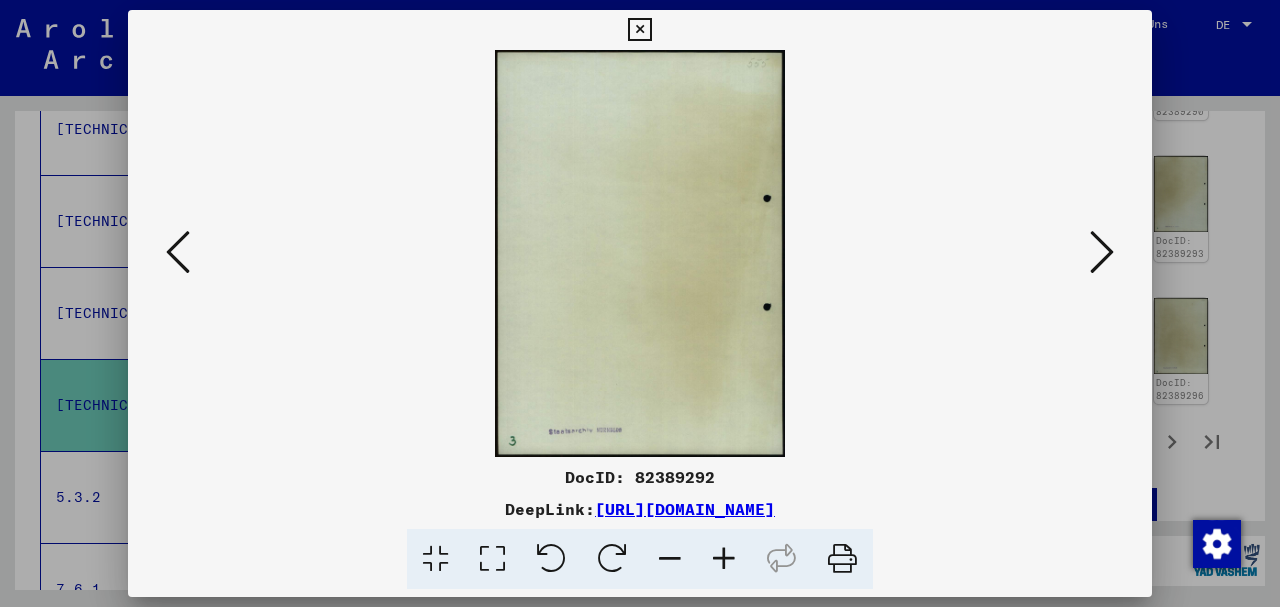 click at bounding box center (1102, 252) 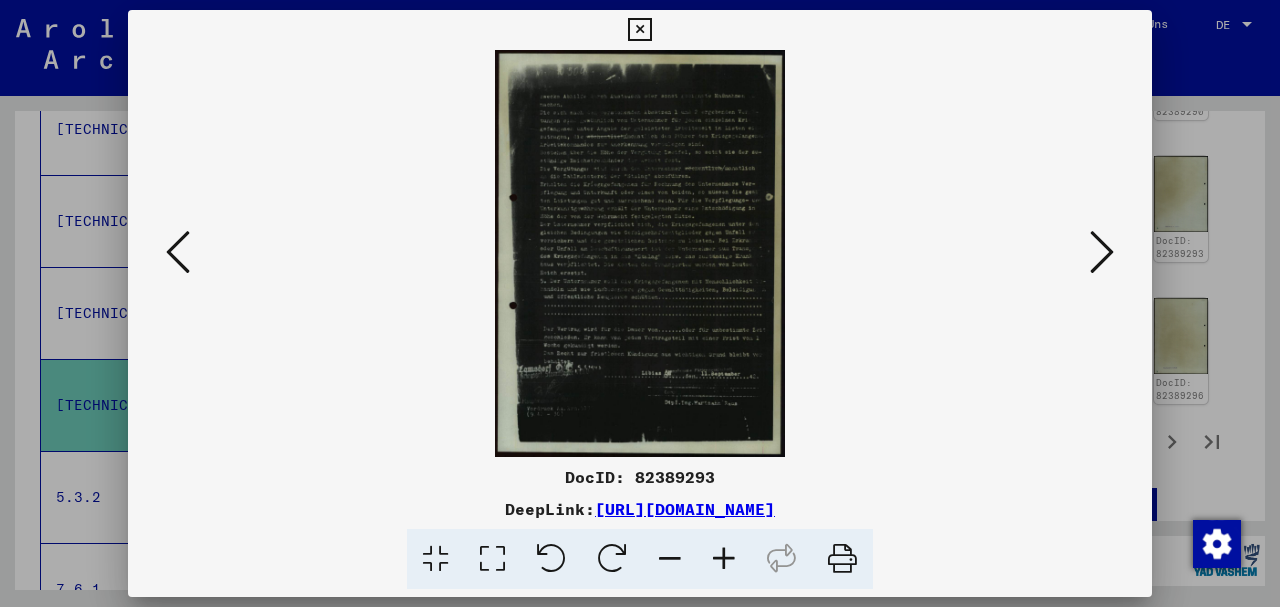 click at bounding box center (1102, 252) 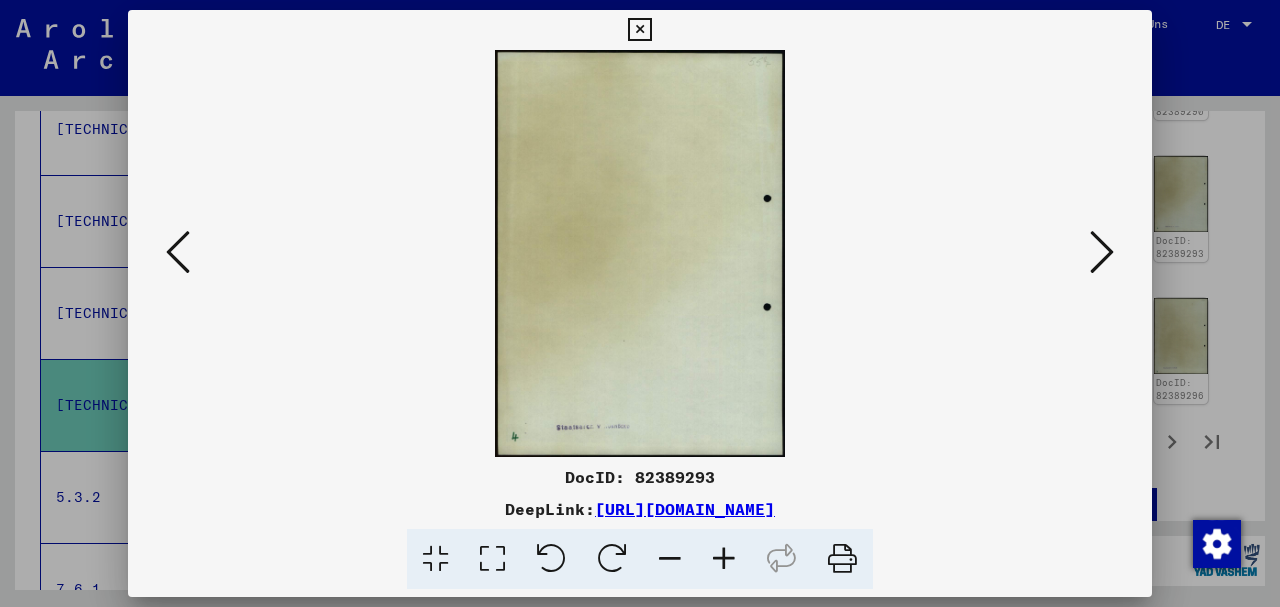 click at bounding box center [1102, 252] 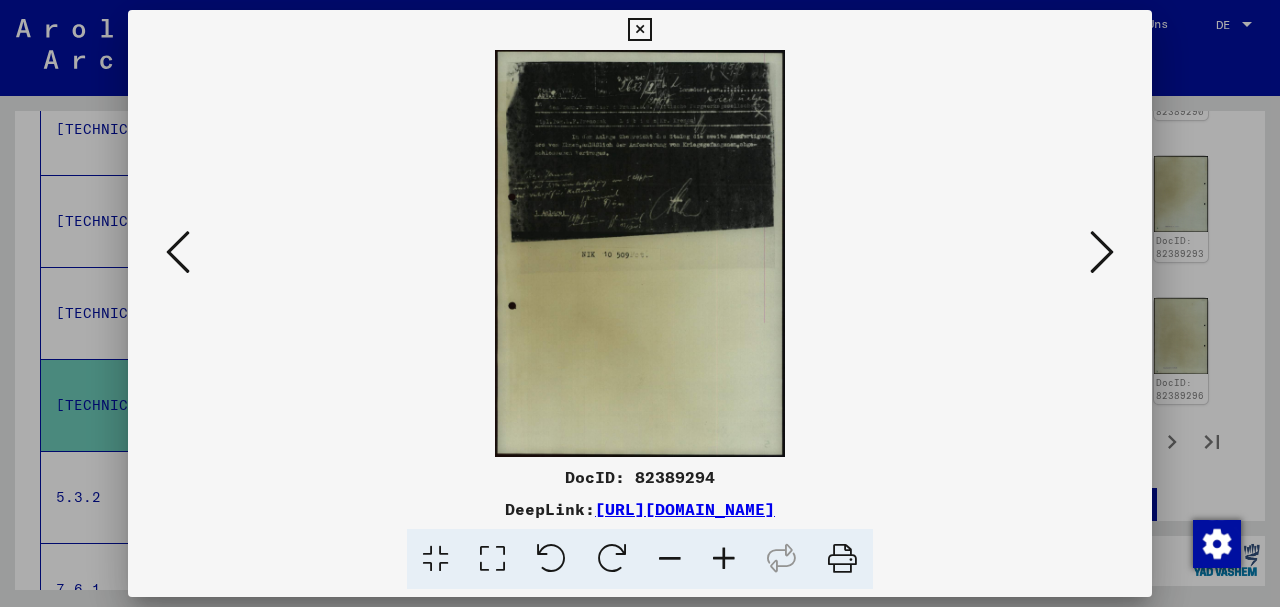 click at bounding box center [1102, 252] 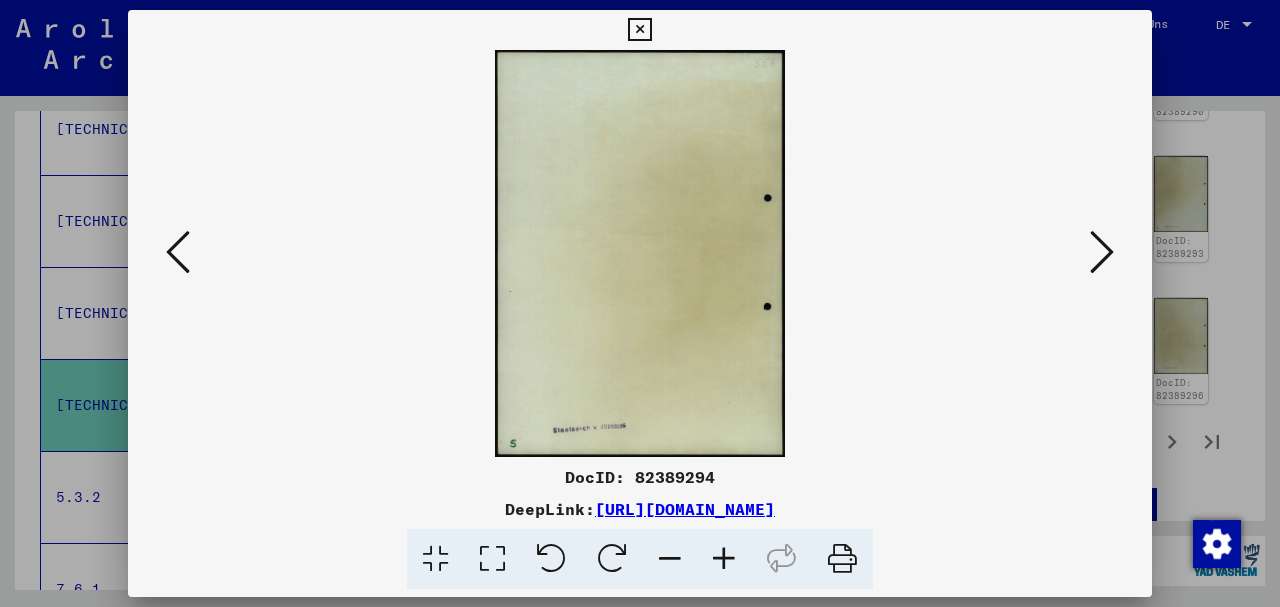 click at bounding box center [1102, 252] 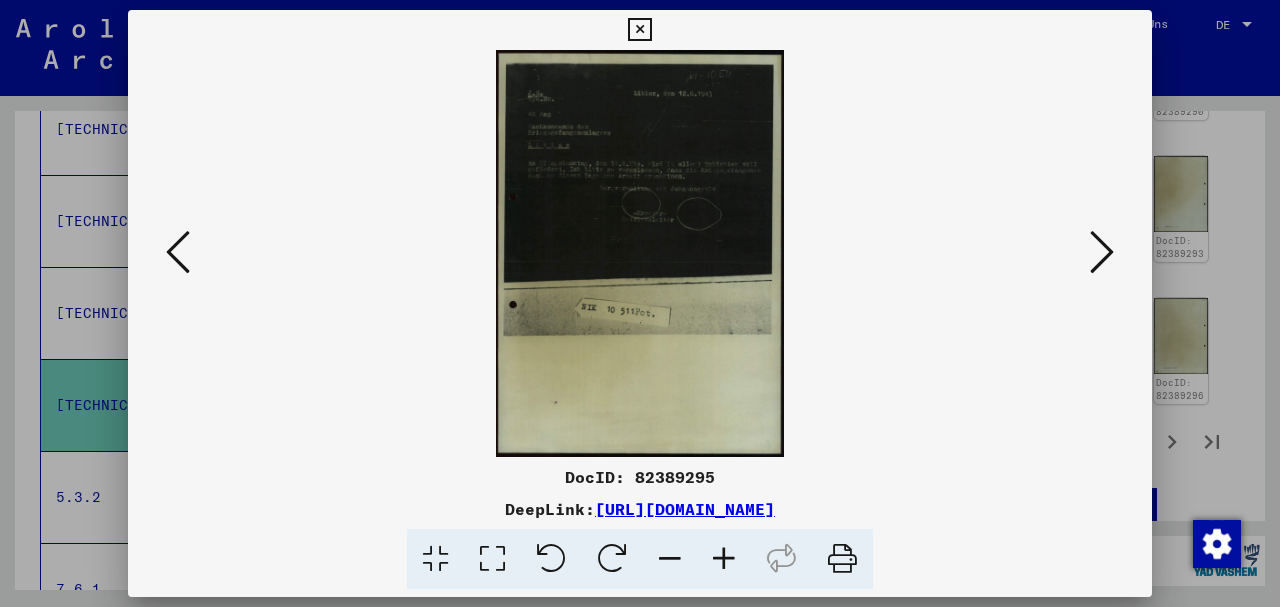 click at bounding box center (1102, 252) 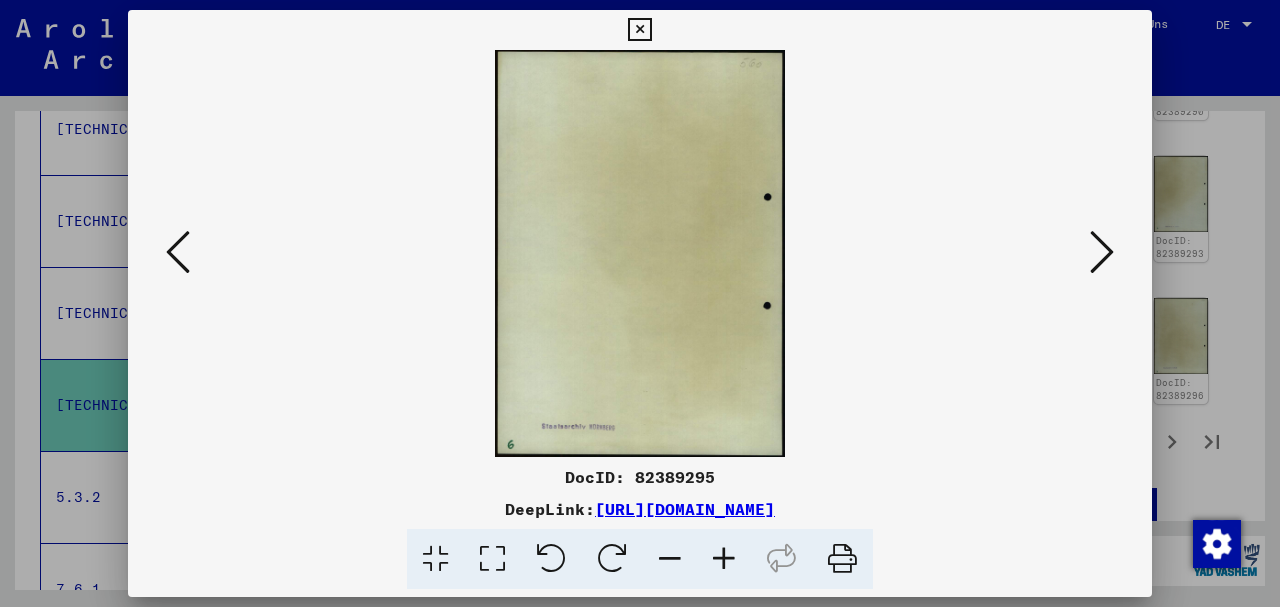 click at bounding box center [1102, 252] 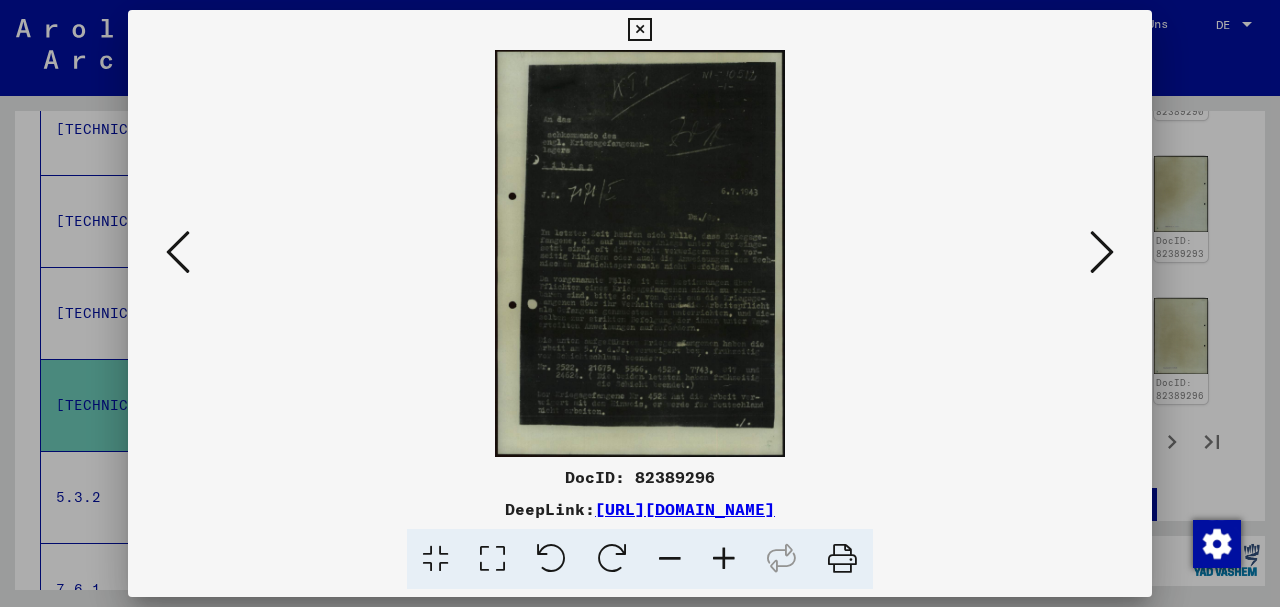 drag, startPoint x: 1095, startPoint y: 251, endPoint x: 1023, endPoint y: 333, distance: 109.12378 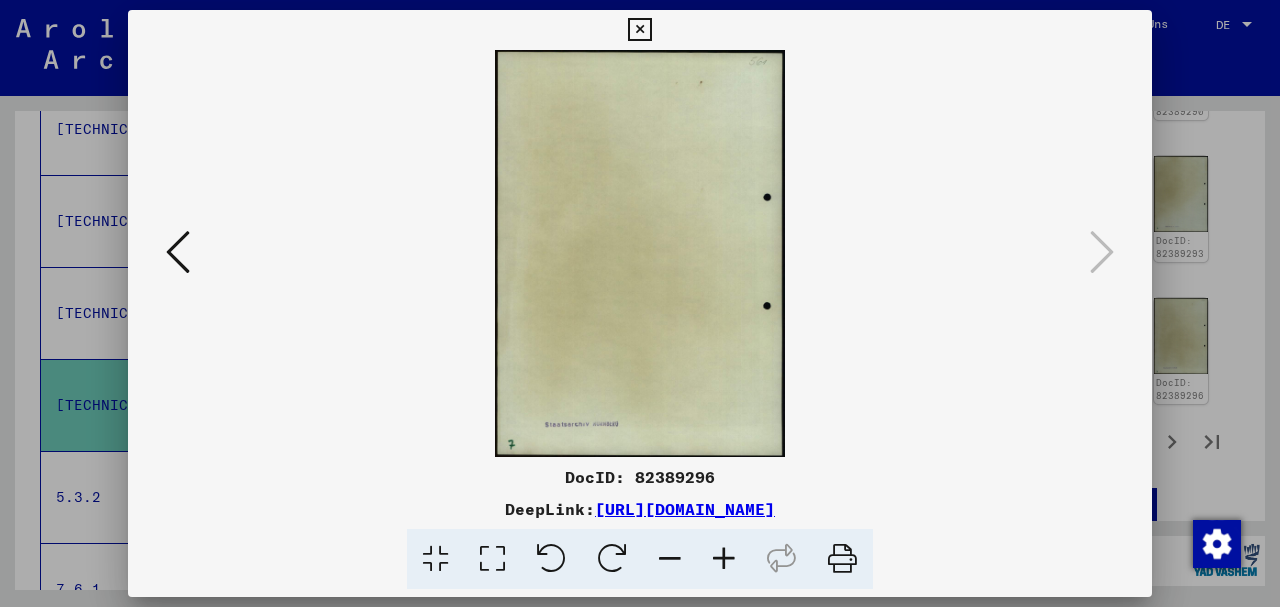 click at bounding box center [639, 30] 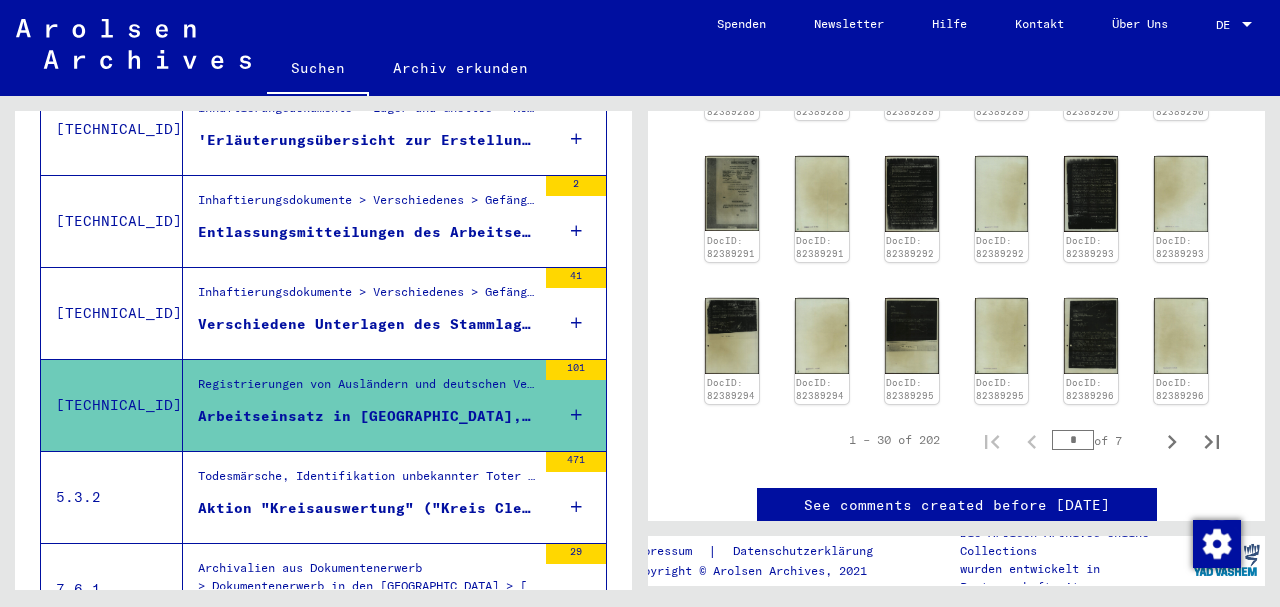 click on "Todesmärsche, Identifikation unbekannter Toter und NS-Prozesse > Todesmärsche / Identification of unknown dead (u.a. Alliierte Erhebungen, Routen, Identifikation unbekannter Toter) > Versuchte Identifizierung" at bounding box center (367, 481) 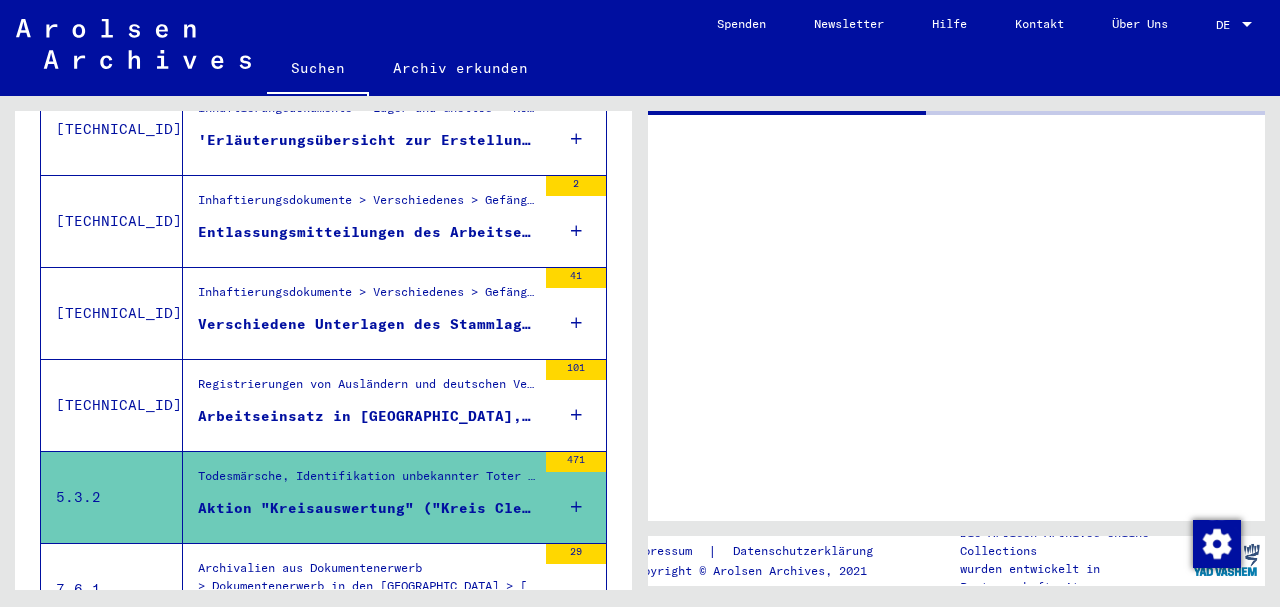 scroll, scrollTop: 0, scrollLeft: 0, axis: both 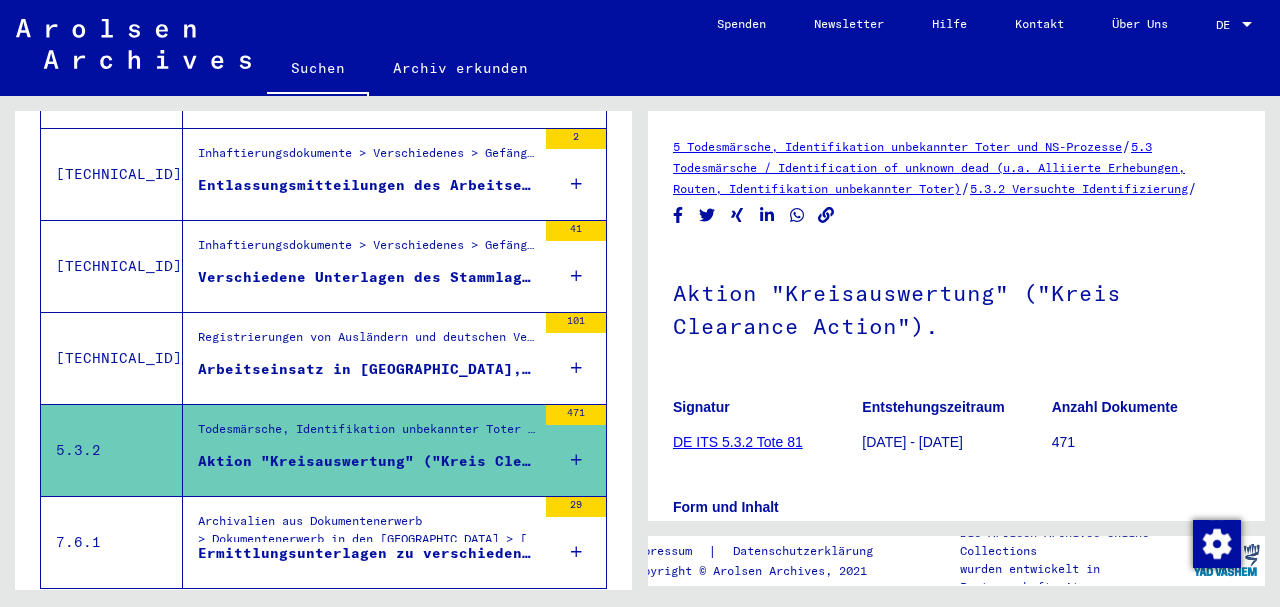 click on "Archivalien aus Dokumentenerwerb  > Dokumentenerwerb in den [GEOGRAPHIC_DATA] > [US_STATE], National Archives [GEOGRAPHIC_DATA]  > Unterlagen verschiedener Konzentrationslager - z.B. [GEOGRAPHIC_DATA], [GEOGRAPHIC_DATA],      [GEOGRAPHIC_DATA], [GEOGRAPHIC_DATA], [GEOGRAPHIC_DATA], Gefängnisse, Displaced Persons-      Unterlagen, Heilanstalt [GEOGRAPHIC_DATA], Zeugenaussagen und Berichte. > [MEDICAL_DATA] über Kriegsverbrechen (nicht verhandelte Fälle) 1944-49" at bounding box center (367, 535) 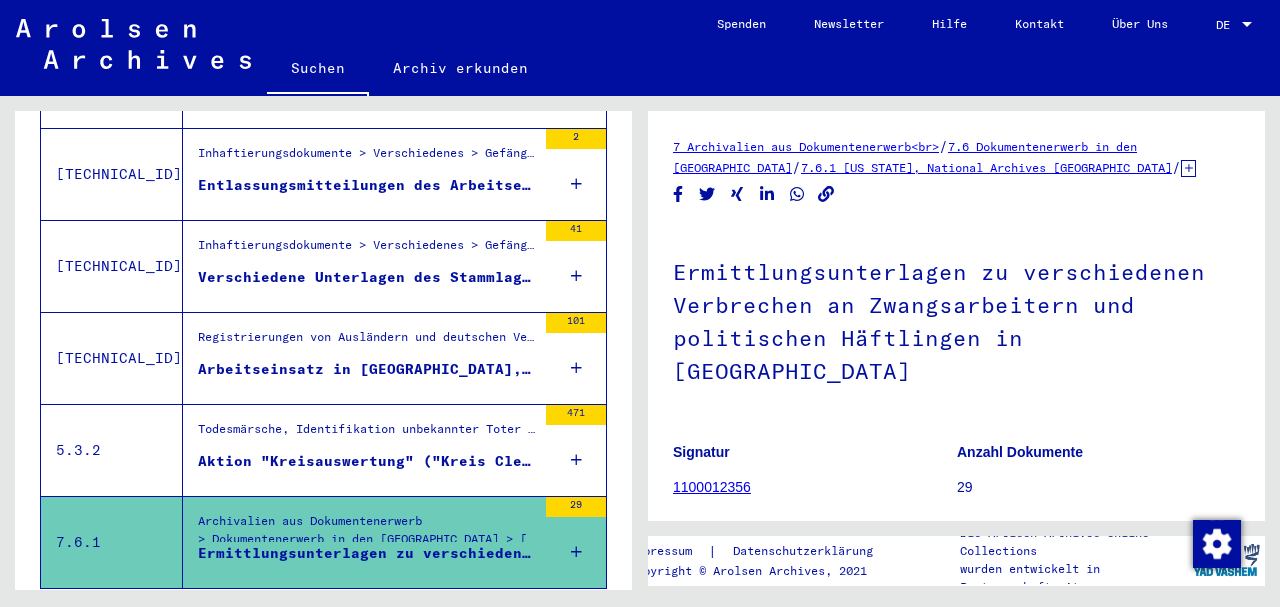 scroll, scrollTop: 767, scrollLeft: 0, axis: vertical 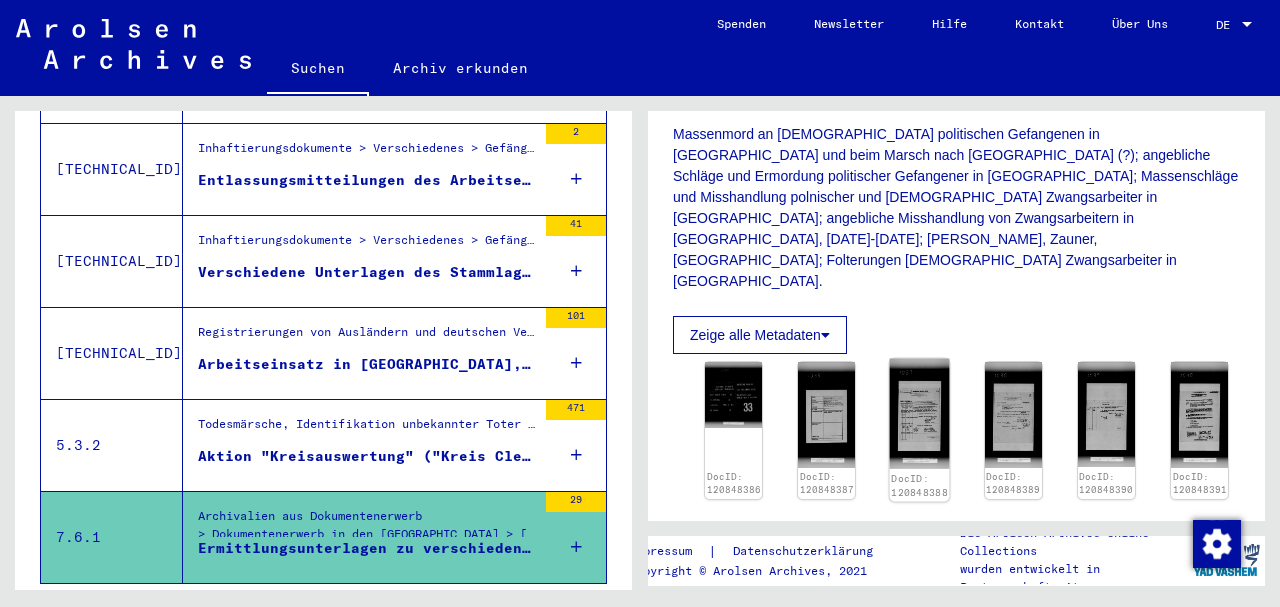 click 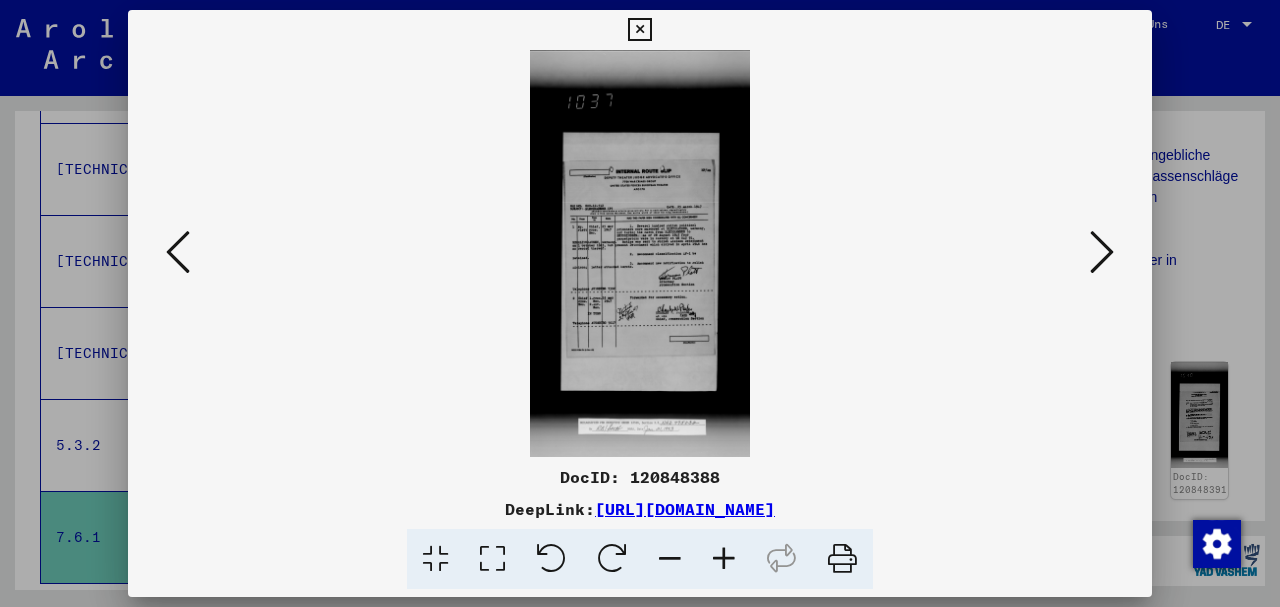 click at bounding box center (640, 253) 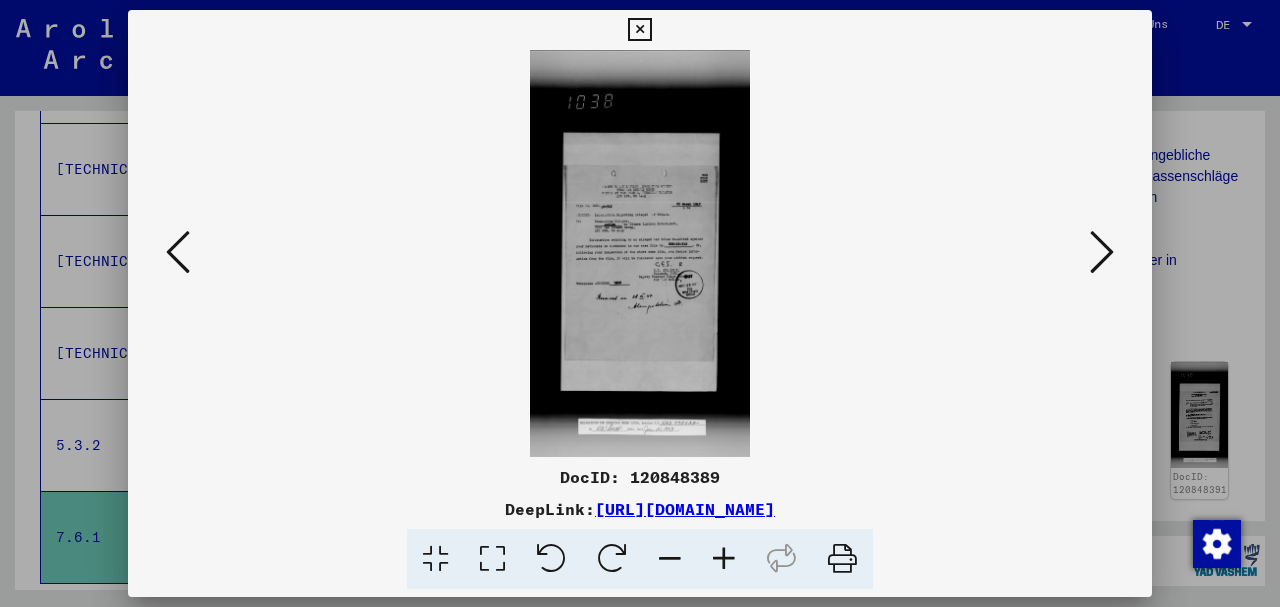 click at bounding box center (1102, 252) 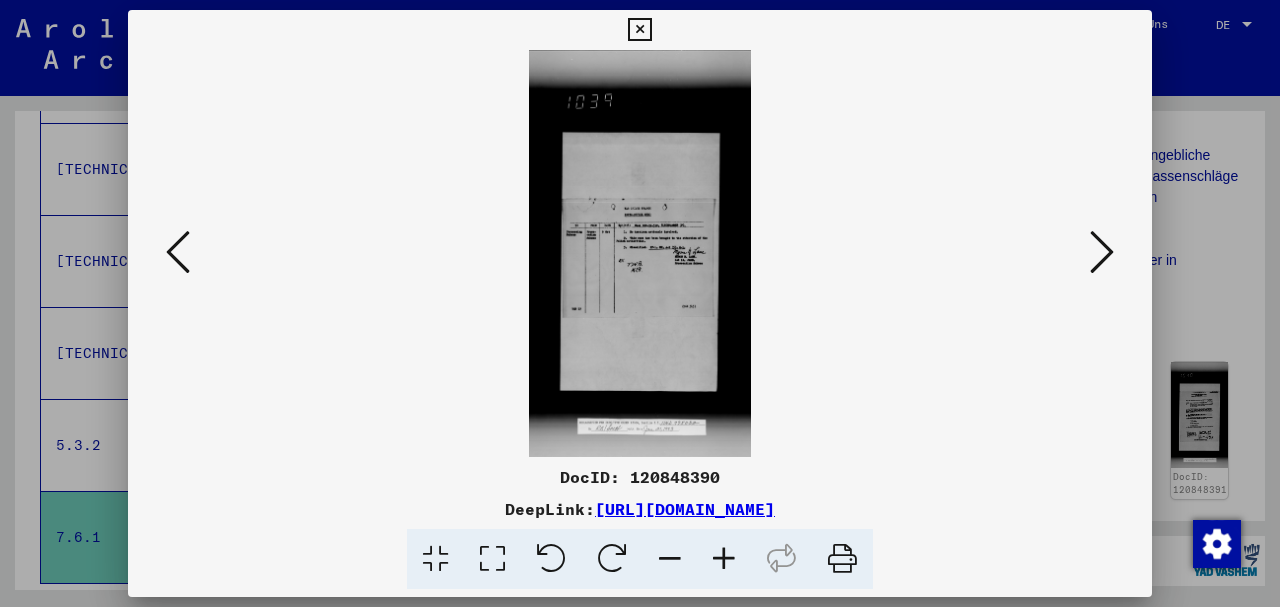 click at bounding box center (1102, 252) 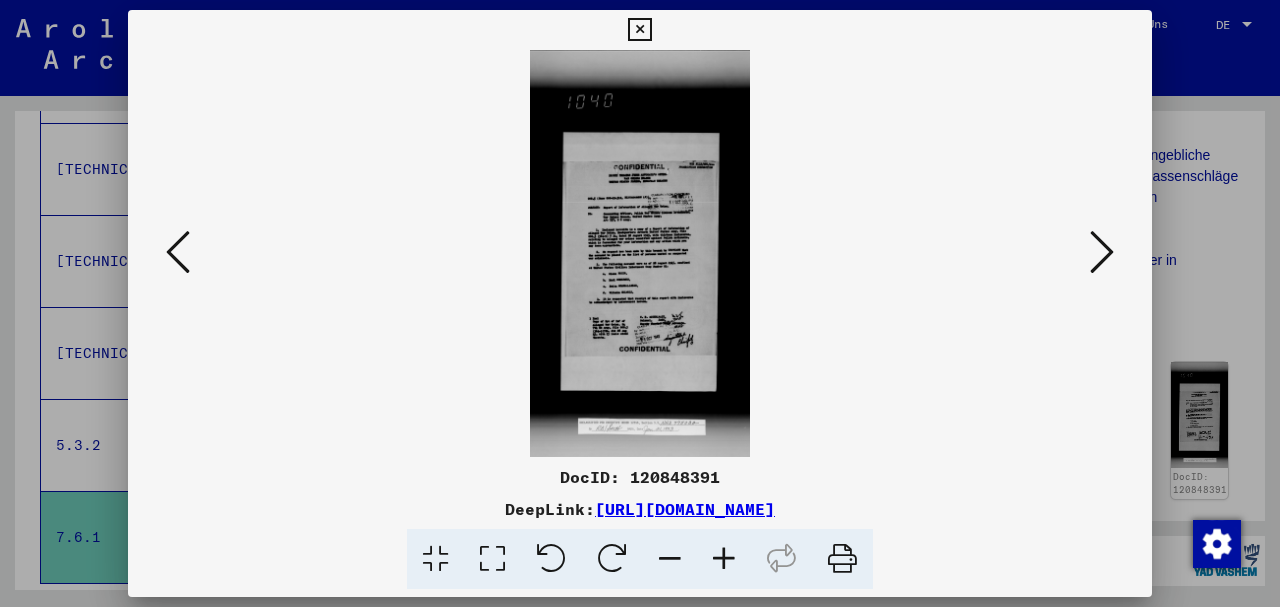 click at bounding box center (1102, 252) 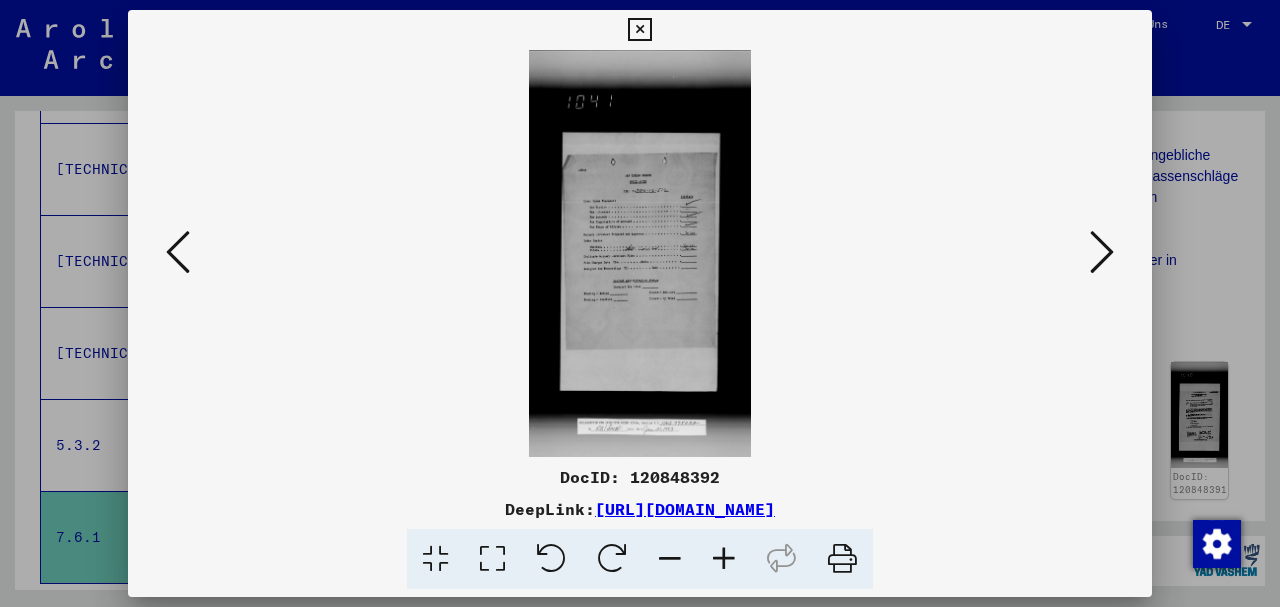 click at bounding box center [178, 252] 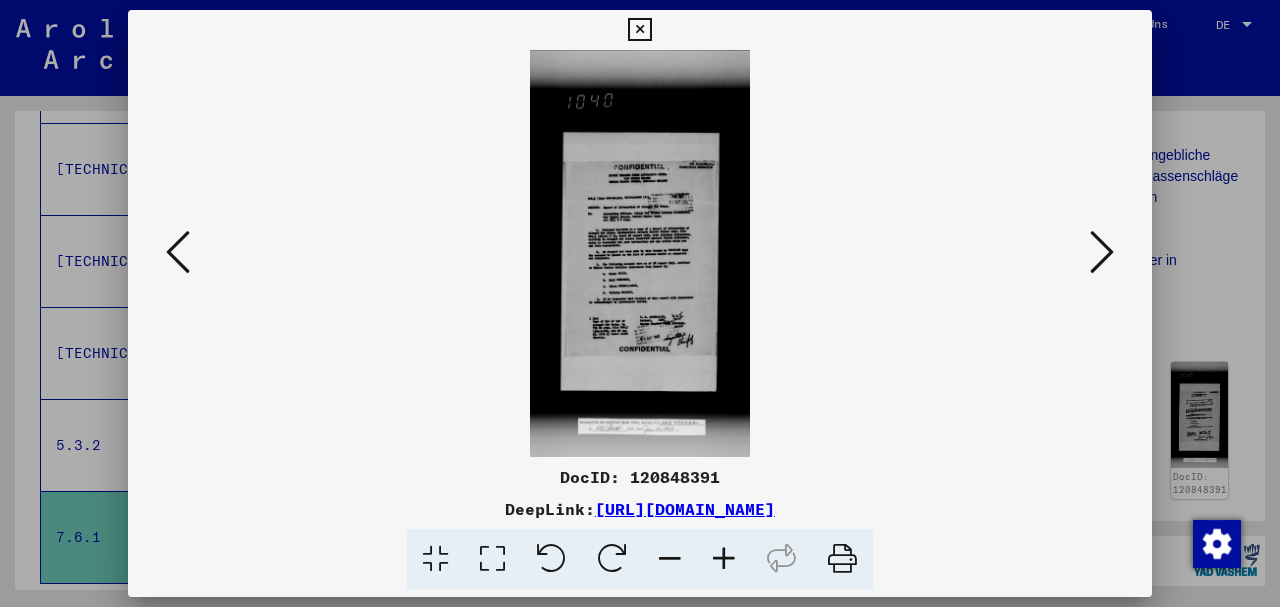 click at bounding box center (640, 253) 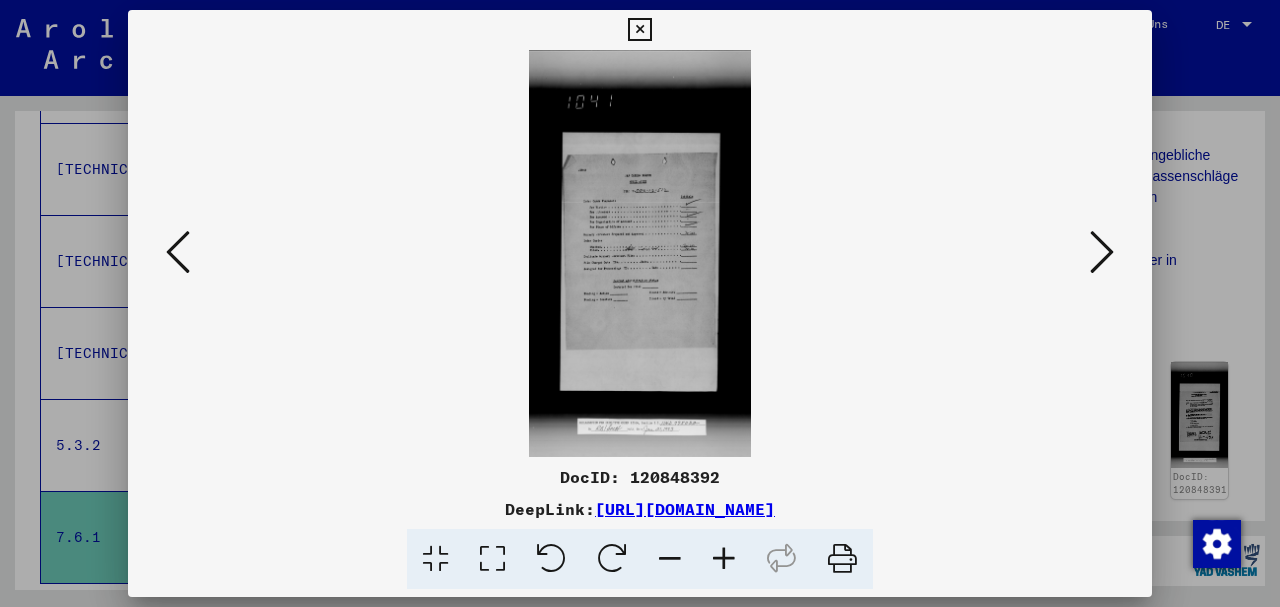click at bounding box center [178, 252] 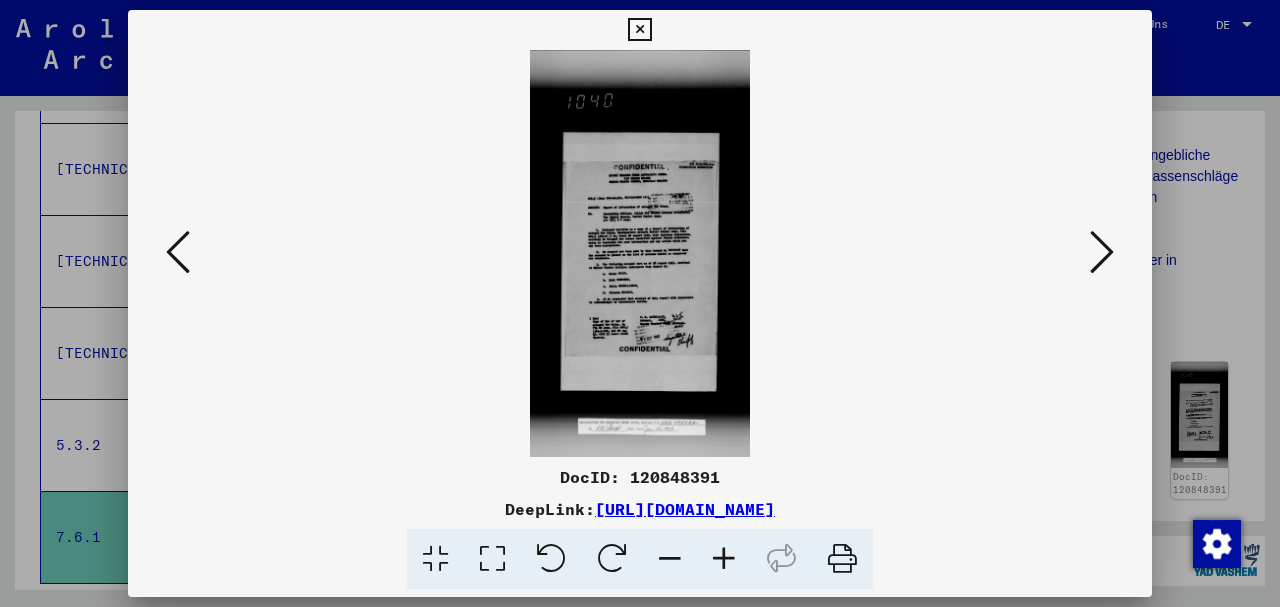 click at bounding box center (1102, 253) 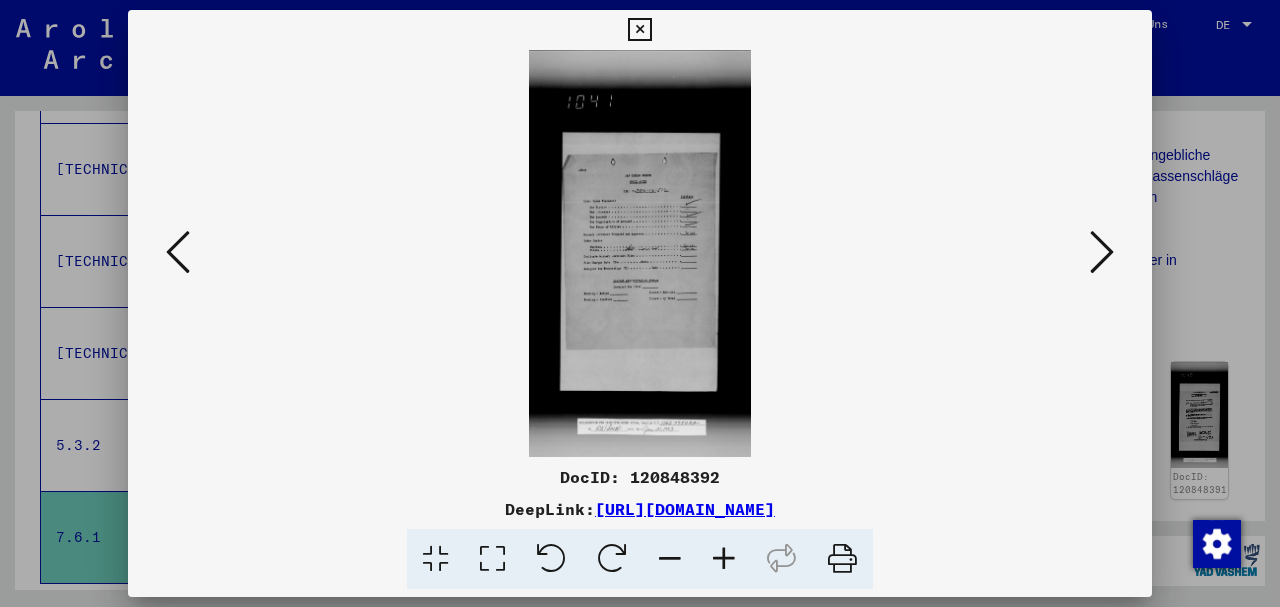click at bounding box center [1102, 253] 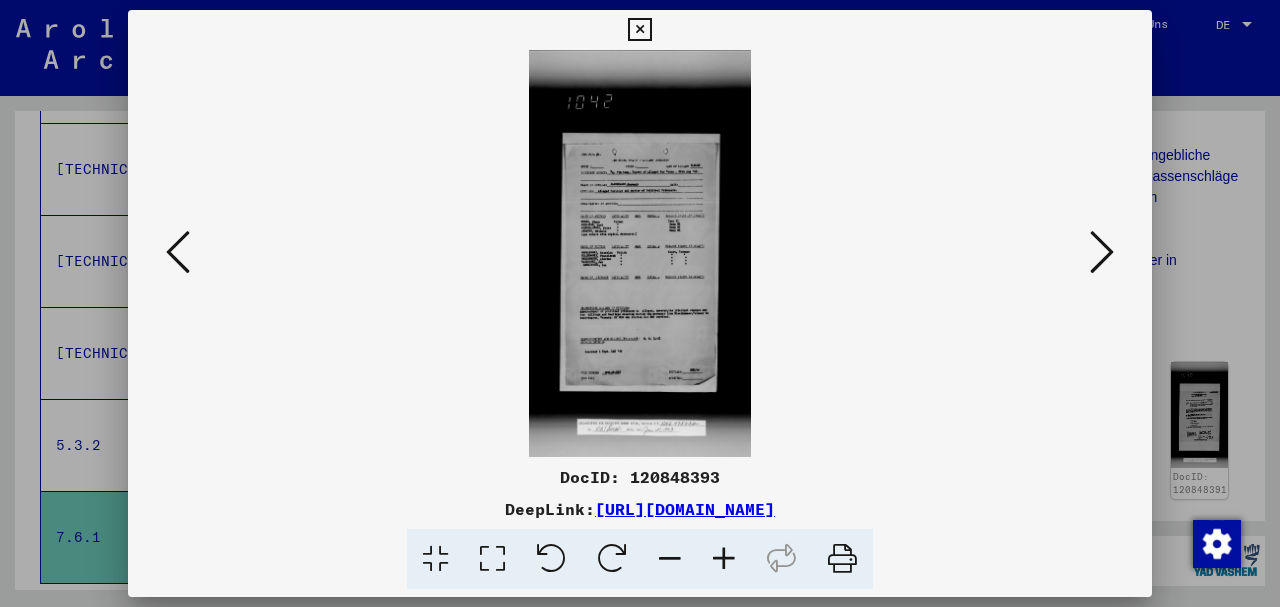 click at bounding box center (1102, 253) 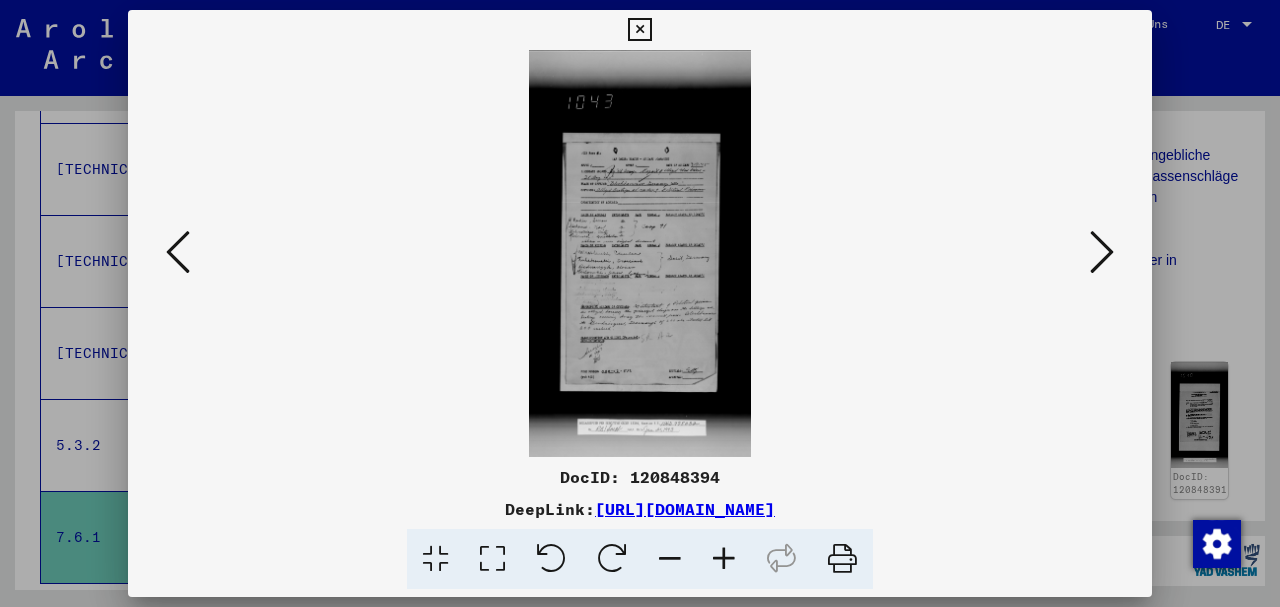 click at bounding box center [1102, 253] 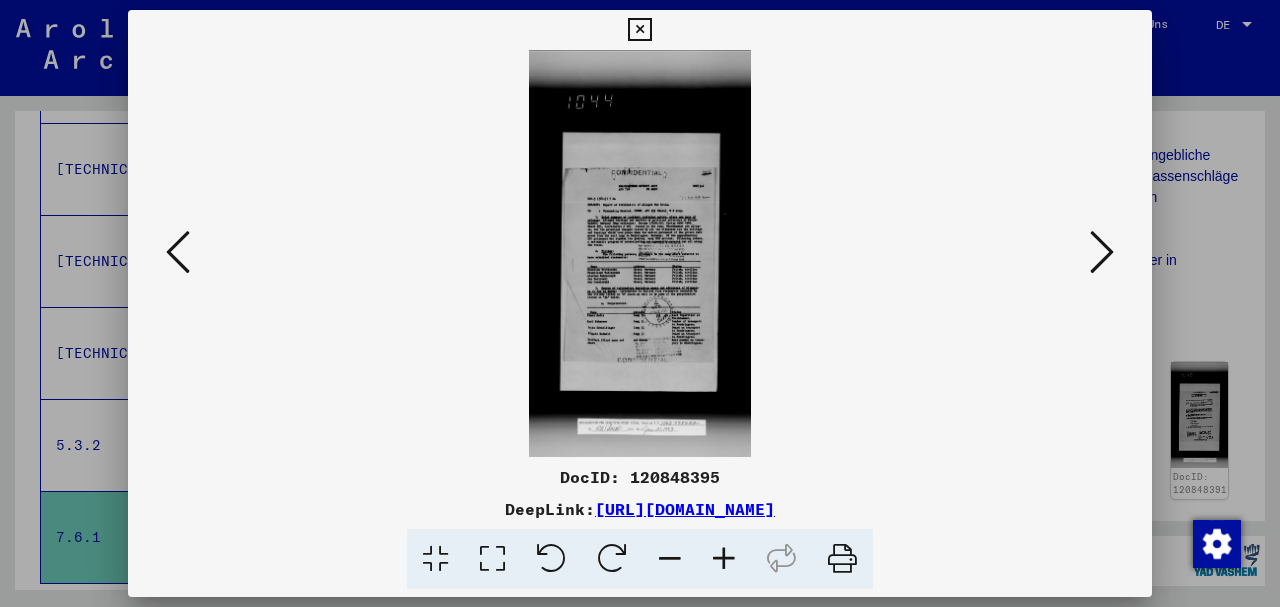click at bounding box center [1102, 253] 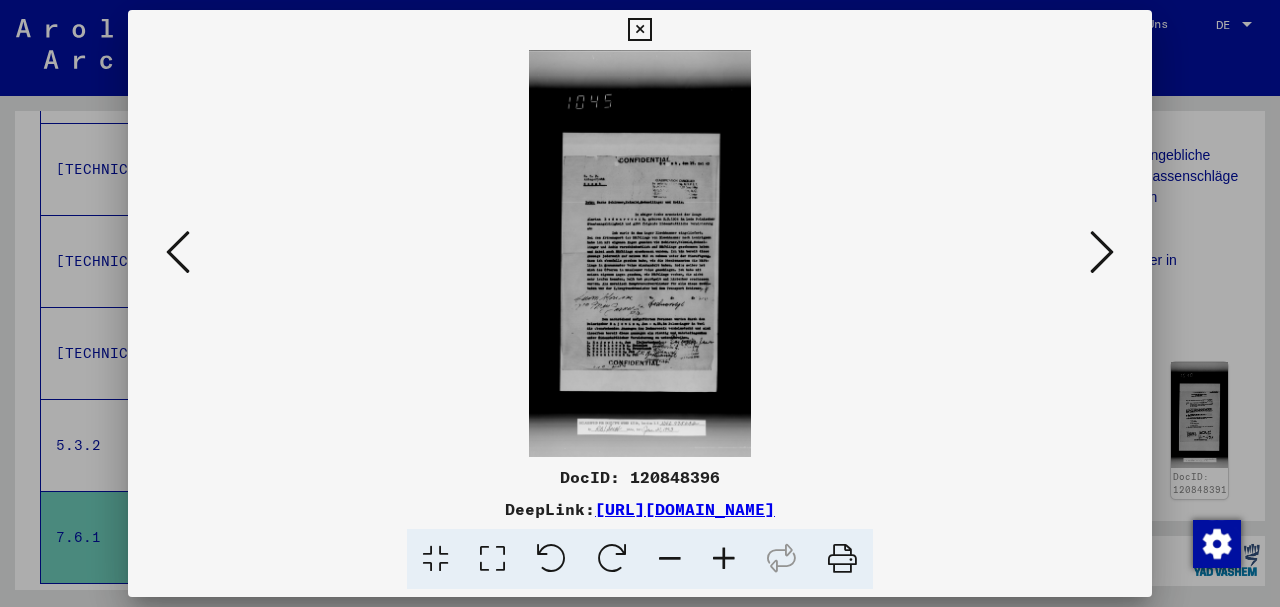 click at bounding box center [1102, 253] 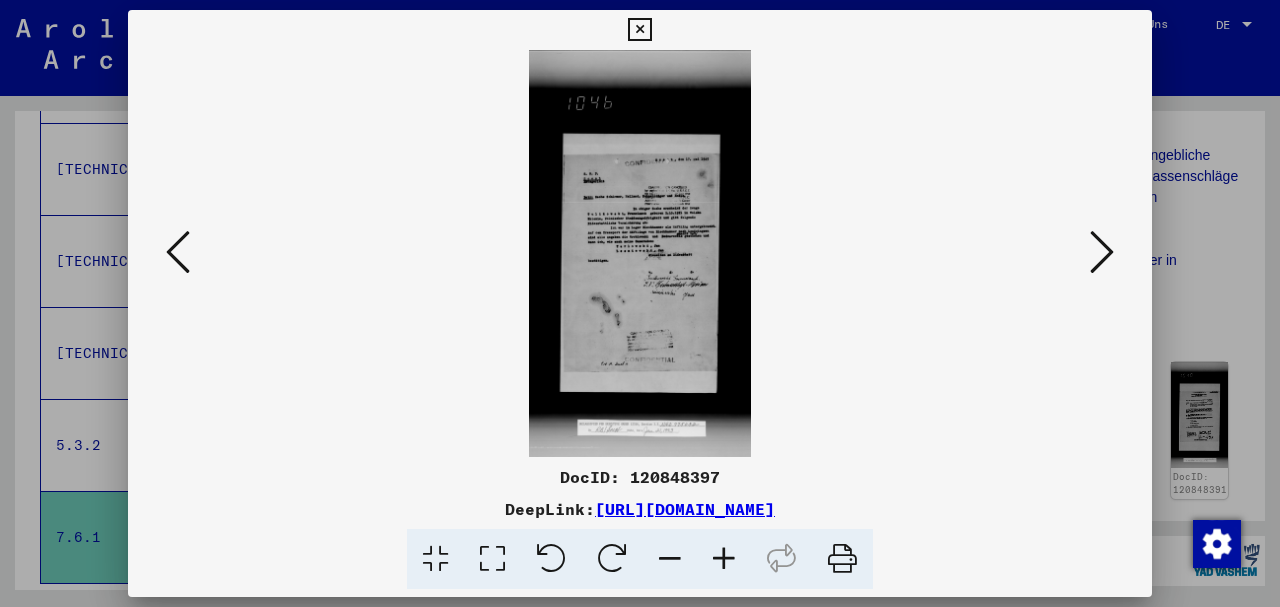 click at bounding box center [1102, 253] 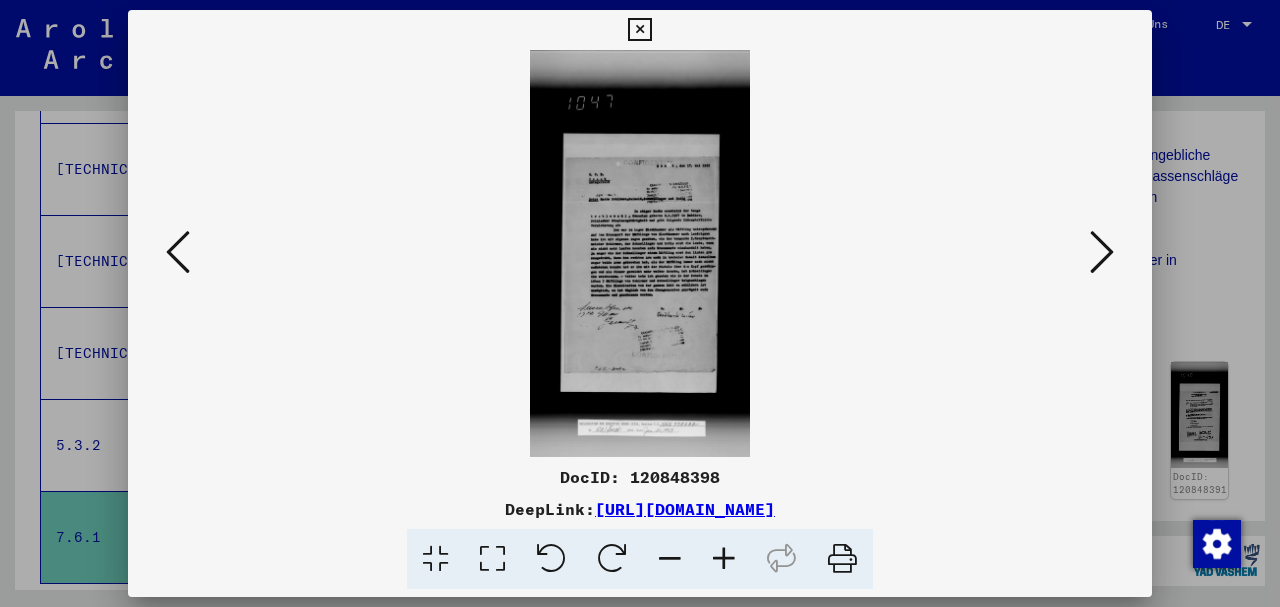 click at bounding box center (1102, 253) 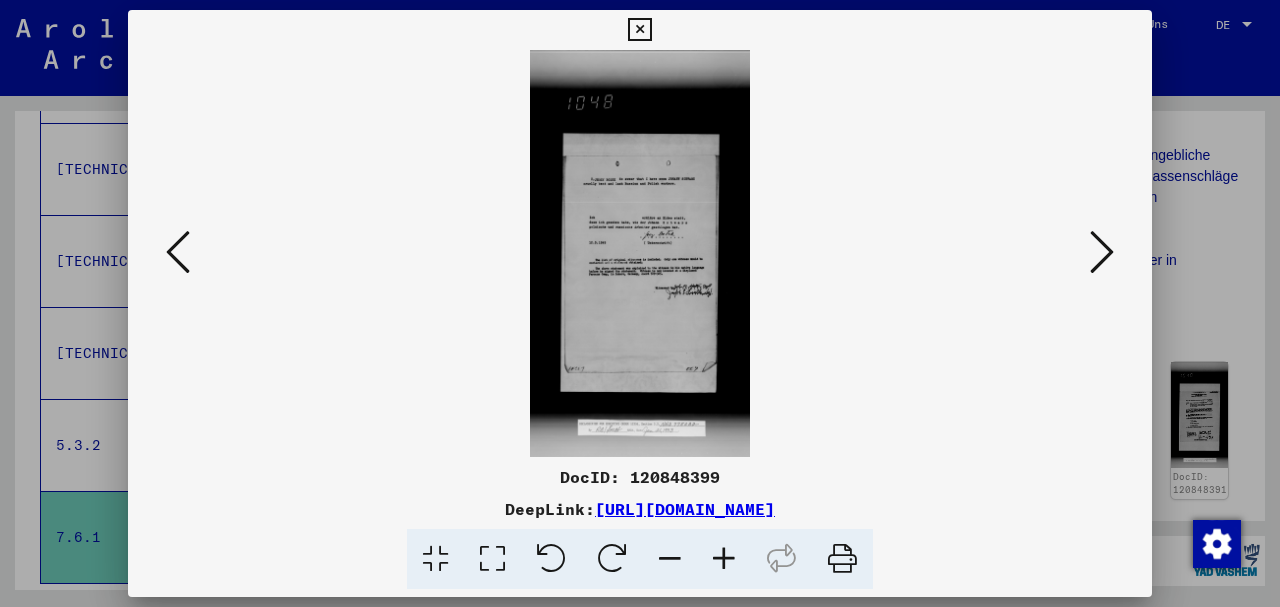 click at bounding box center [1102, 253] 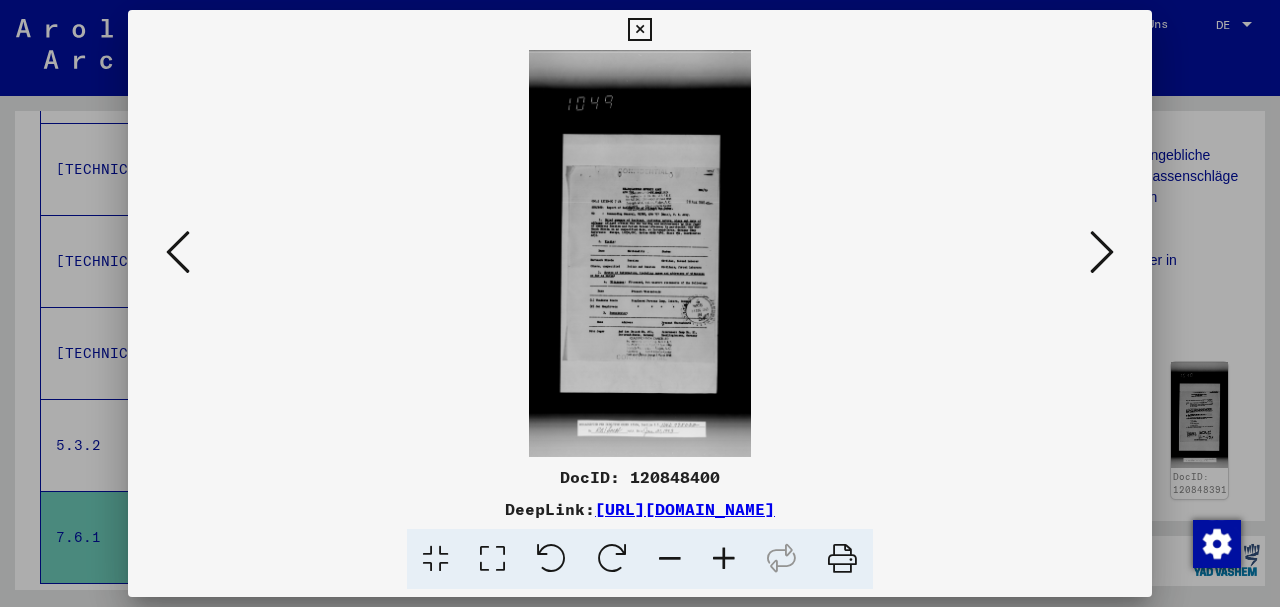 click at bounding box center [1102, 253] 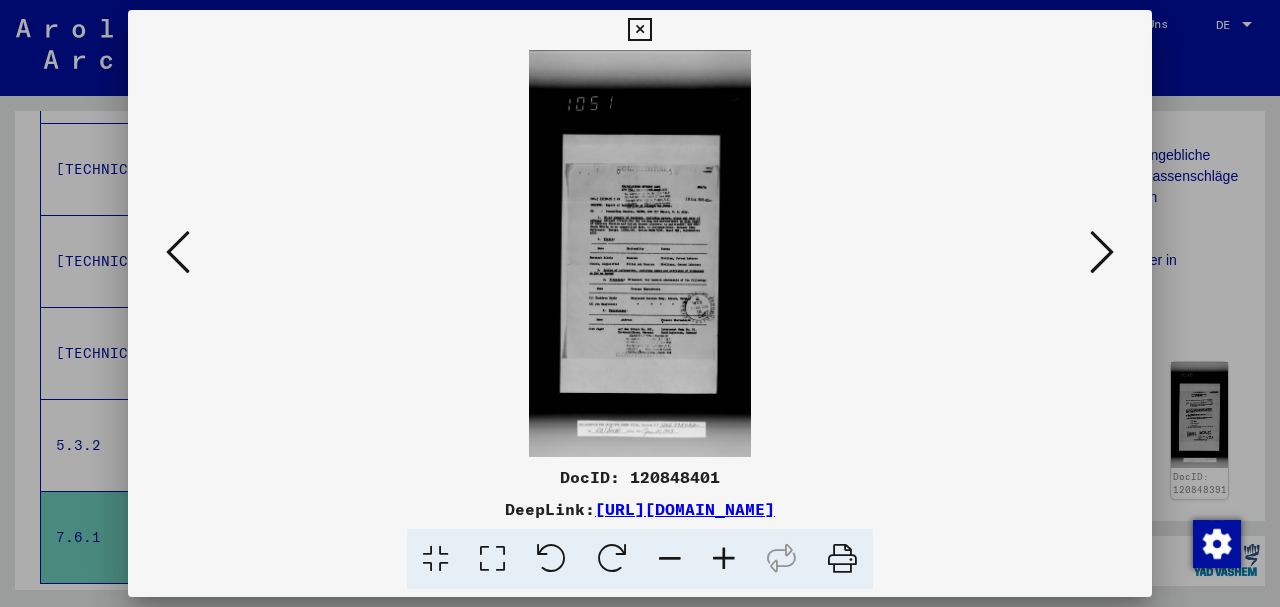 click at bounding box center [639, 30] 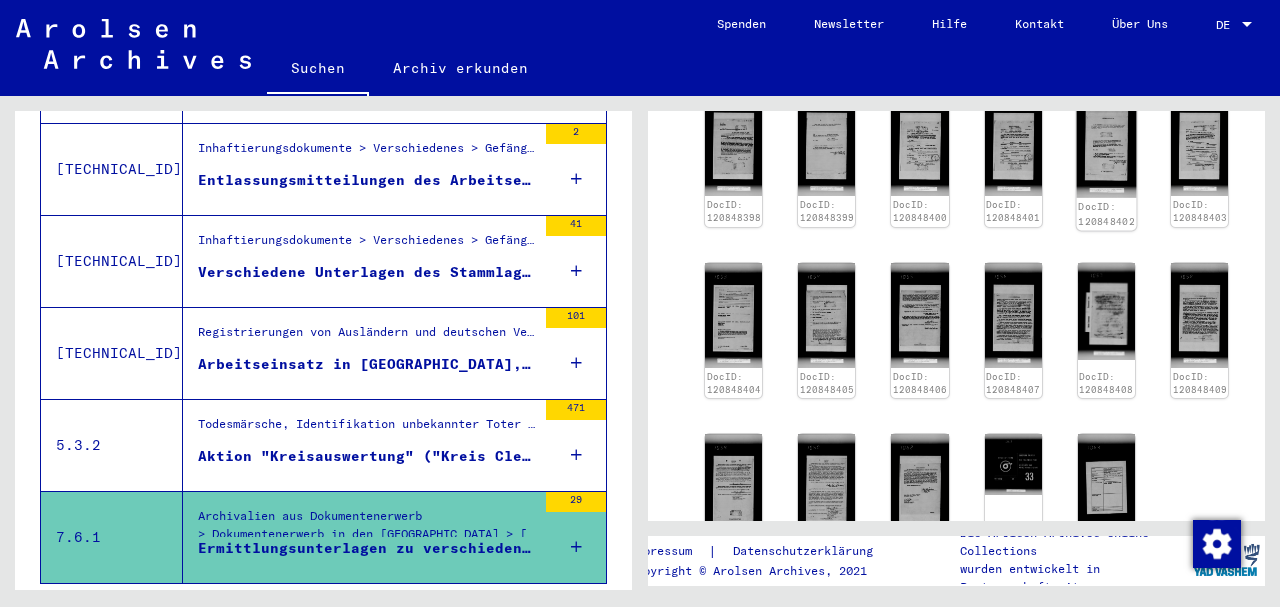 scroll, scrollTop: 1066, scrollLeft: 0, axis: vertical 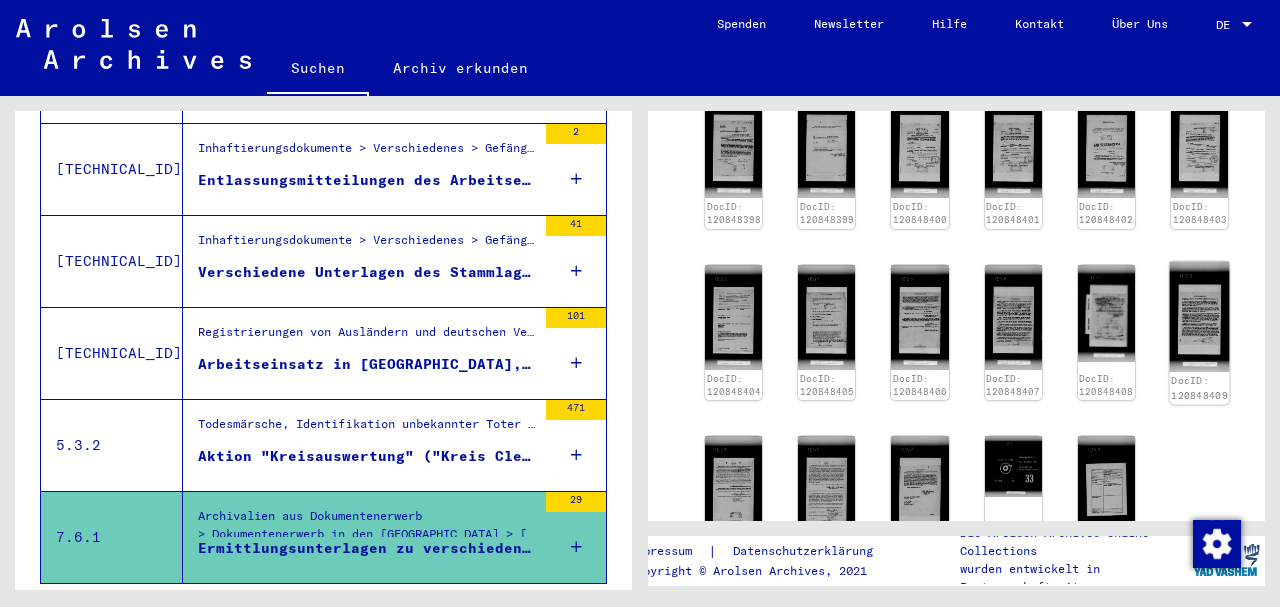 click 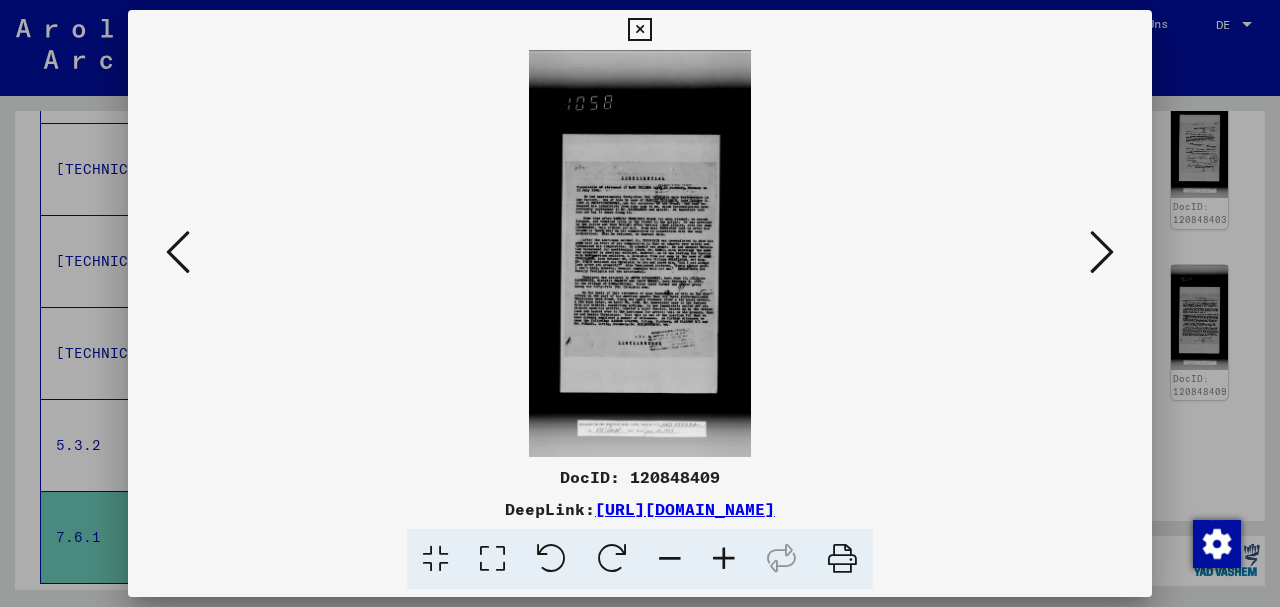 click at bounding box center [639, 30] 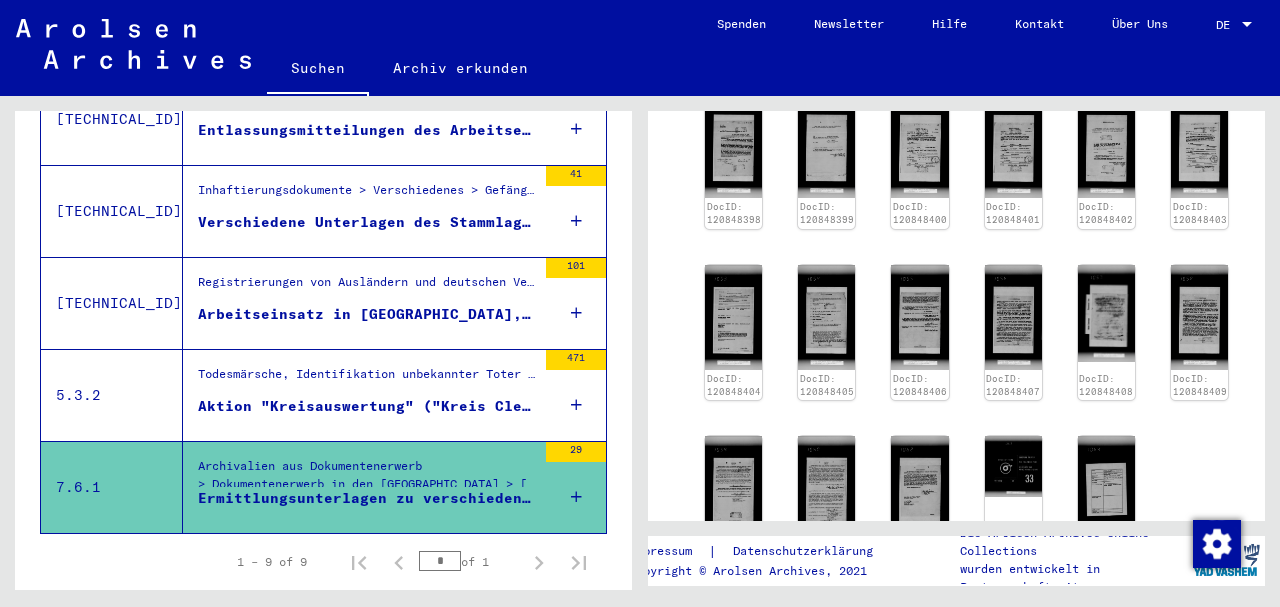 scroll, scrollTop: 804, scrollLeft: 0, axis: vertical 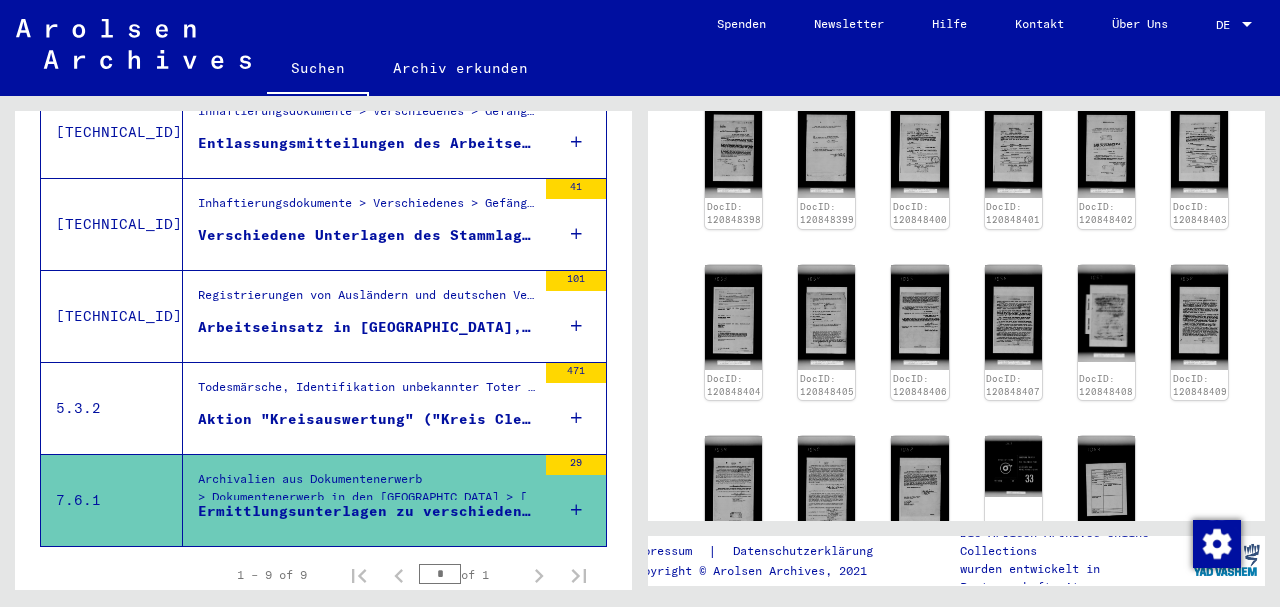 click on "Todesmärsche, Identifikation unbekannter Toter und NS-Prozesse > Todesmärsche / Identification of unknown dead (u.a. Alliierte Erhebungen, Routen, Identifikation unbekannter Toter) > Versuchte Identifizierung" at bounding box center [367, 392] 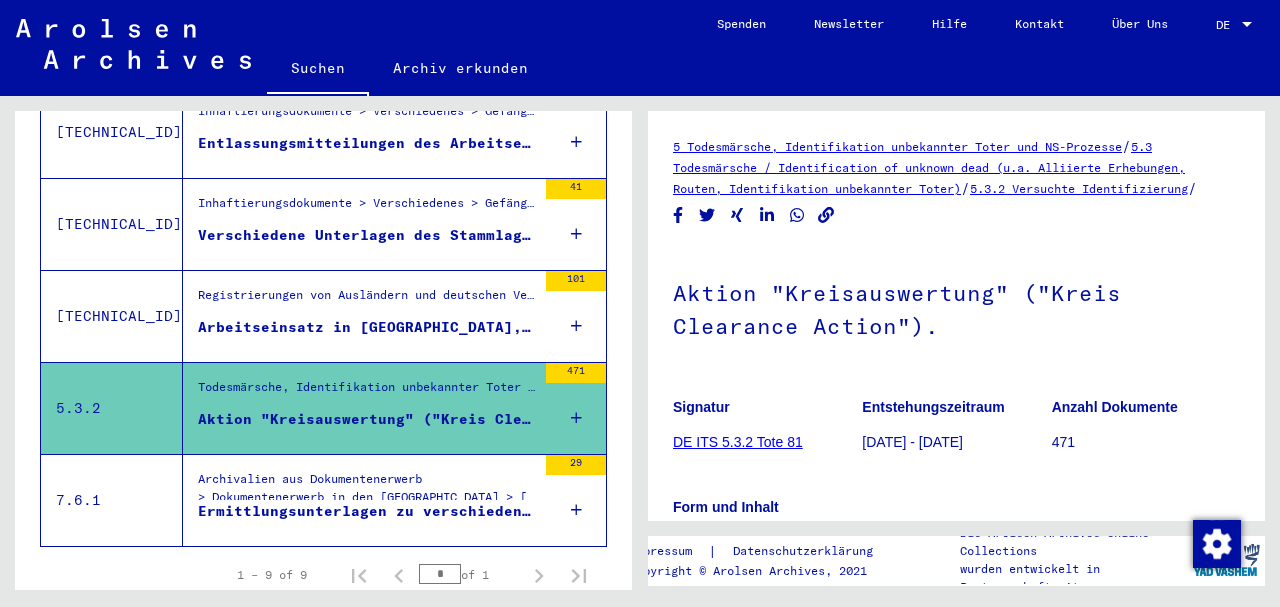 click on "Arbeitseinsatz in [GEOGRAPHIC_DATA],  - [PERSON_NAME] A.G., galizische Bergwerkgesellsch. in [GEOGRAPHIC_DATA], Johannagrube "Gute Hoffnung",  - [DEMOGRAPHIC_DATA] Kriegsgefangene, Zivilarbeiter,  - Berg [PERSON_NAME] ..." at bounding box center (367, 327) 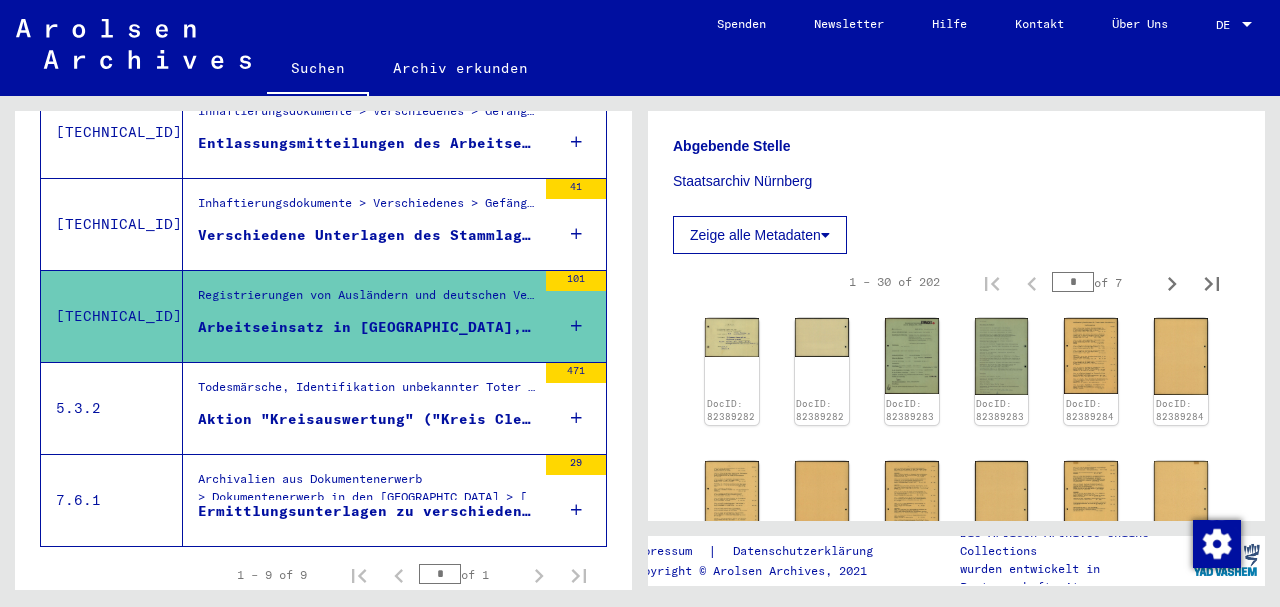 scroll, scrollTop: 715, scrollLeft: 0, axis: vertical 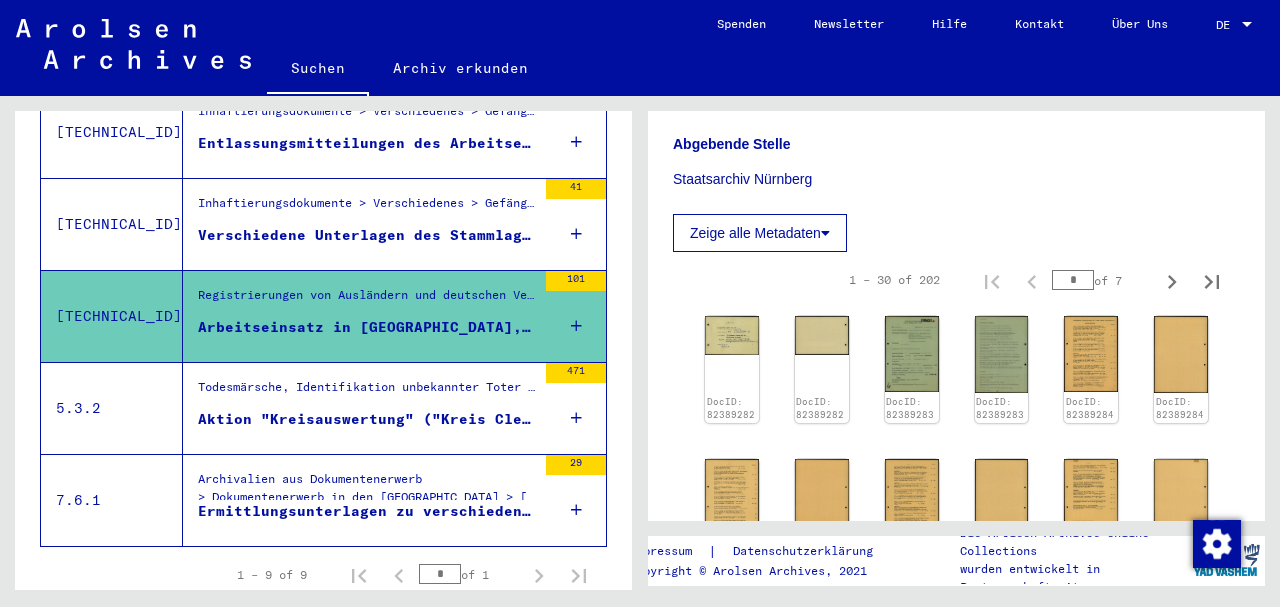 click on "Zeige alle Metadaten" 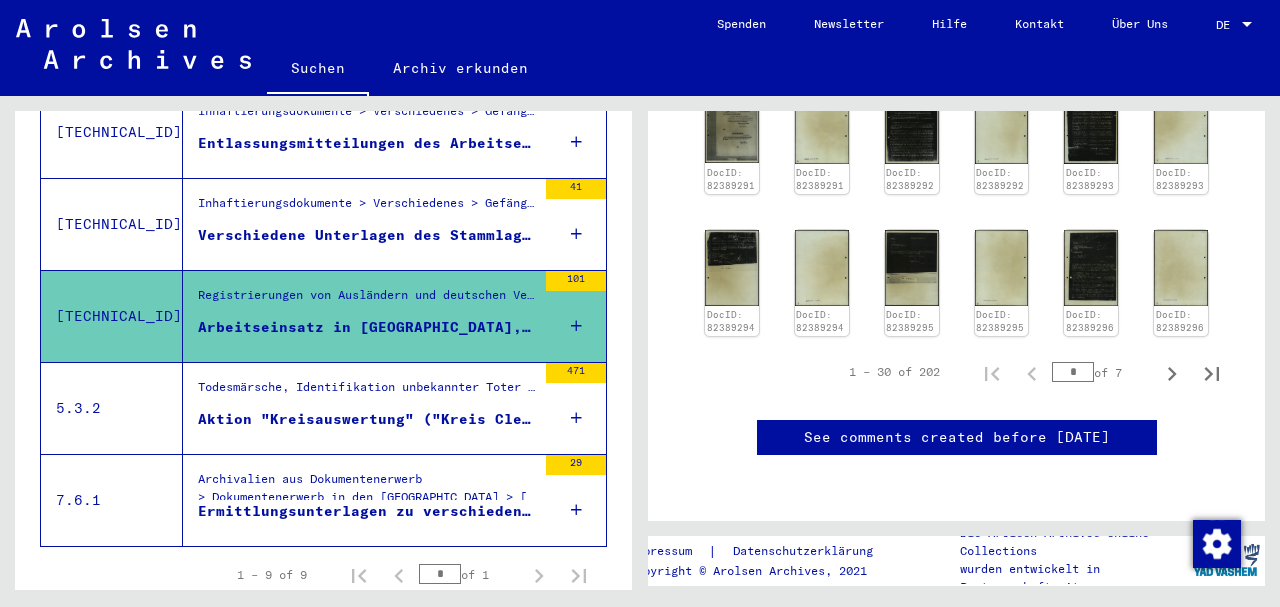 scroll, scrollTop: 1437, scrollLeft: 0, axis: vertical 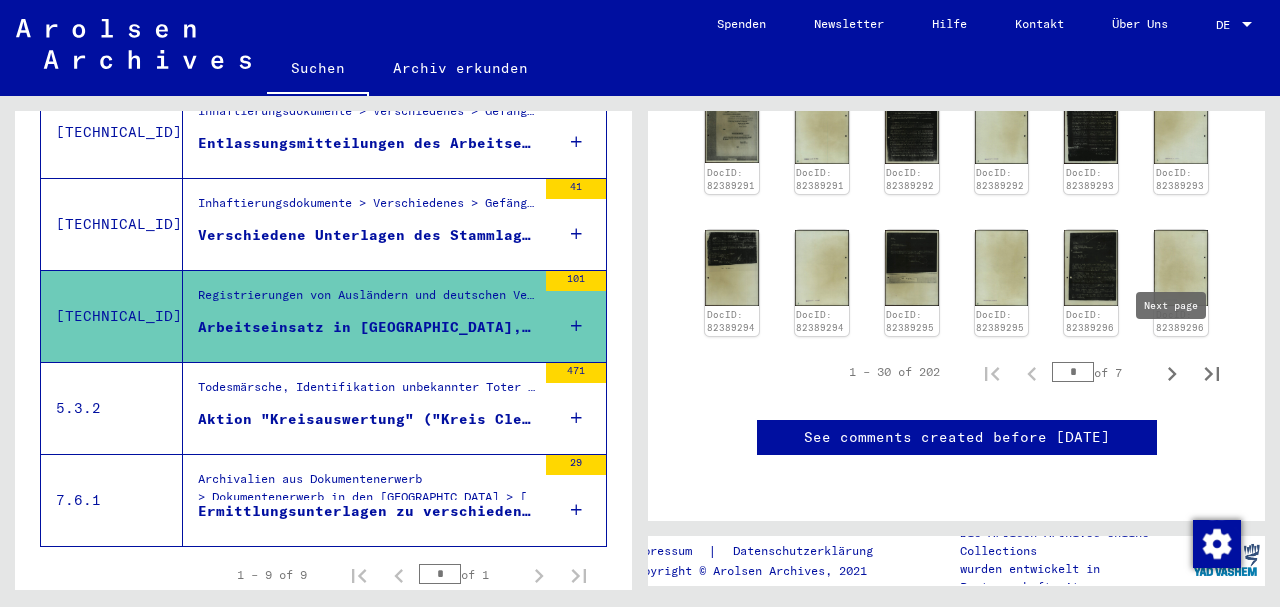 click 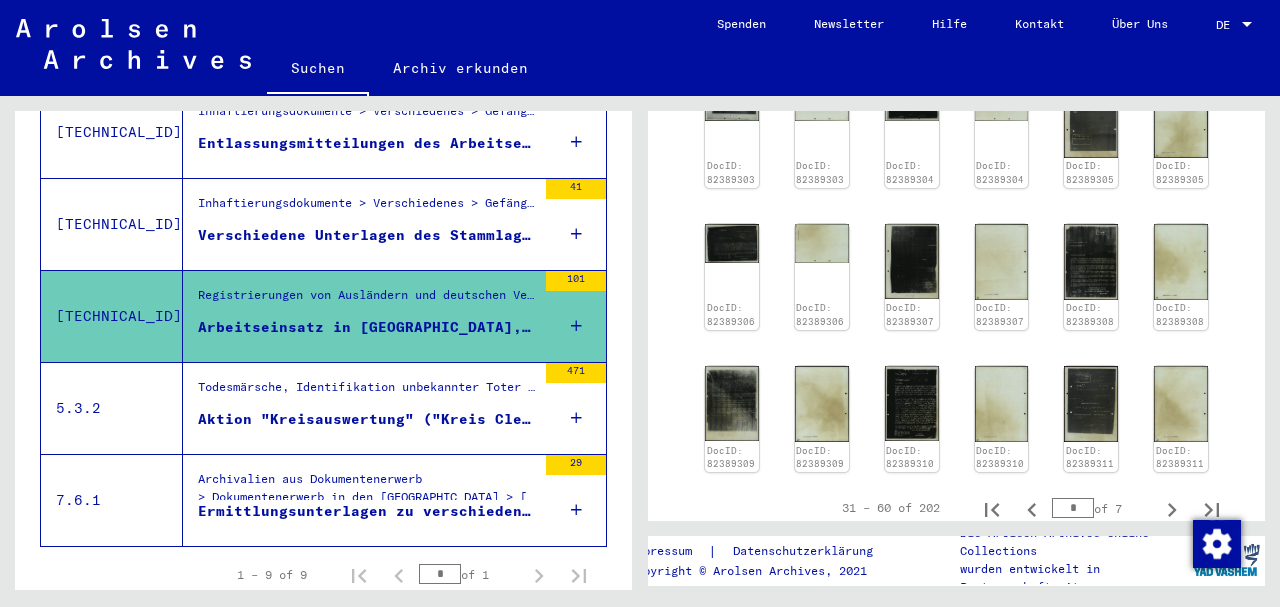 scroll, scrollTop: 1272, scrollLeft: 0, axis: vertical 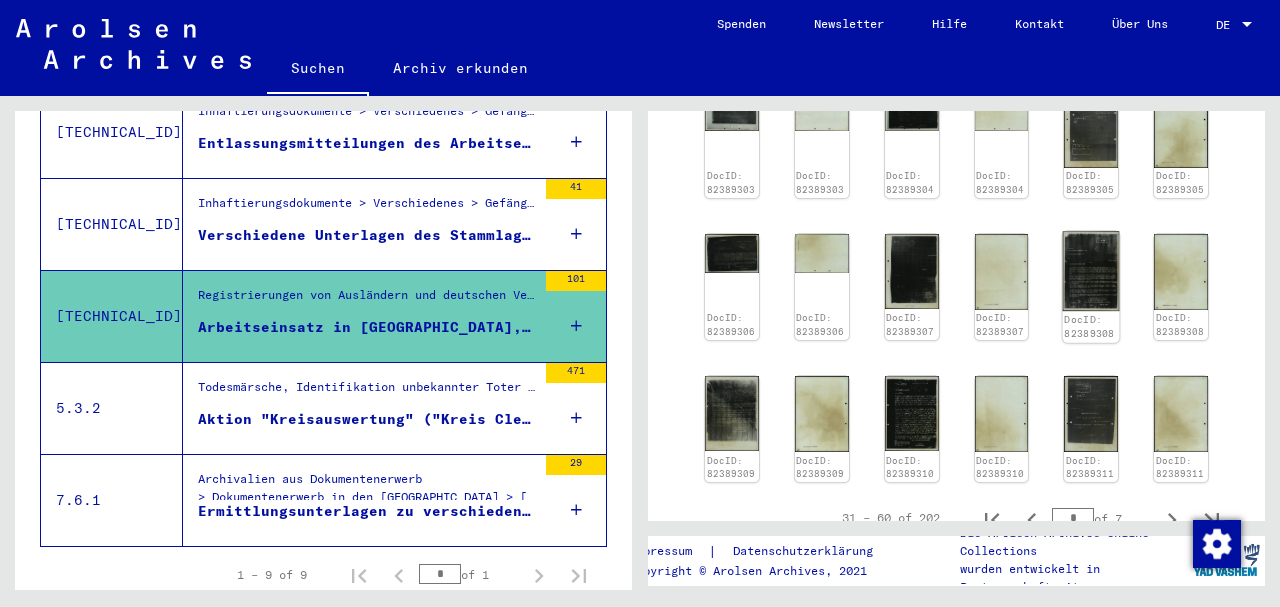 click 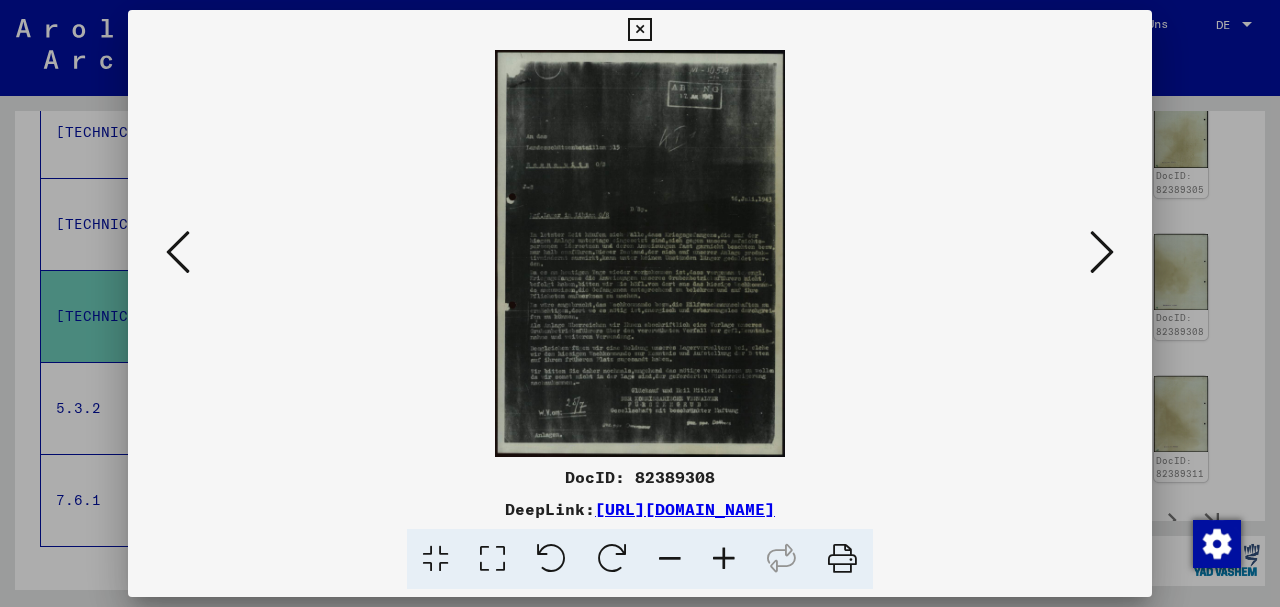 click at bounding box center (724, 559) 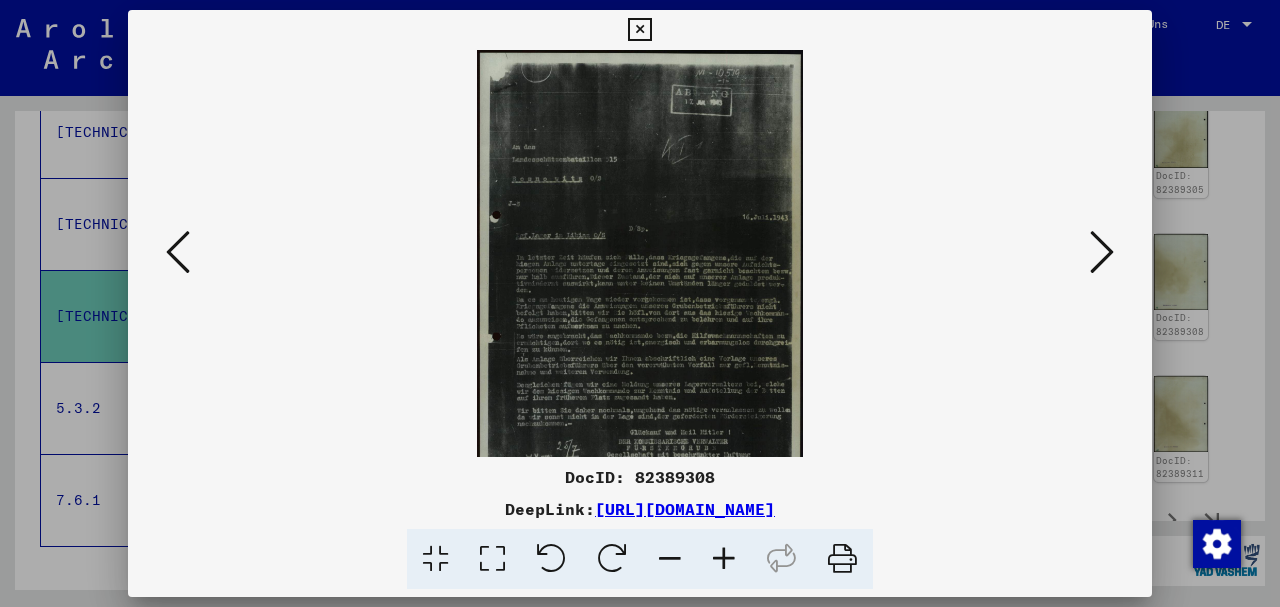 click at bounding box center (724, 559) 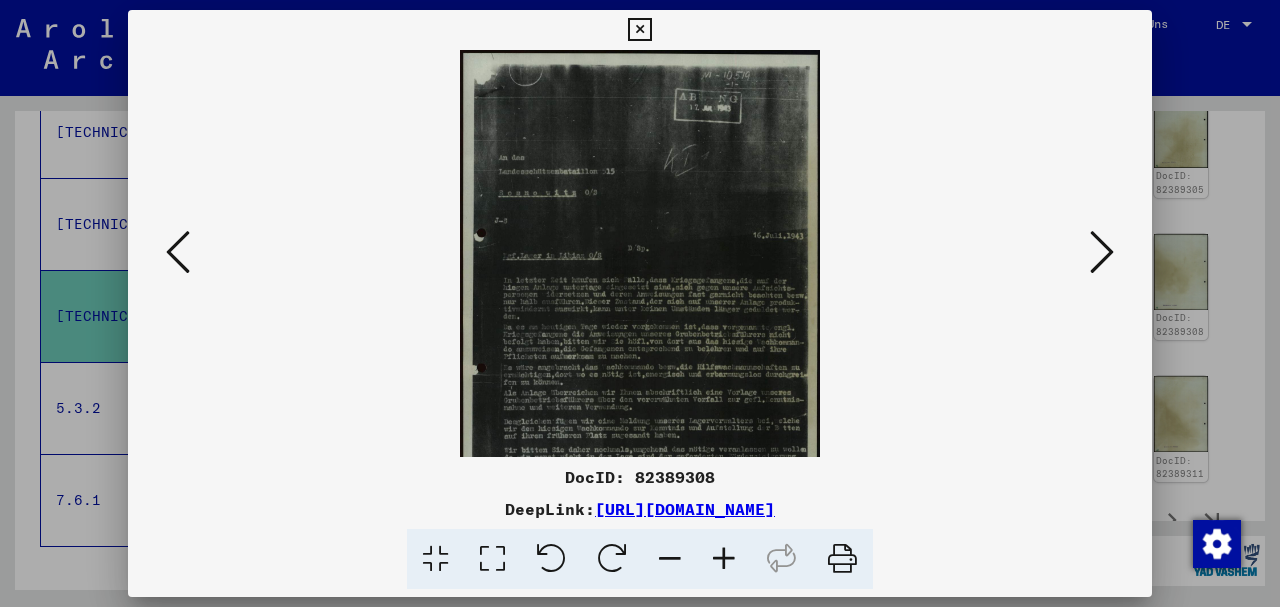 click at bounding box center [724, 559] 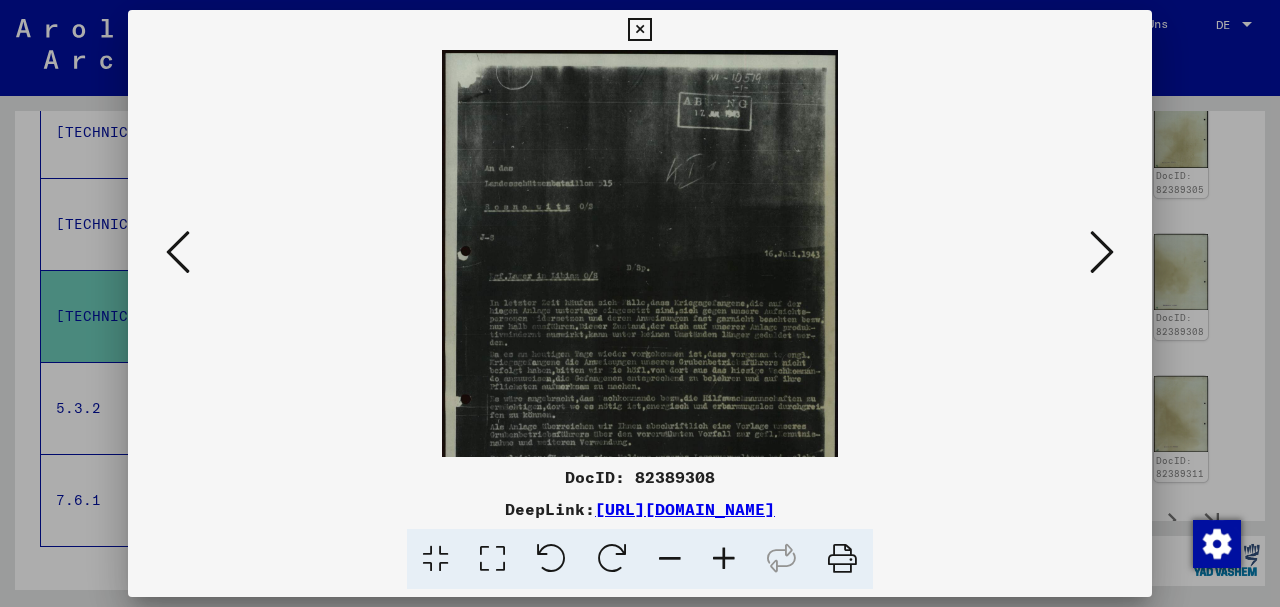 click at bounding box center [1102, 252] 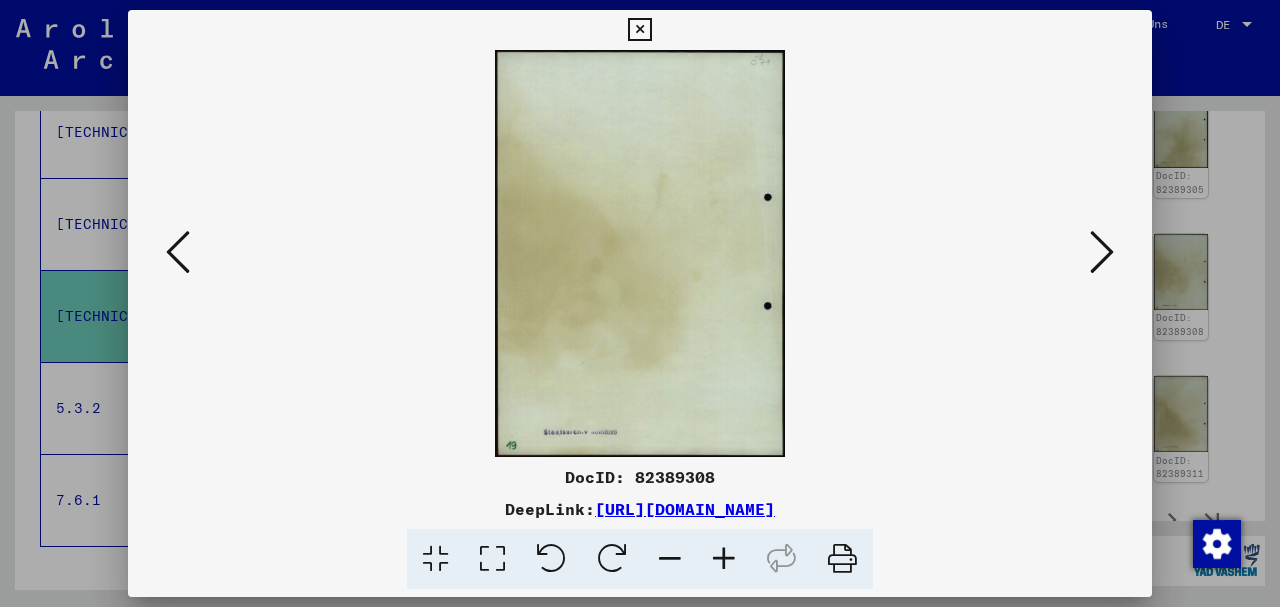 click at bounding box center (1102, 252) 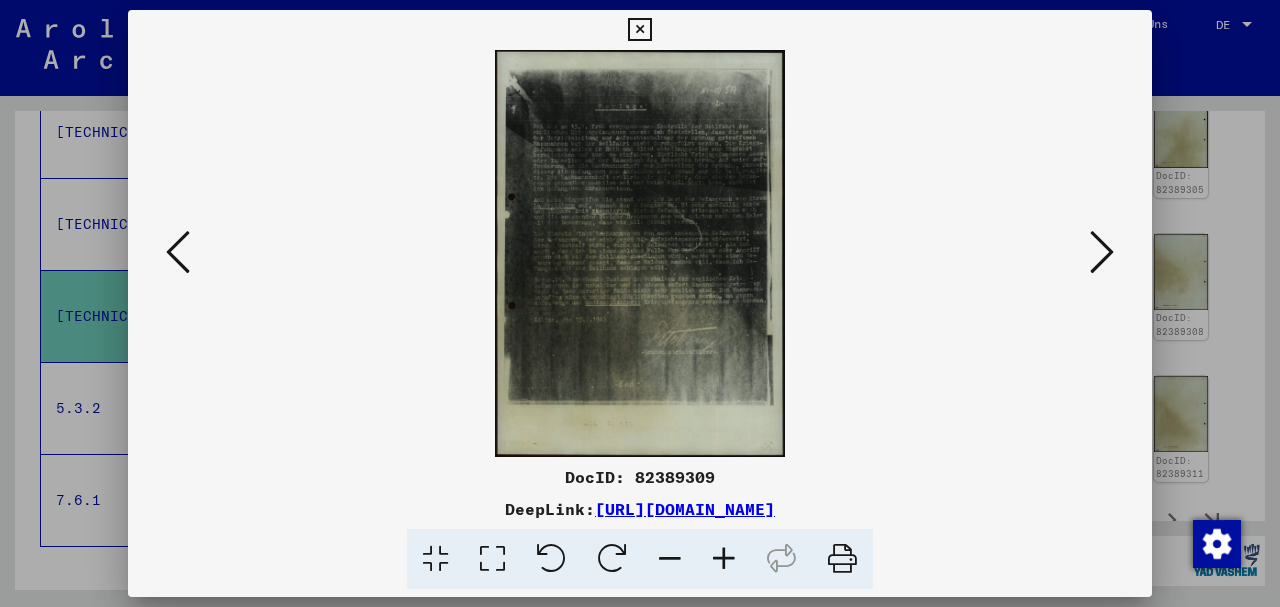 click at bounding box center (724, 559) 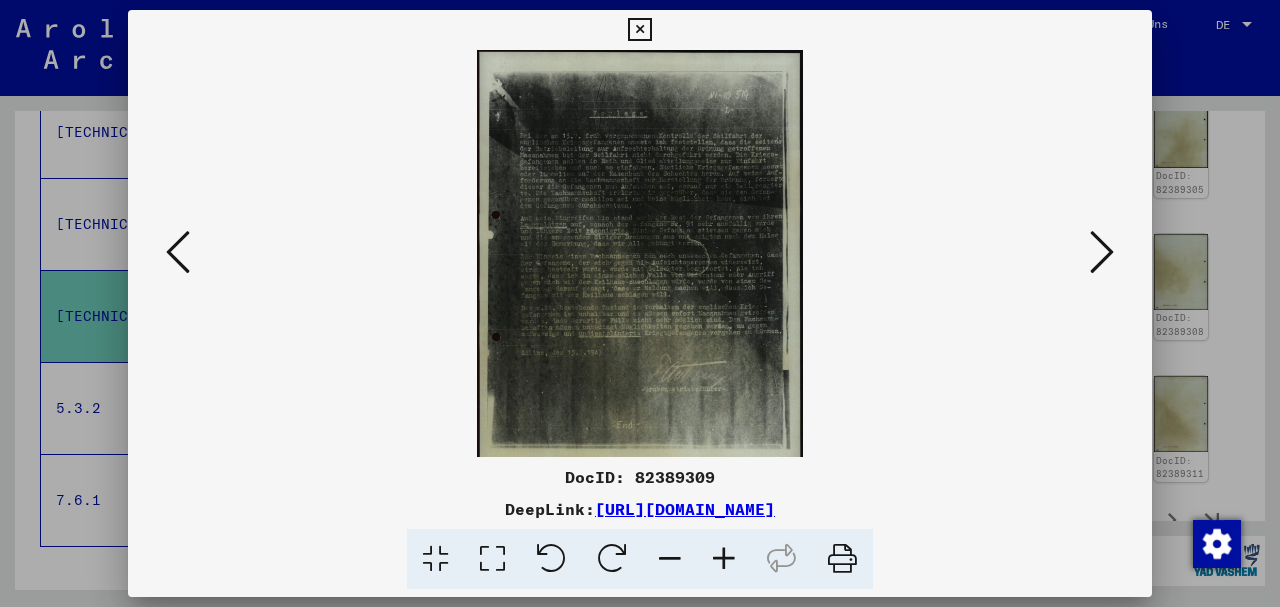click at bounding box center (724, 559) 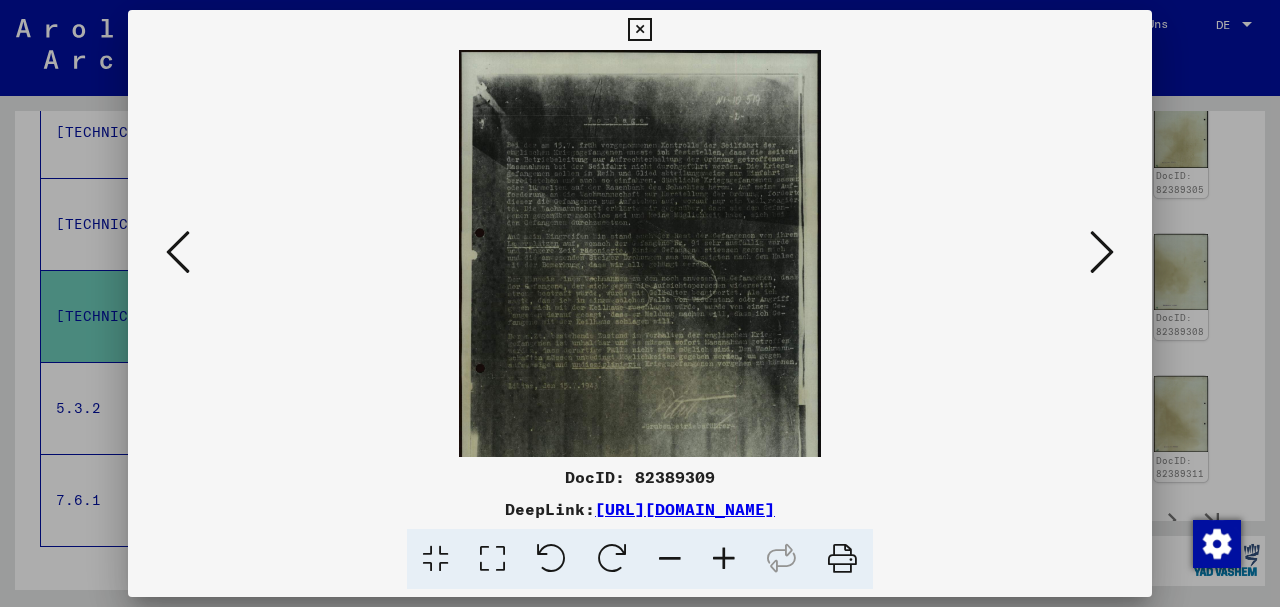click at bounding box center (724, 559) 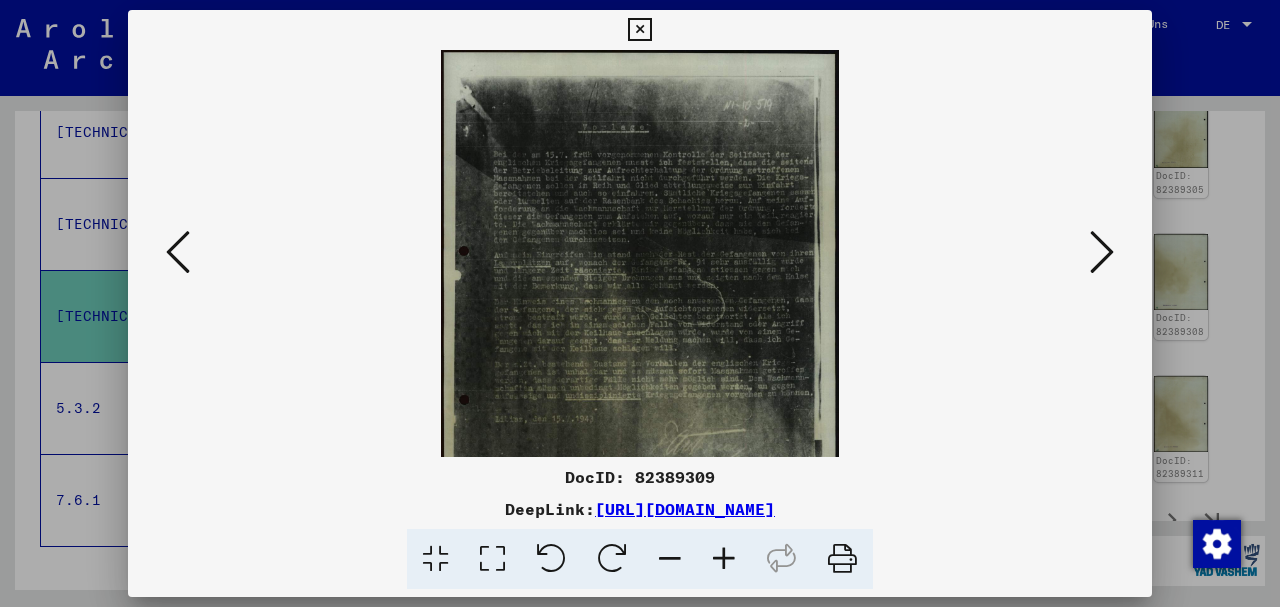click at bounding box center [1102, 252] 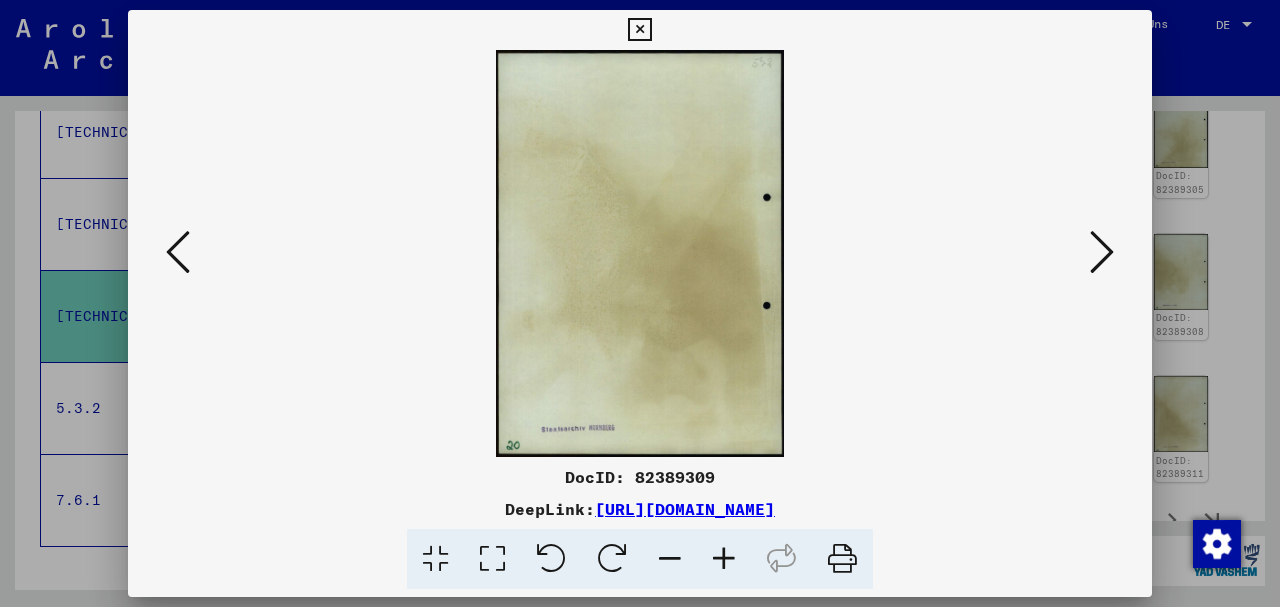 click at bounding box center (1102, 252) 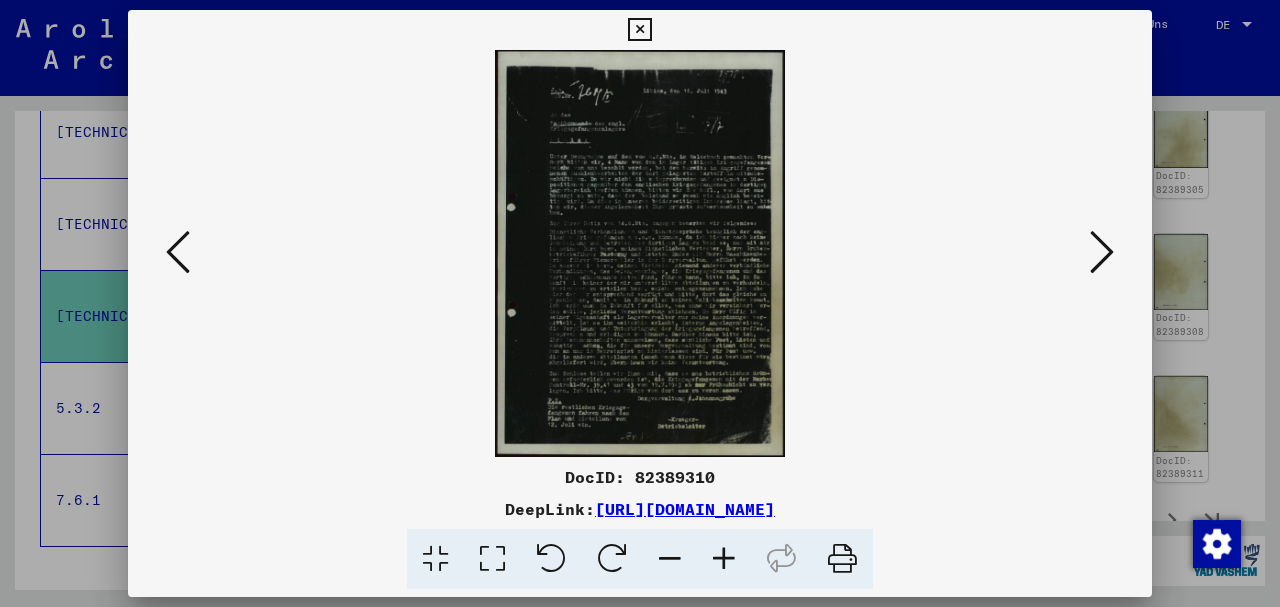 click at bounding box center (724, 559) 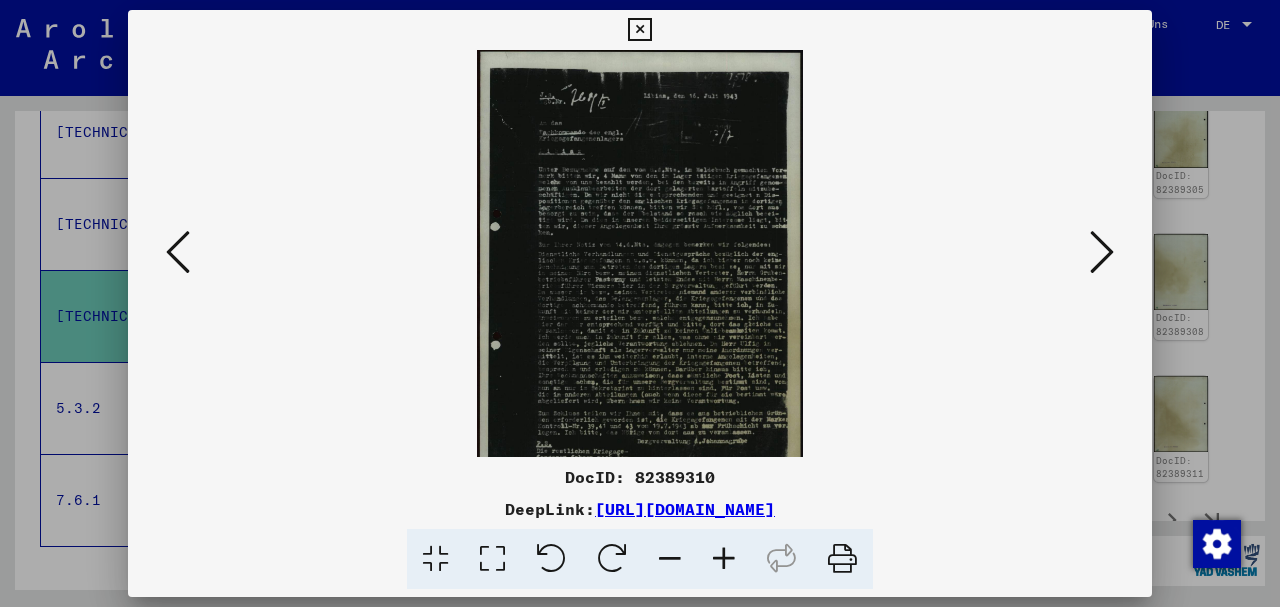 click at bounding box center (724, 559) 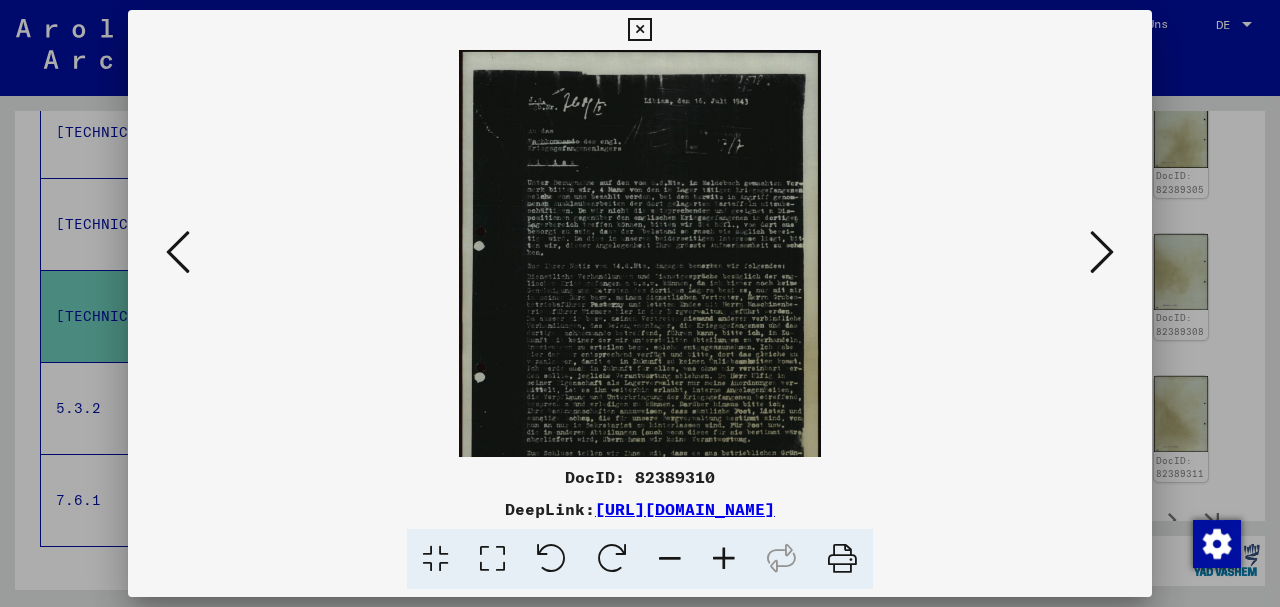 click at bounding box center [1102, 252] 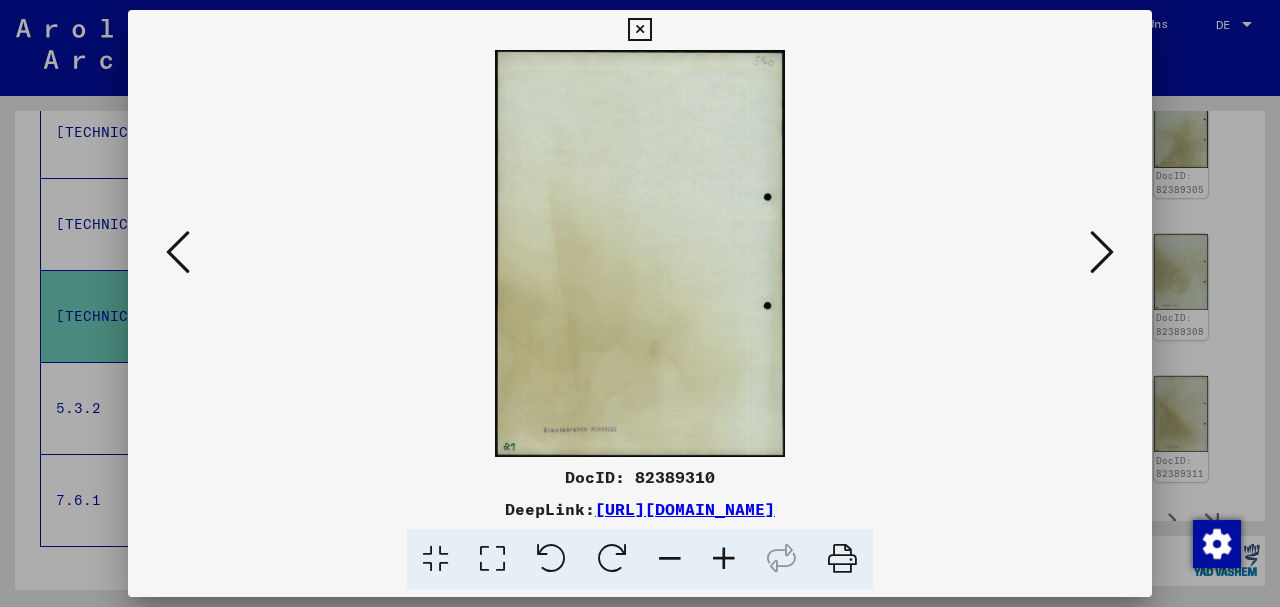 click at bounding box center [1102, 252] 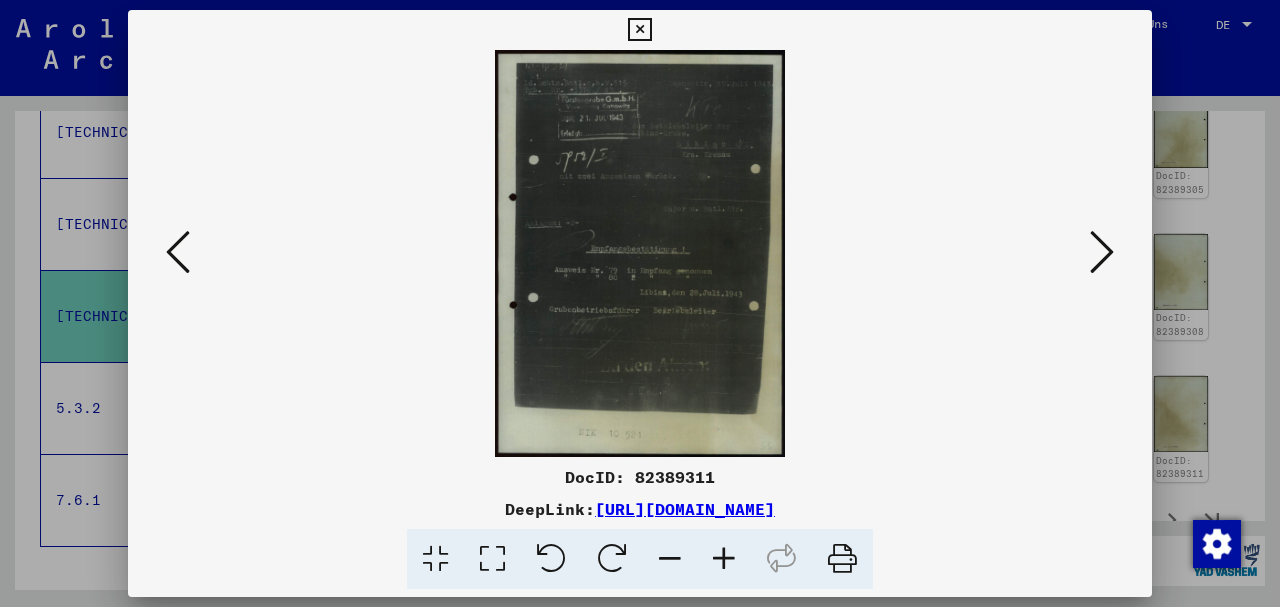 click at bounding box center (1102, 252) 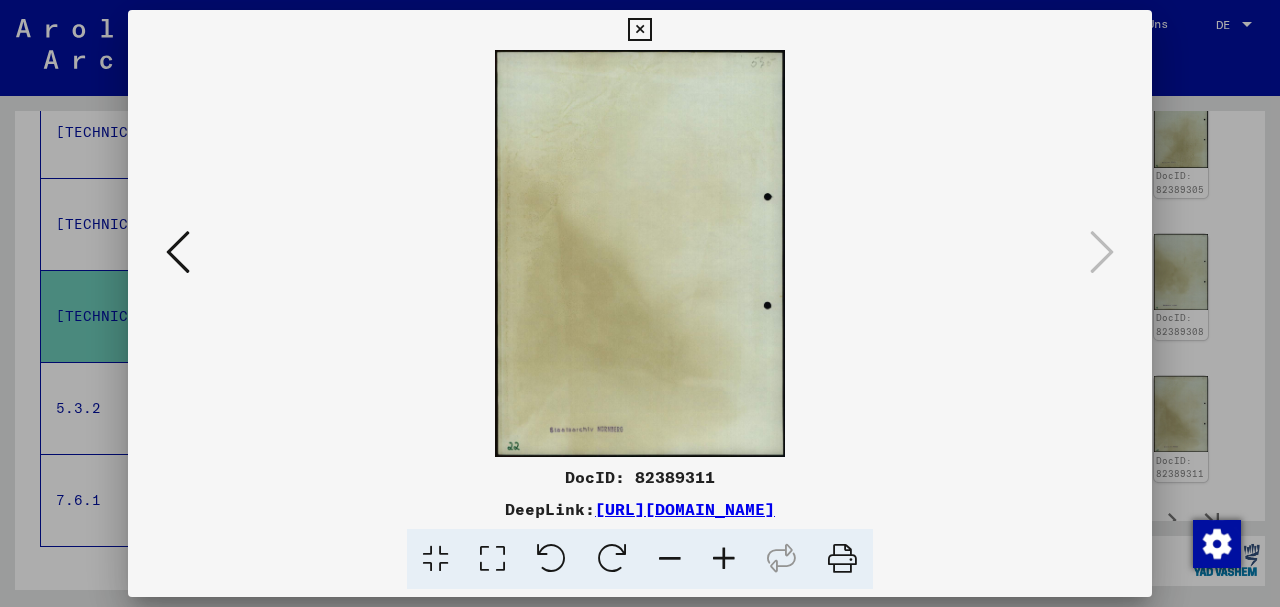 click at bounding box center [639, 30] 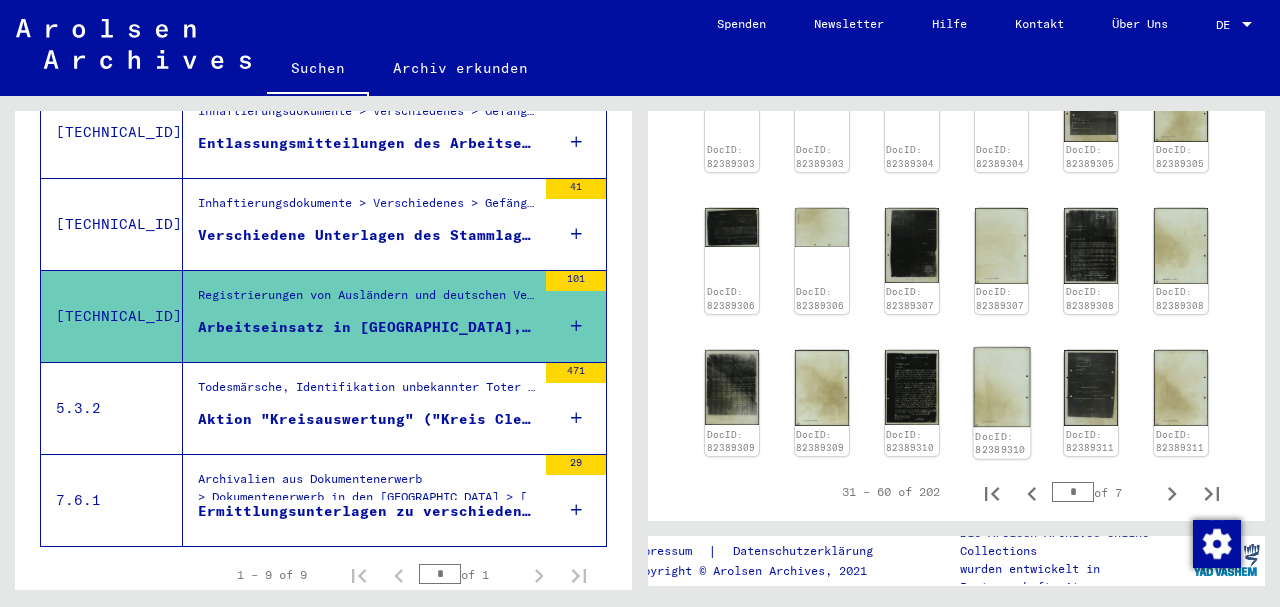 scroll, scrollTop: 1461, scrollLeft: 0, axis: vertical 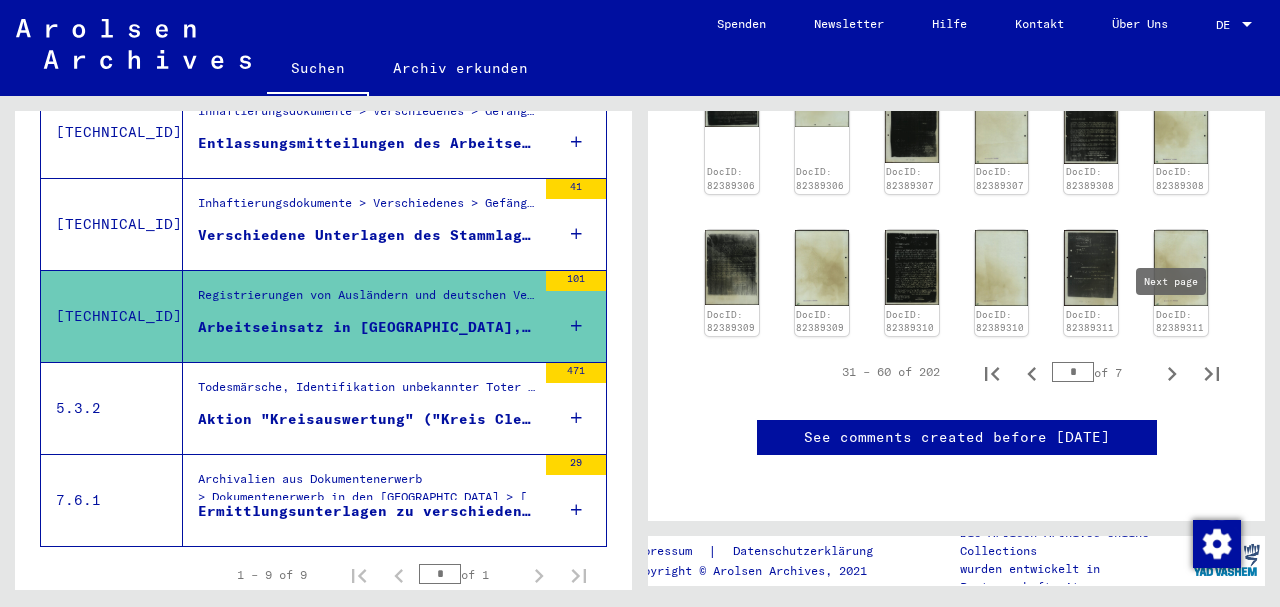 click 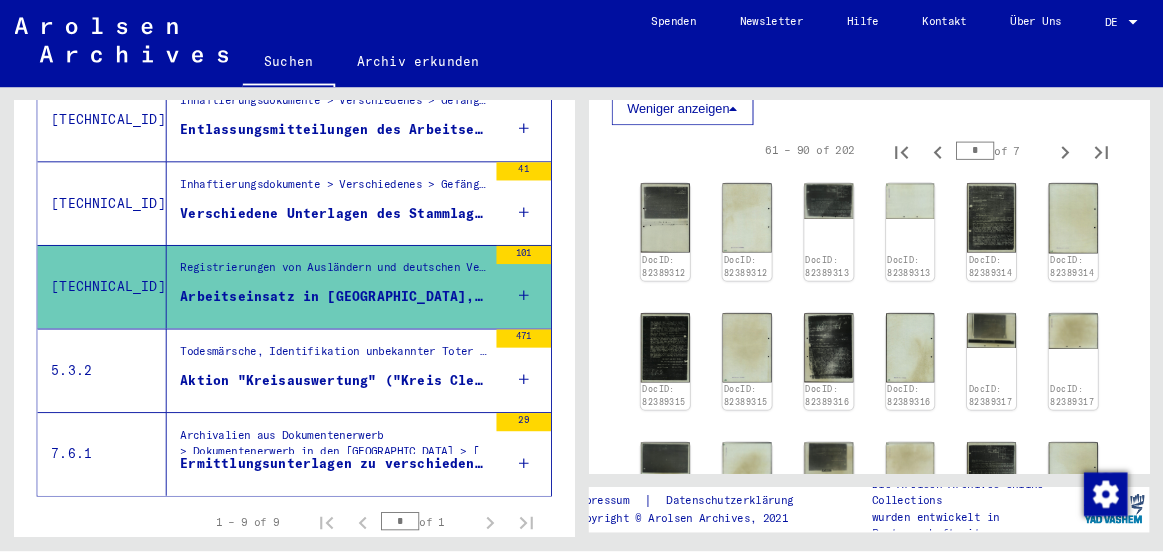 scroll, scrollTop: 866, scrollLeft: 0, axis: vertical 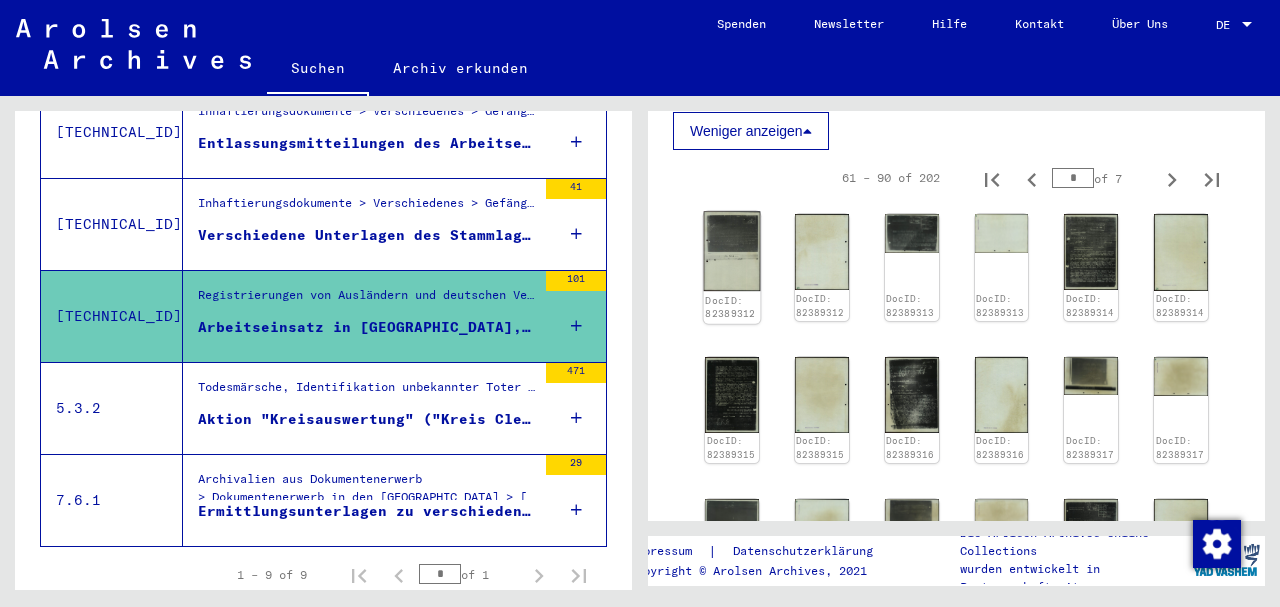 click 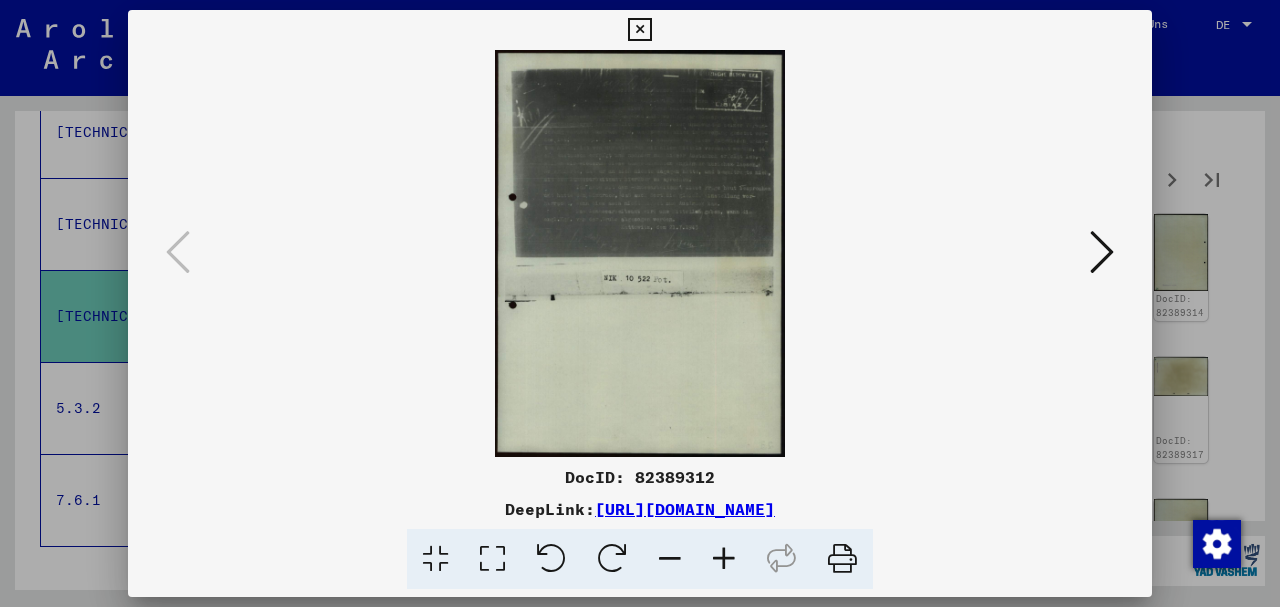 click at bounding box center [1102, 252] 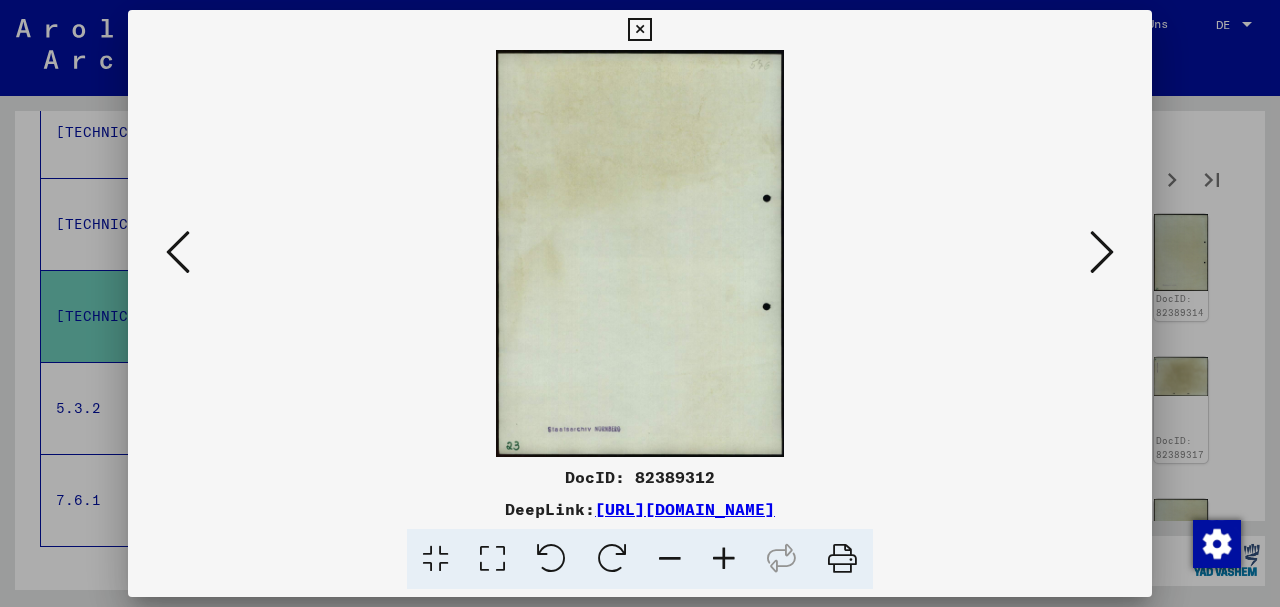 click at bounding box center (1102, 252) 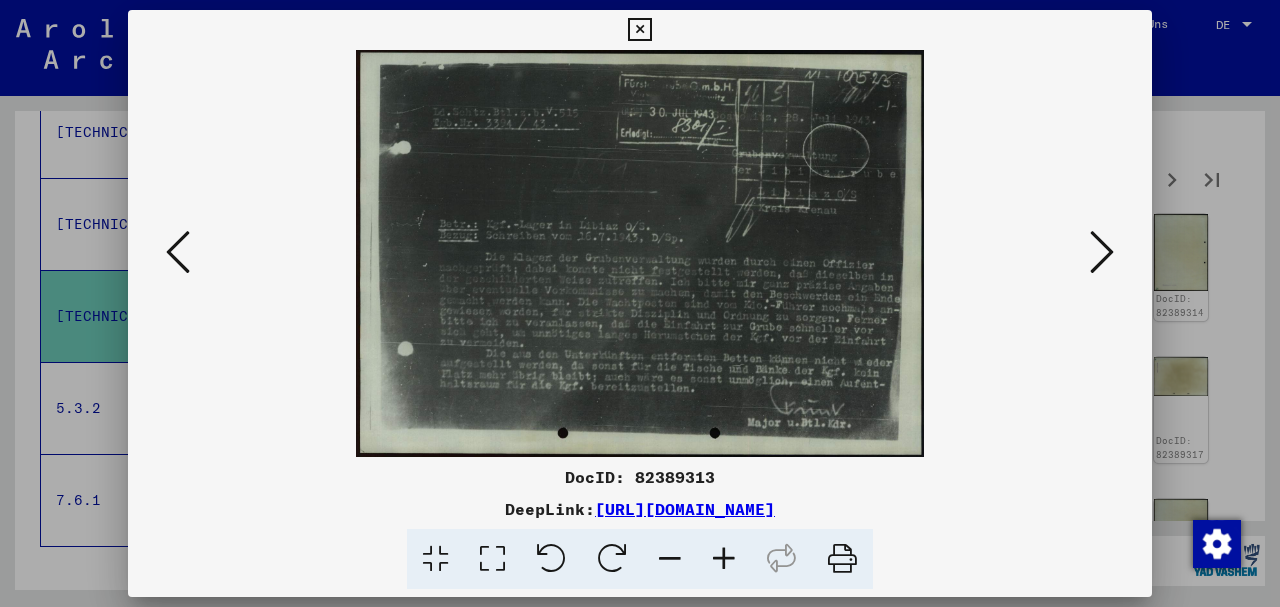 click at bounding box center [1102, 252] 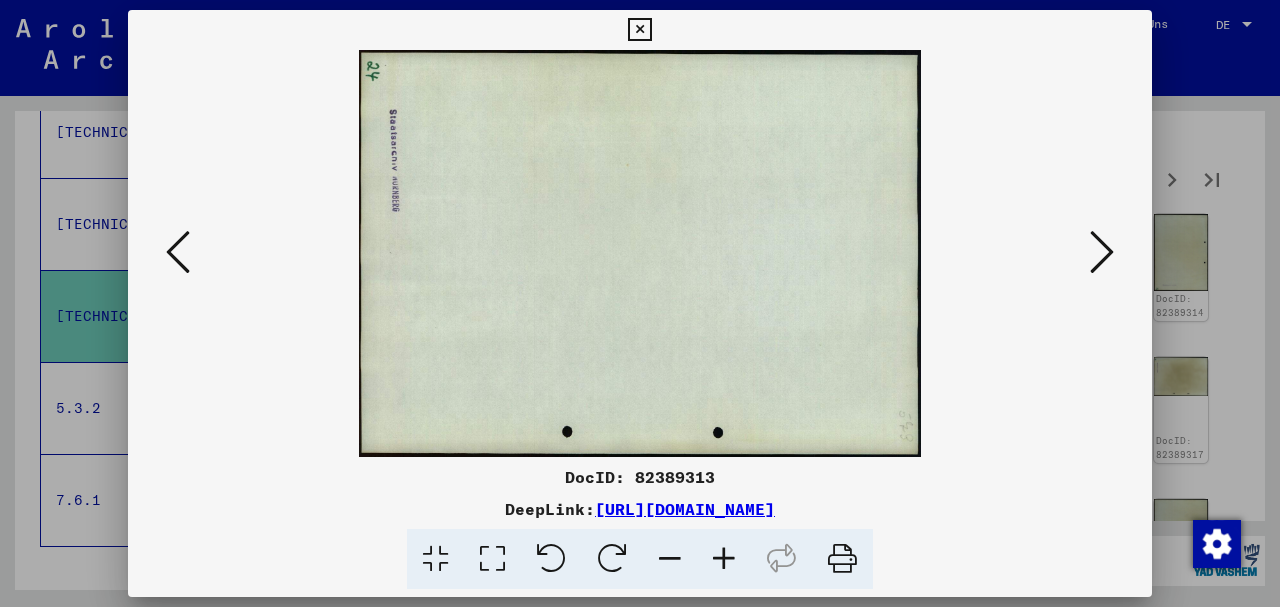 click at bounding box center [1102, 252] 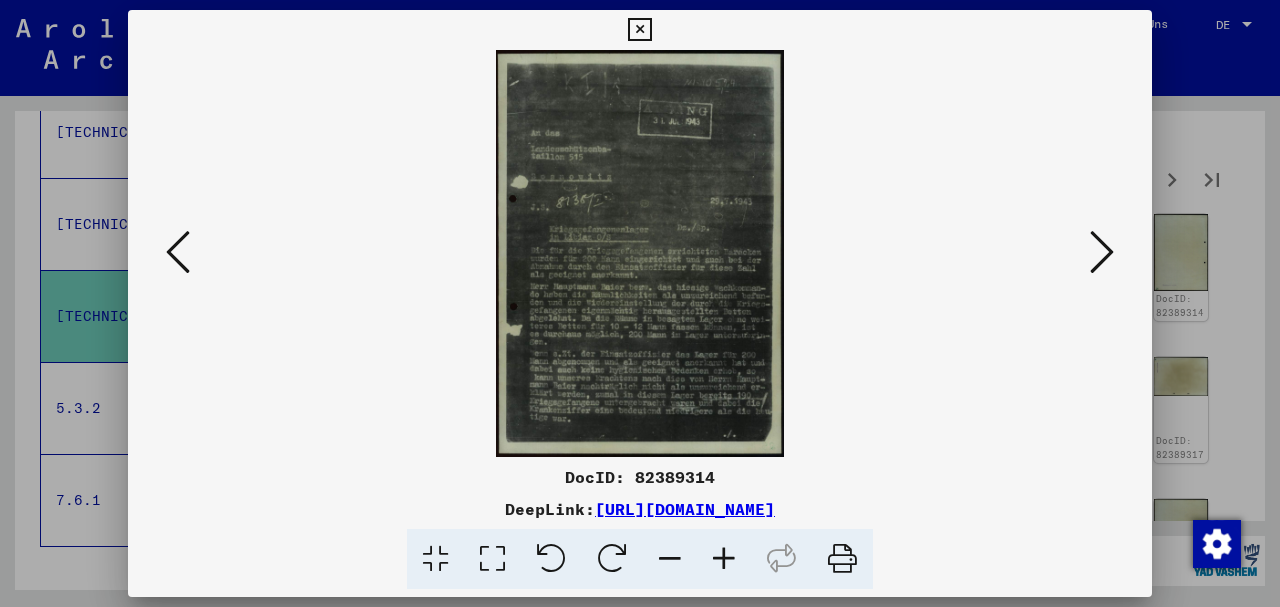type 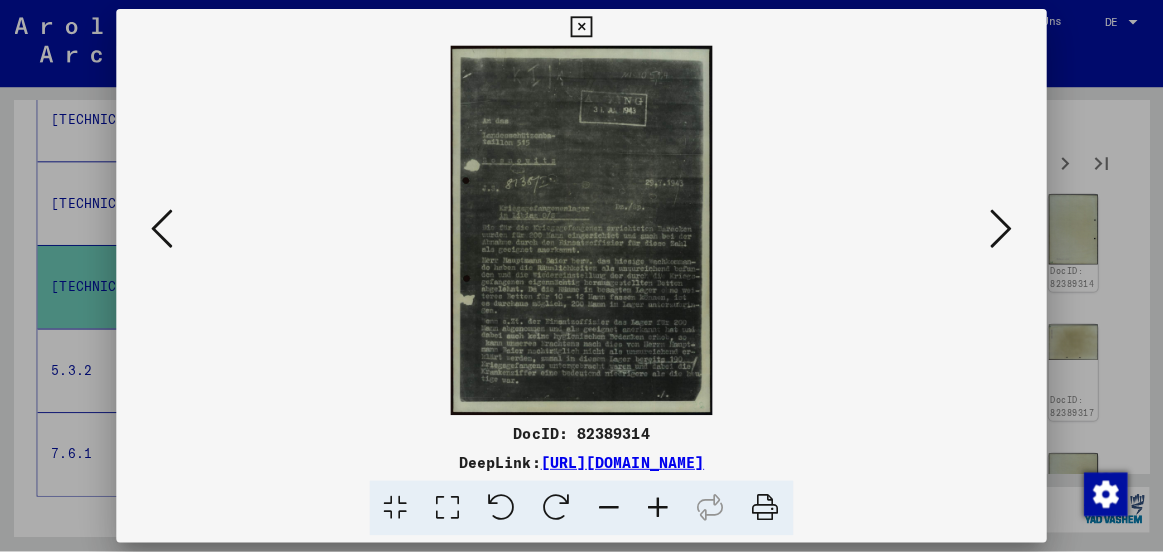 scroll, scrollTop: 804, scrollLeft: 0, axis: vertical 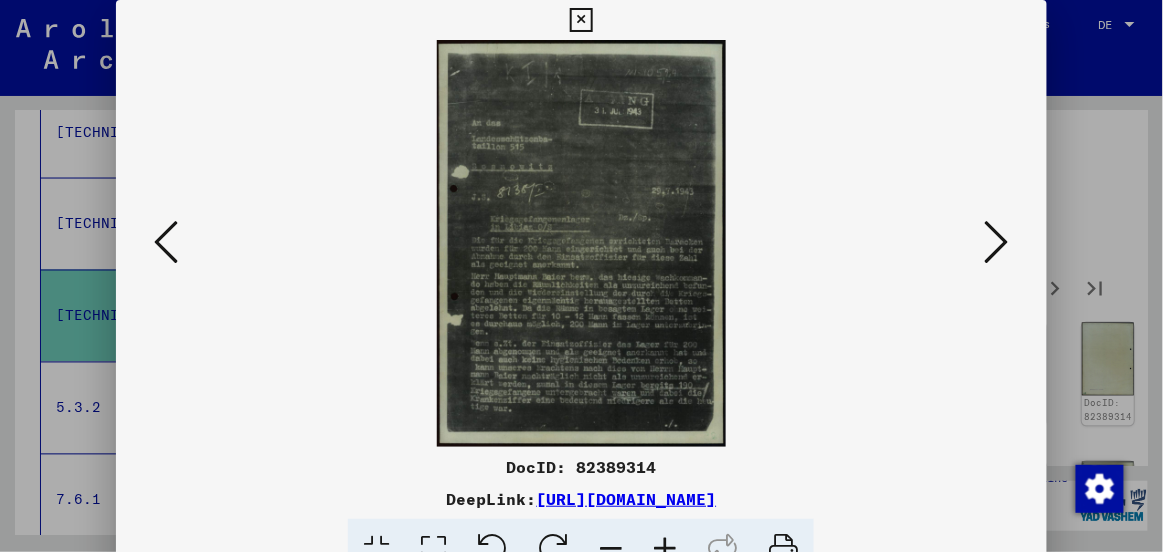 click at bounding box center (665, 549) 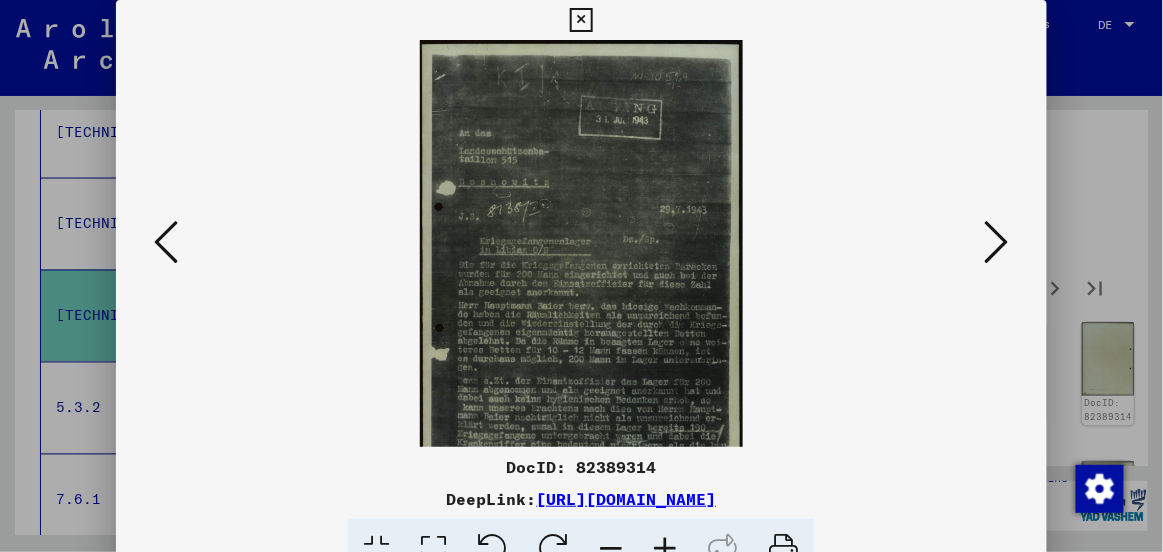 click at bounding box center (665, 549) 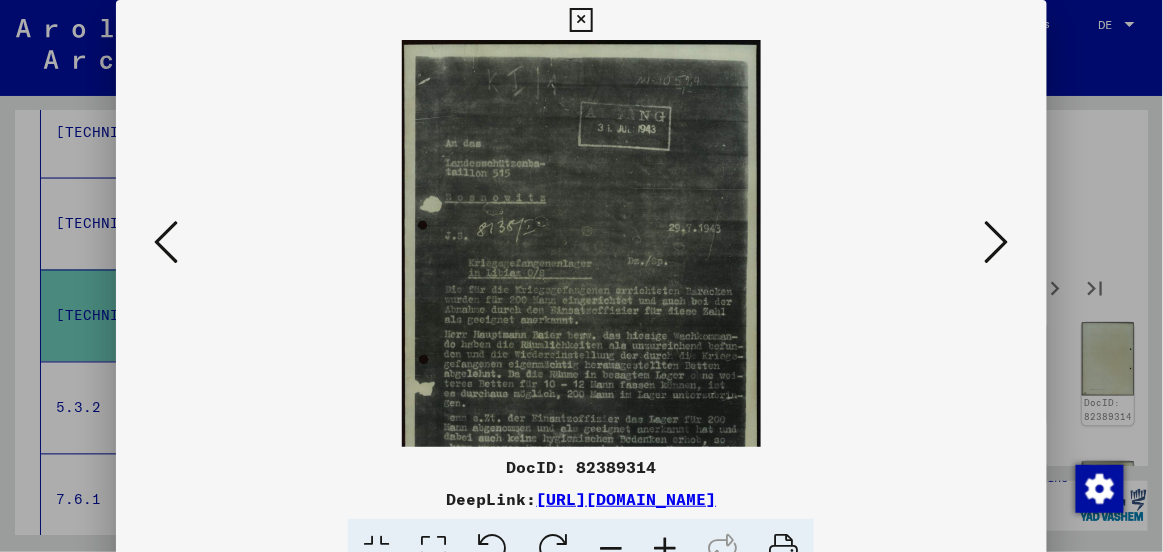 click at bounding box center (997, 242) 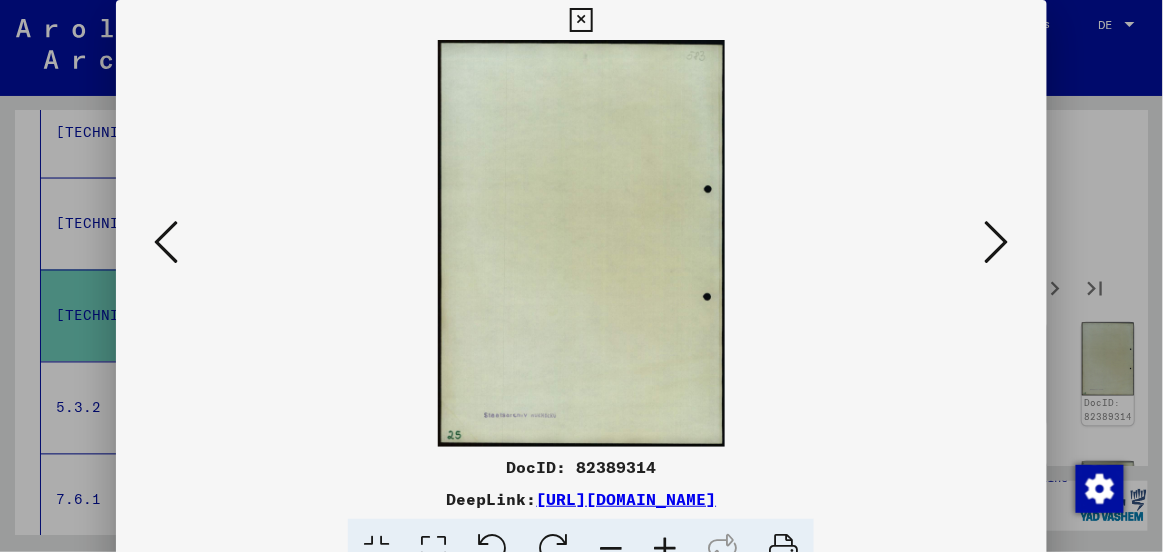 click at bounding box center [997, 242] 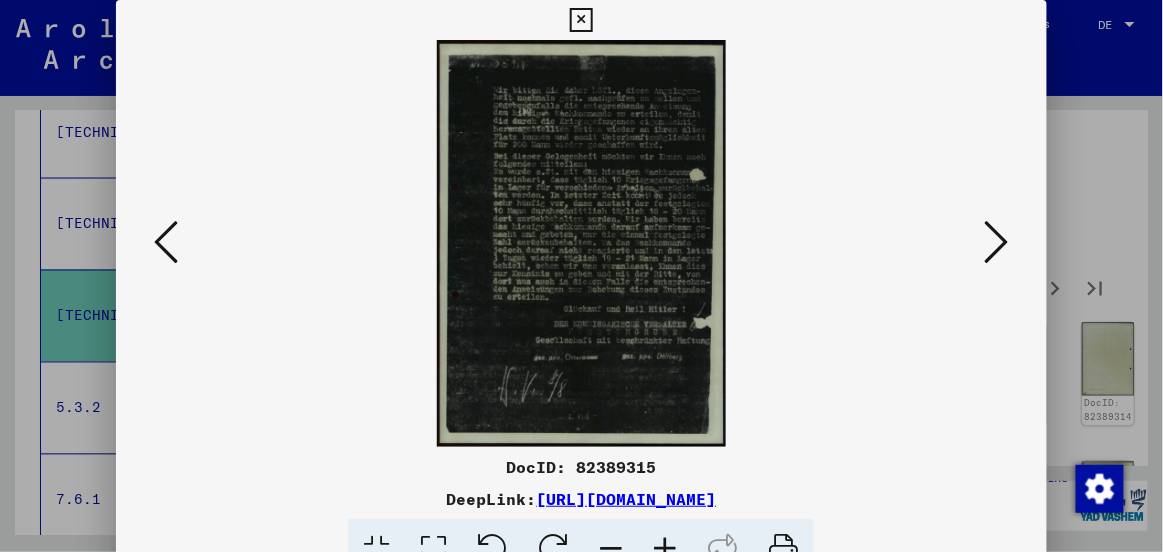 click at bounding box center (665, 549) 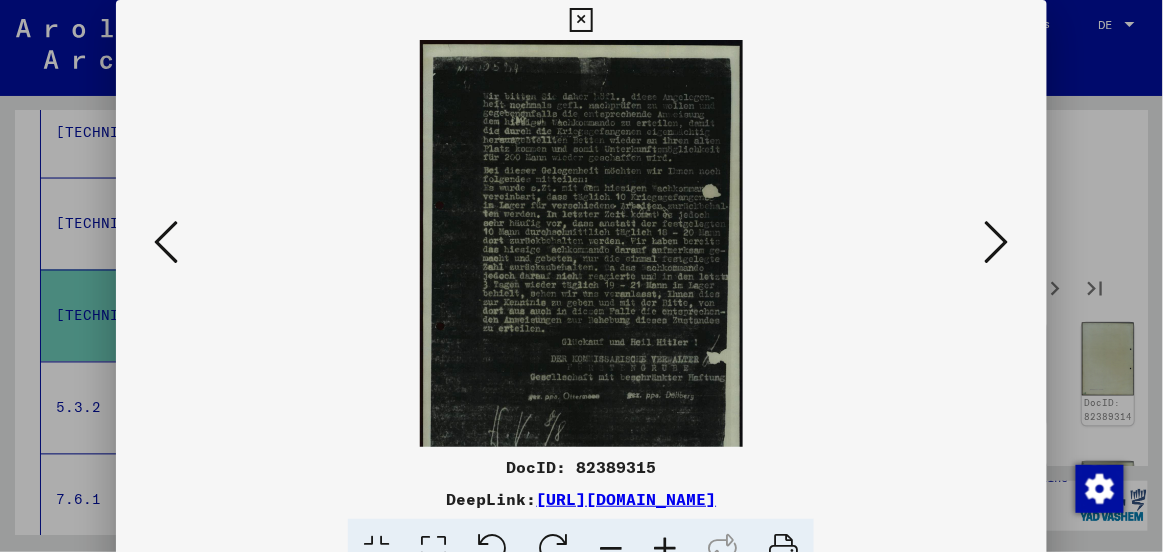 click at bounding box center [665, 549] 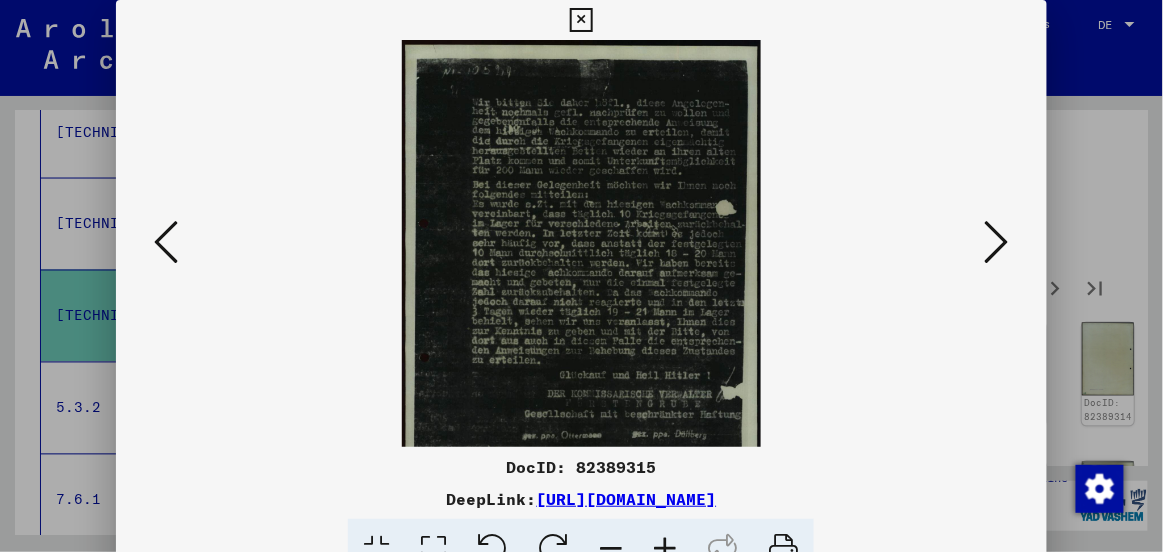 click at bounding box center [665, 549] 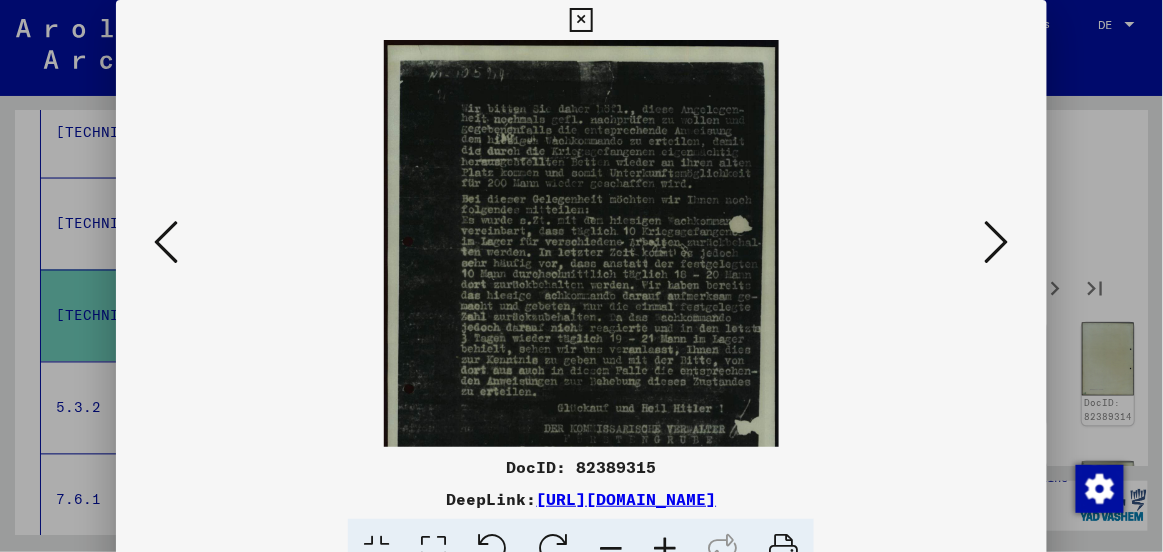 click at bounding box center (997, 242) 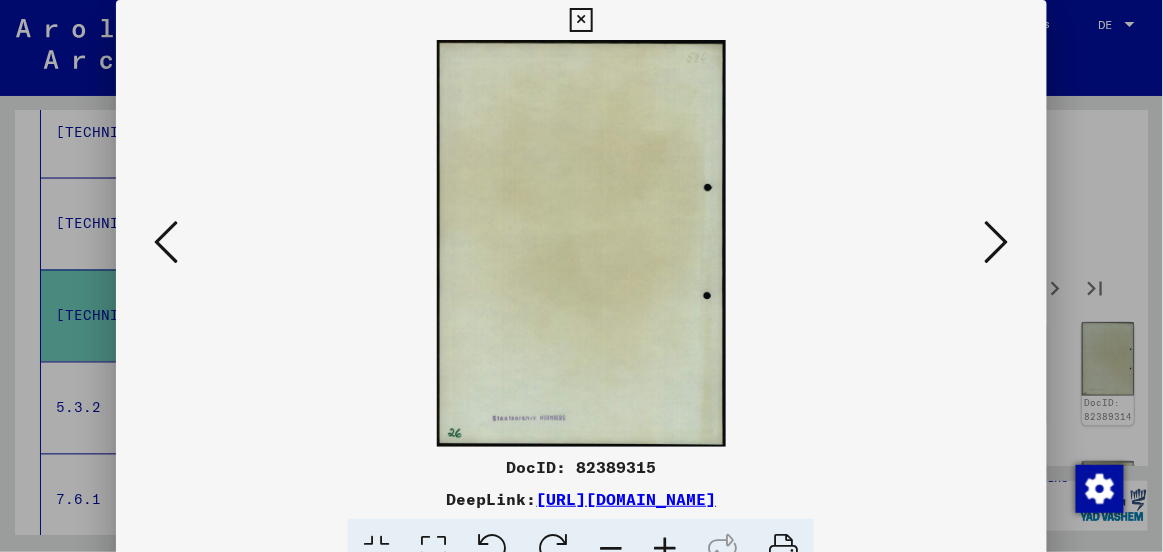 click at bounding box center (997, 242) 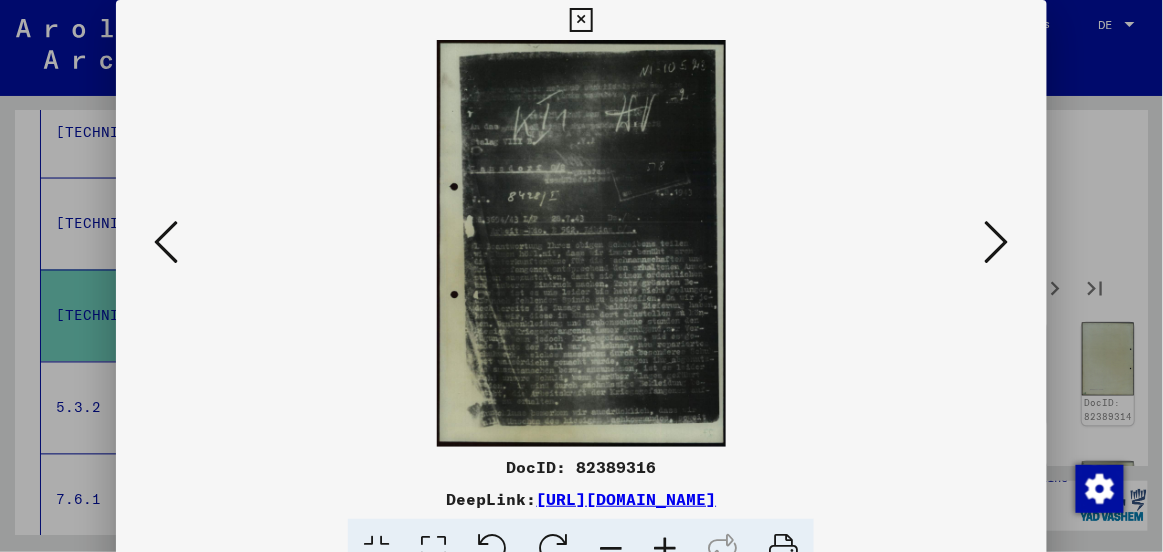click at bounding box center (997, 242) 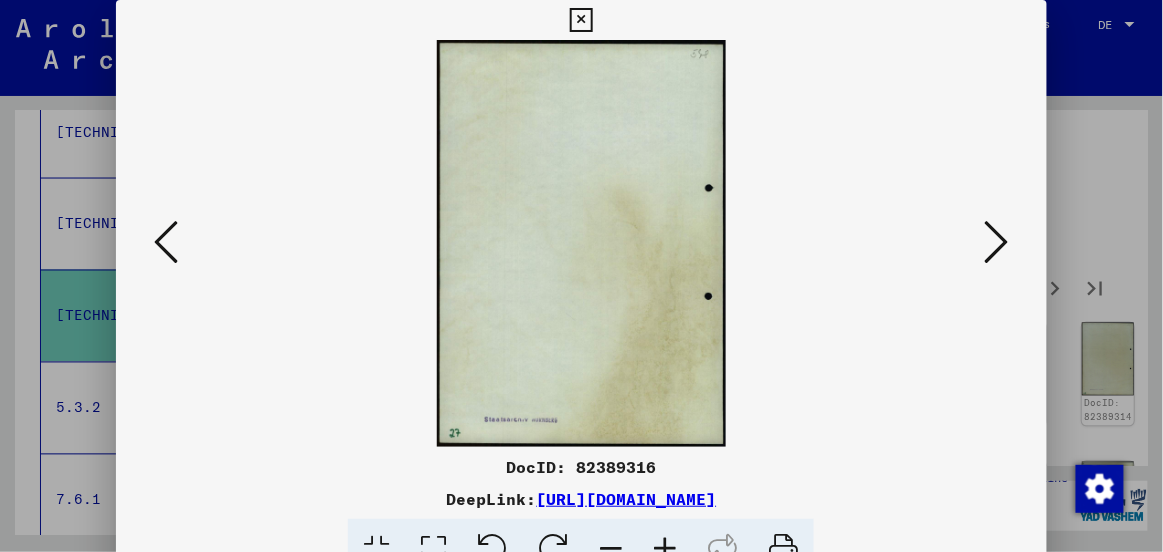 click at bounding box center (997, 242) 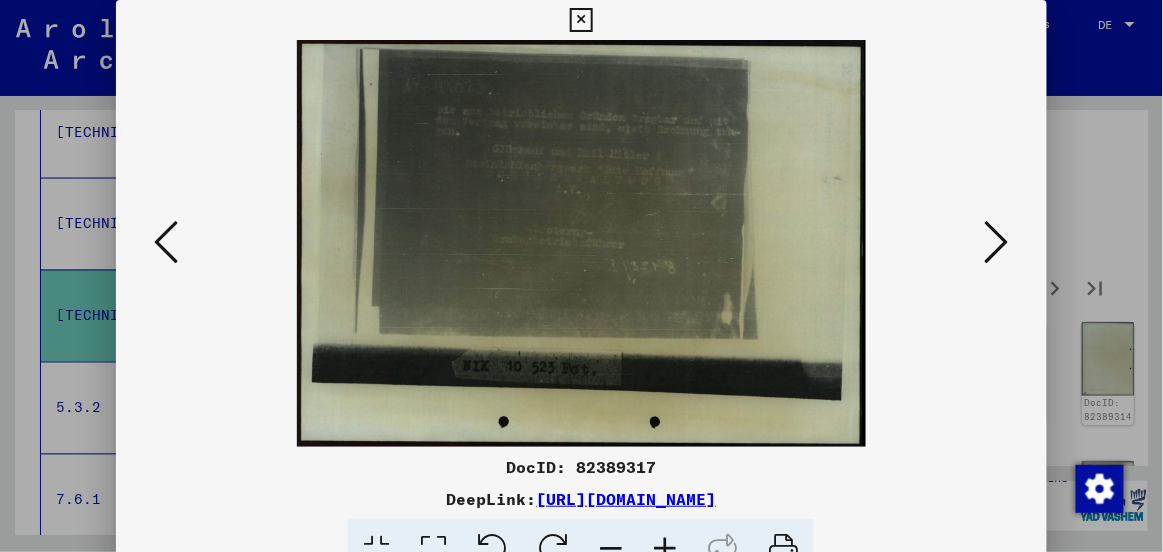 click at bounding box center (997, 242) 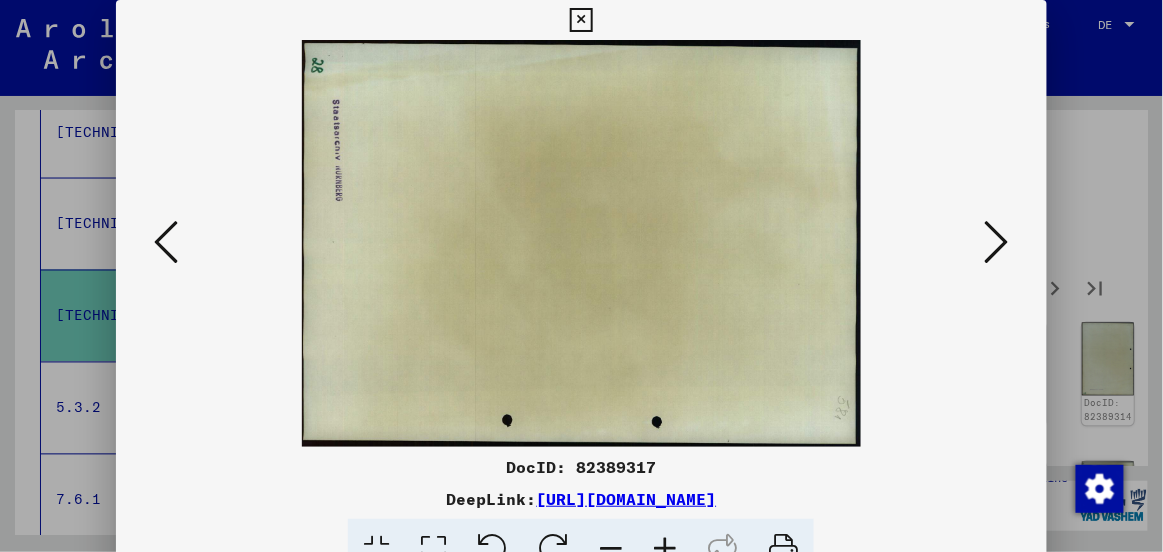 click at bounding box center [997, 242] 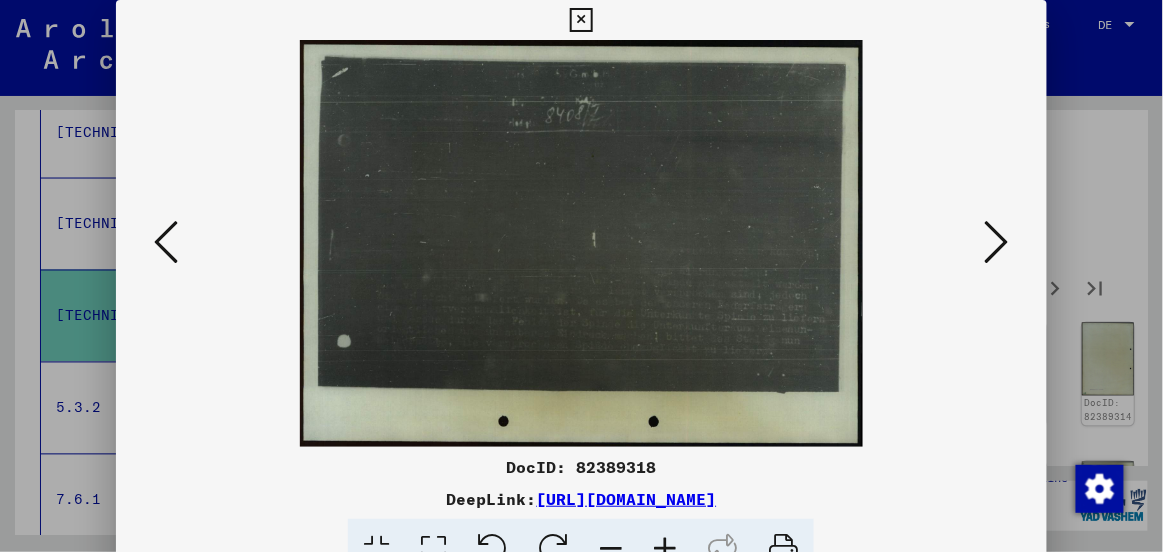 click at bounding box center (997, 242) 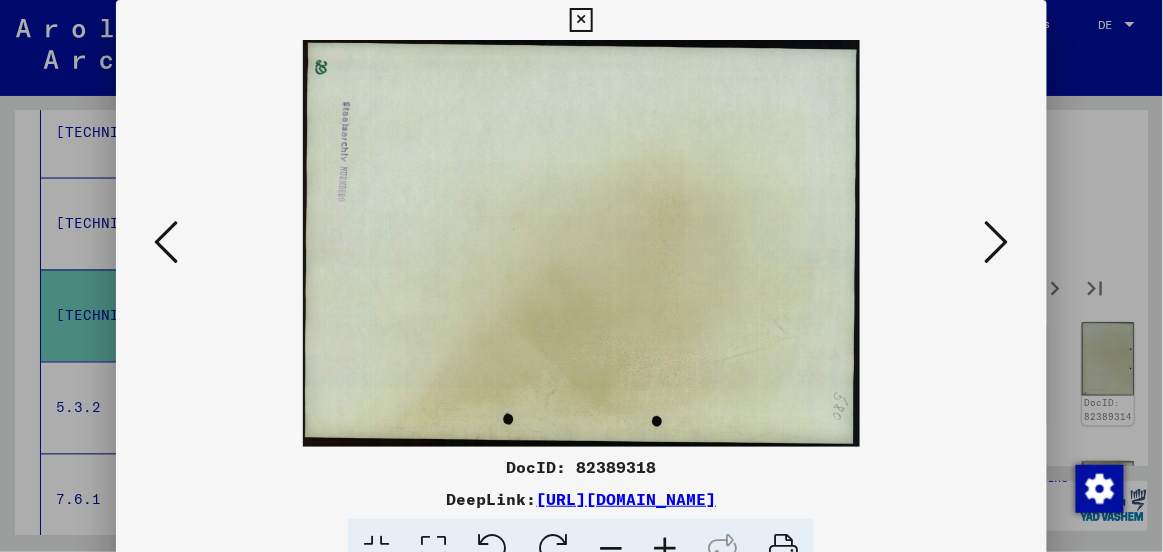 click at bounding box center [997, 242] 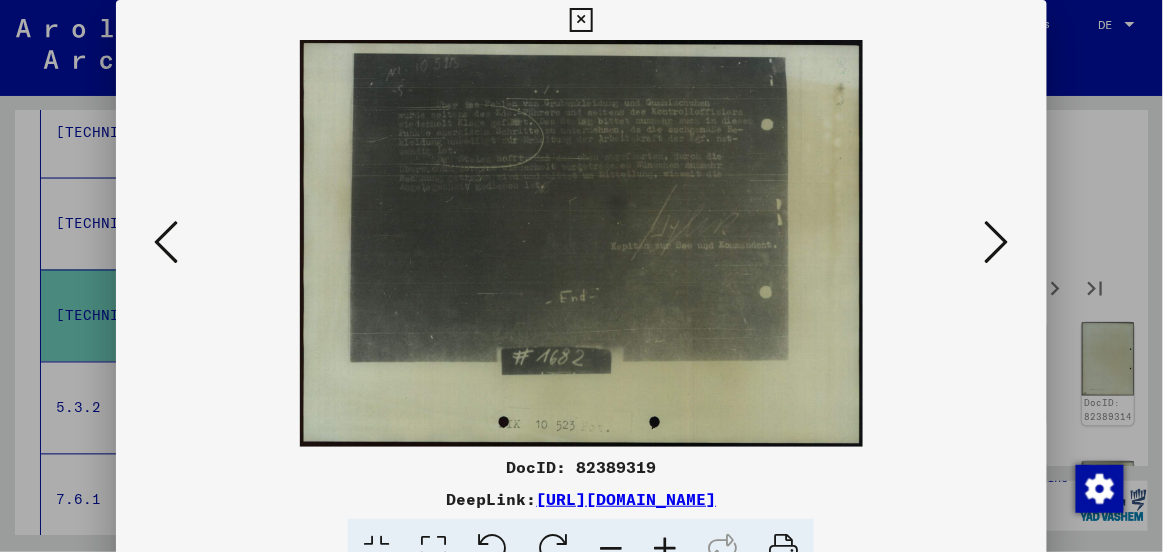 click at bounding box center (997, 242) 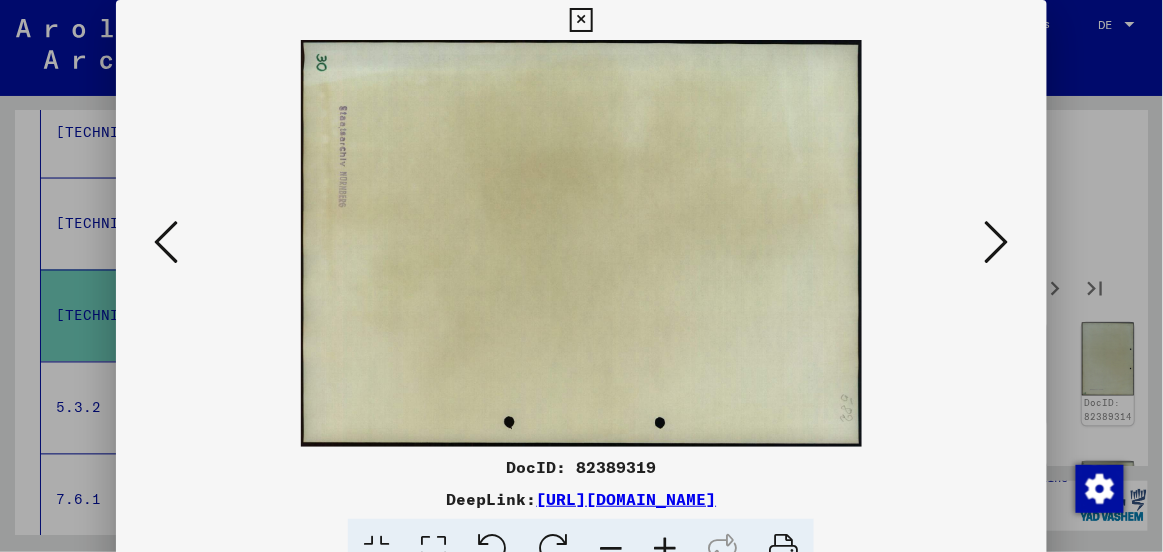 click at bounding box center (997, 242) 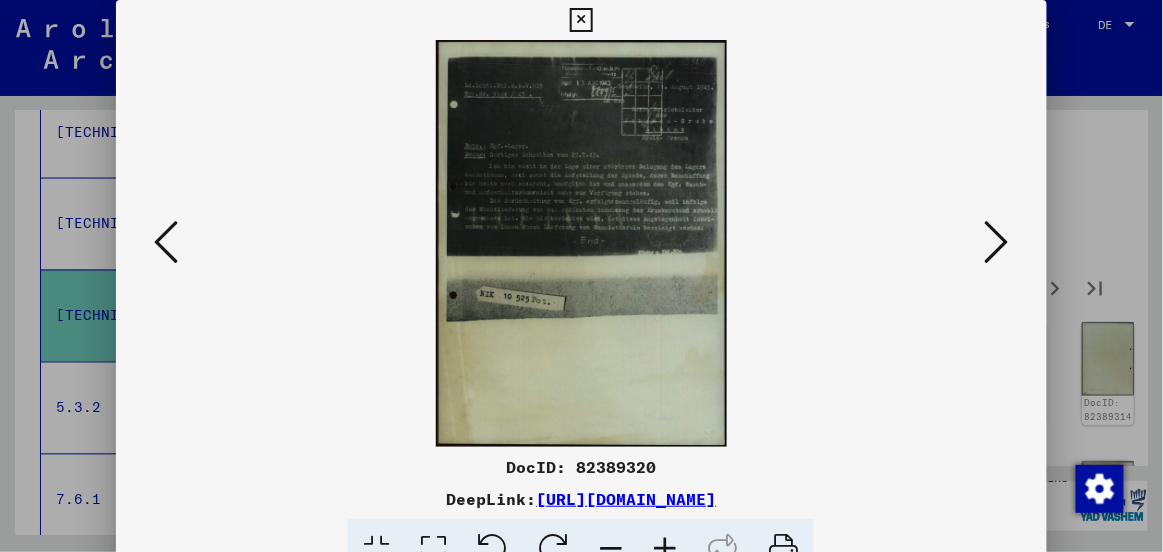click at bounding box center (997, 242) 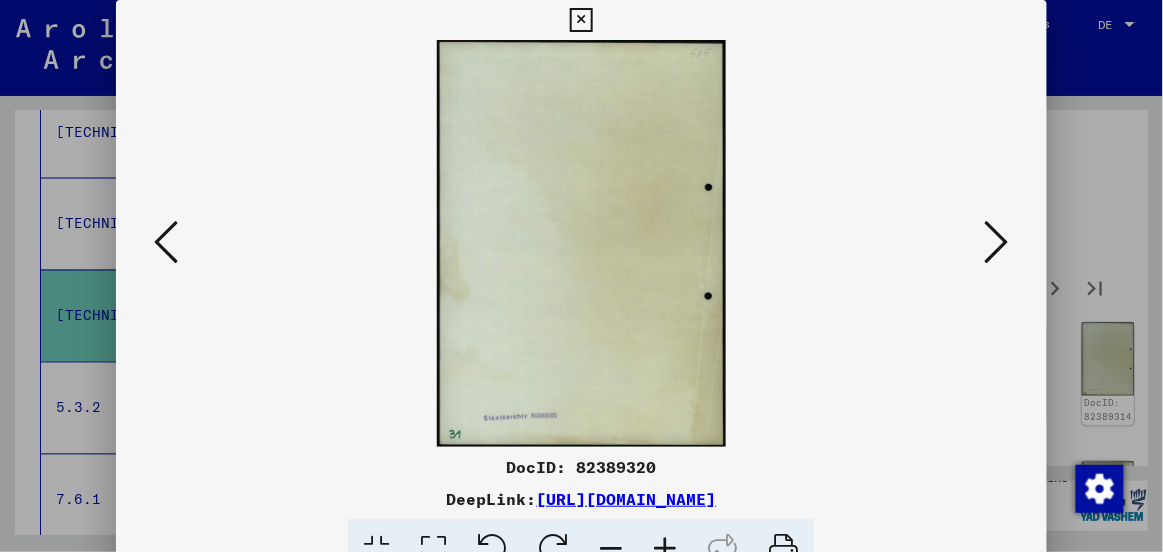 click at bounding box center [997, 242] 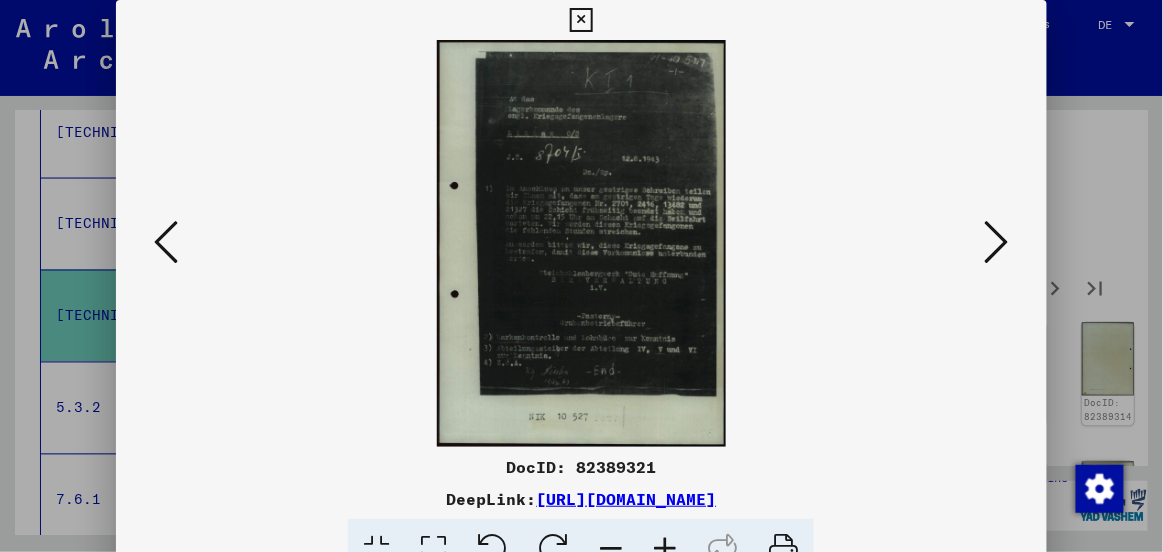 click at bounding box center (997, 242) 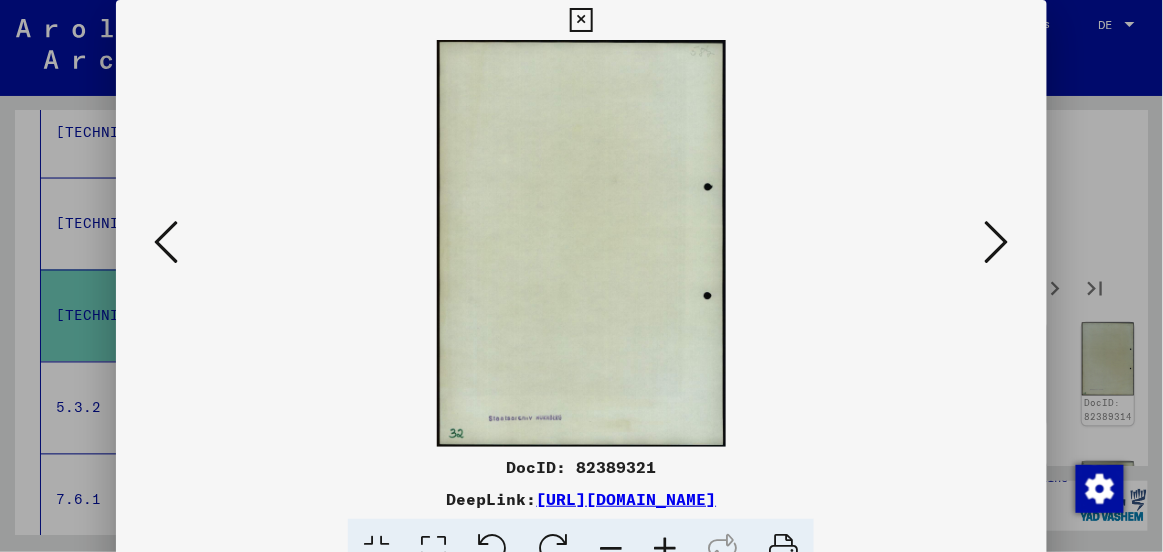 click at bounding box center (997, 242) 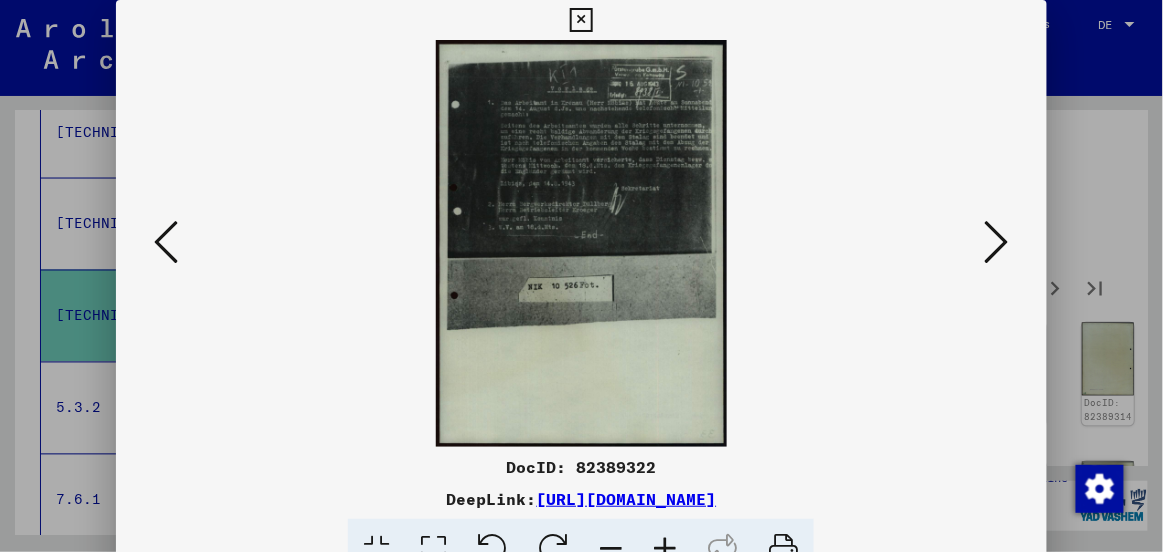 click at bounding box center [997, 242] 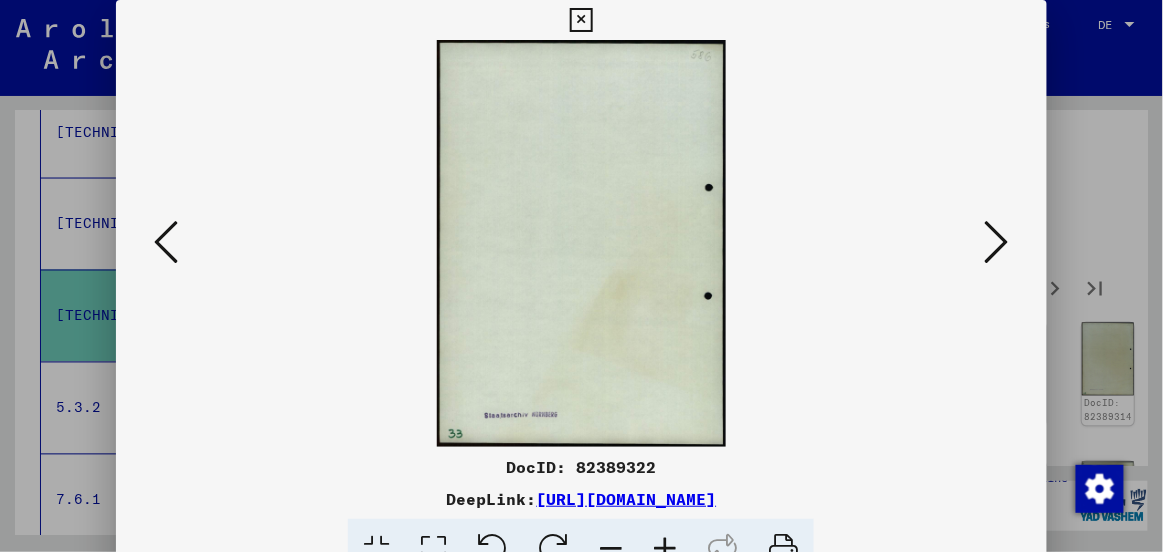 click at bounding box center (997, 242) 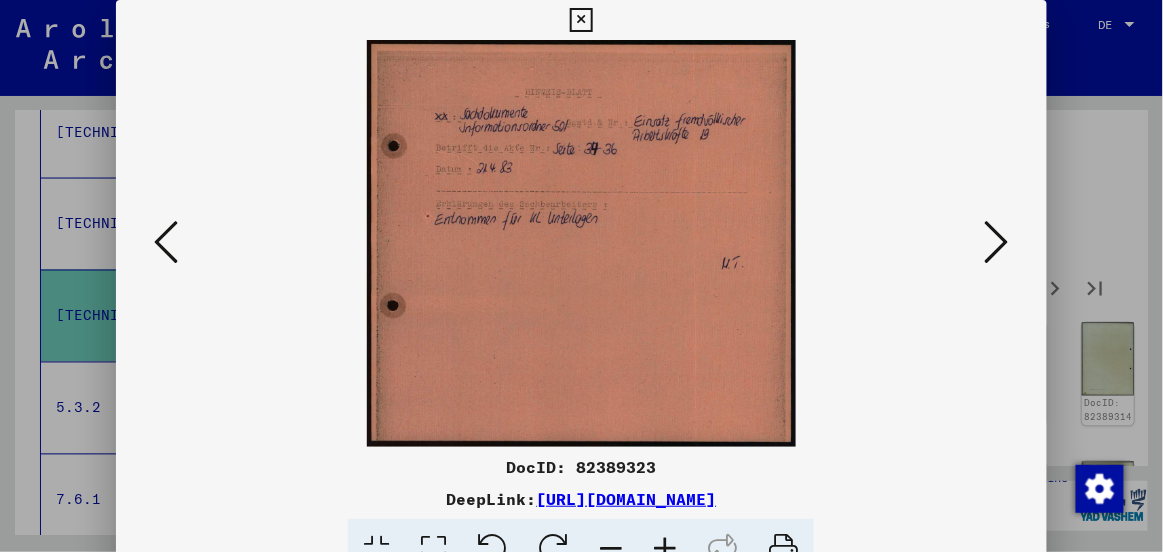 click at bounding box center (997, 242) 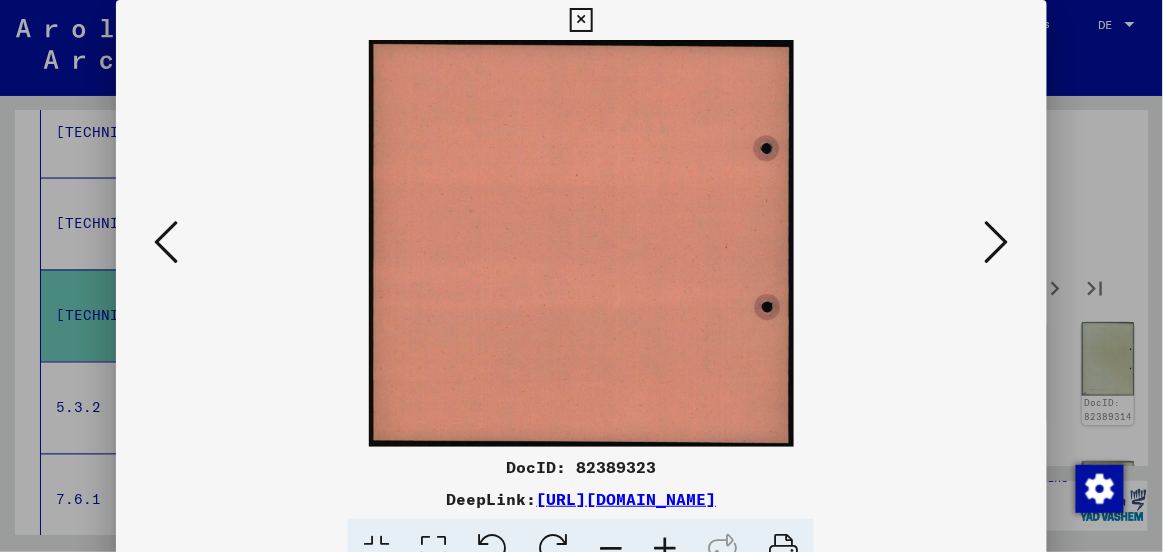click at bounding box center (997, 242) 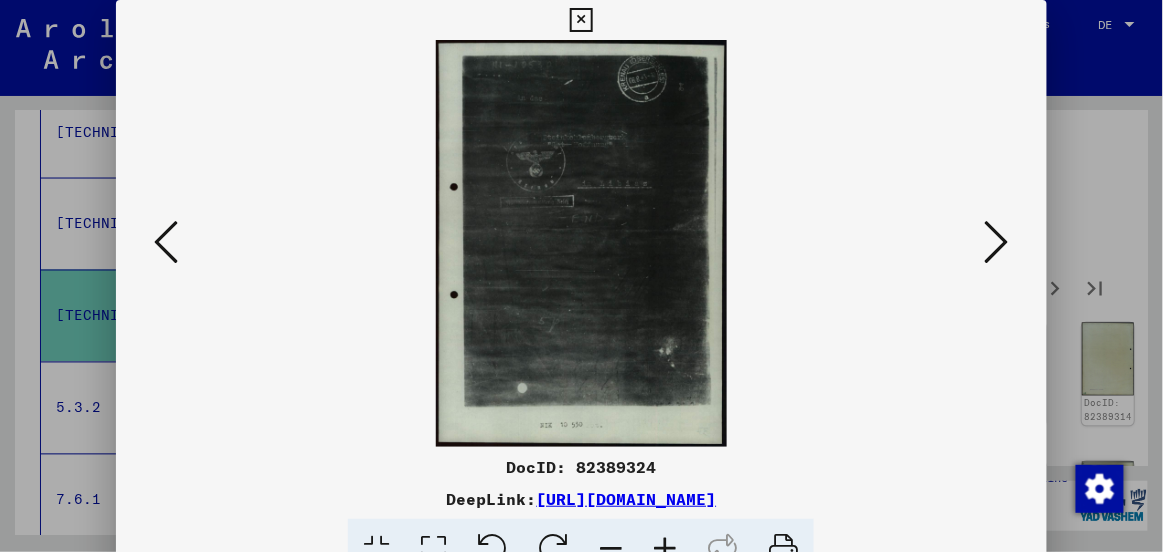 click at bounding box center [997, 242] 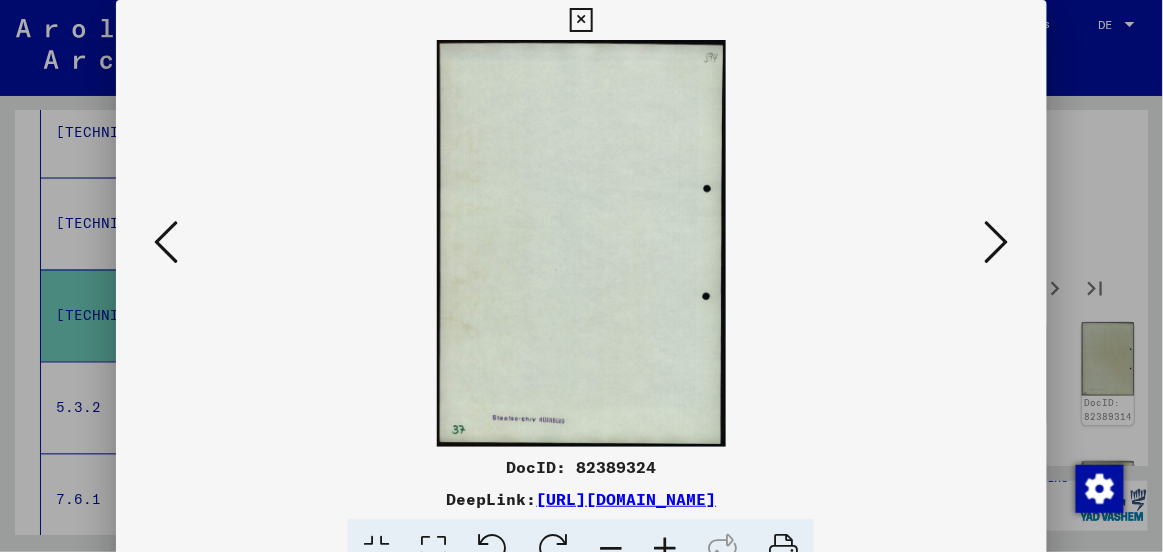 click at bounding box center (166, 242) 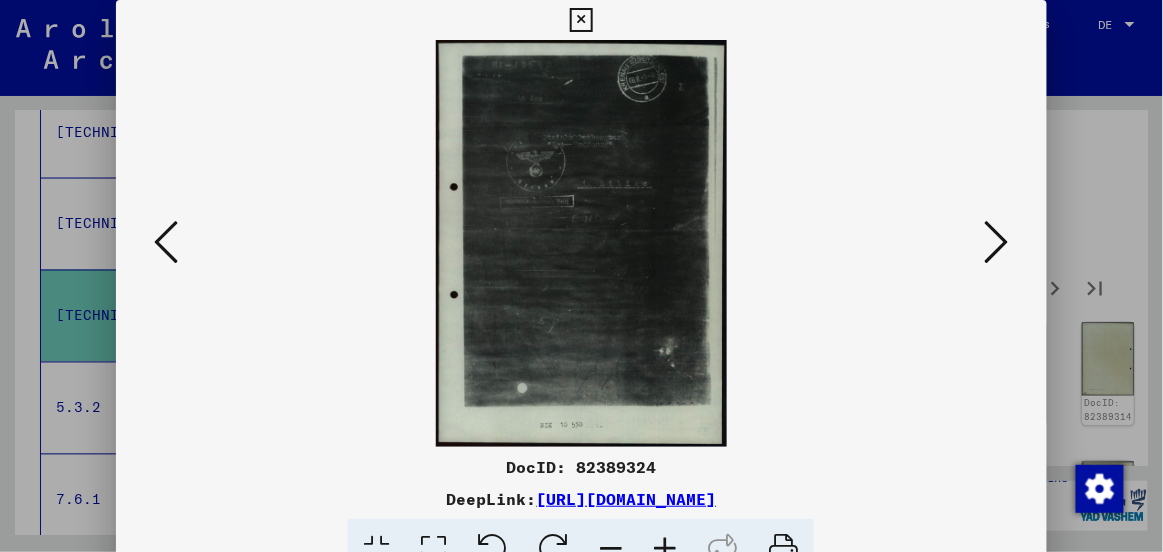 click at bounding box center [997, 242] 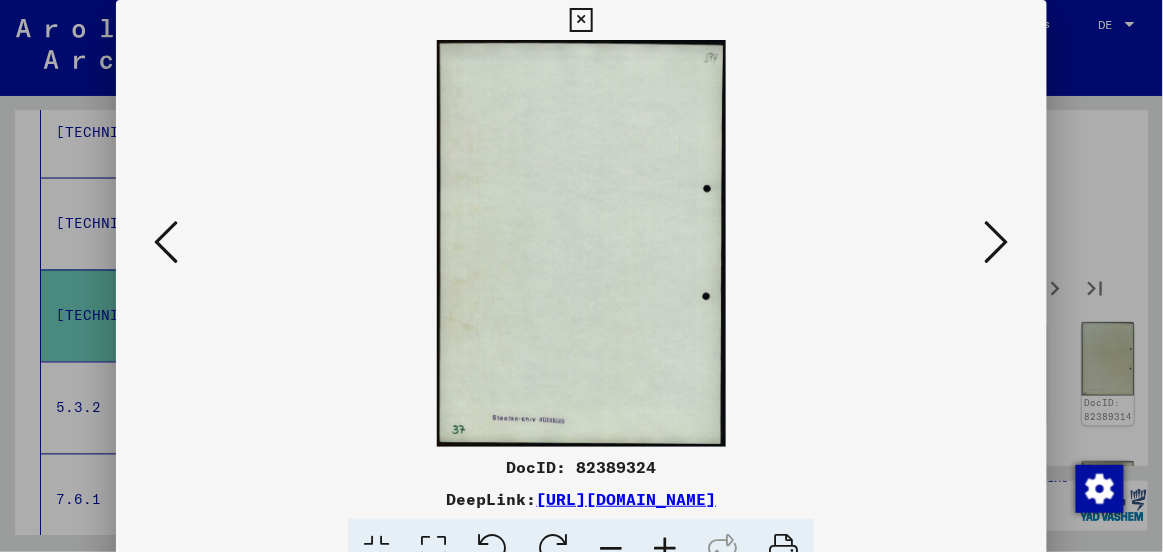 click at bounding box center [997, 242] 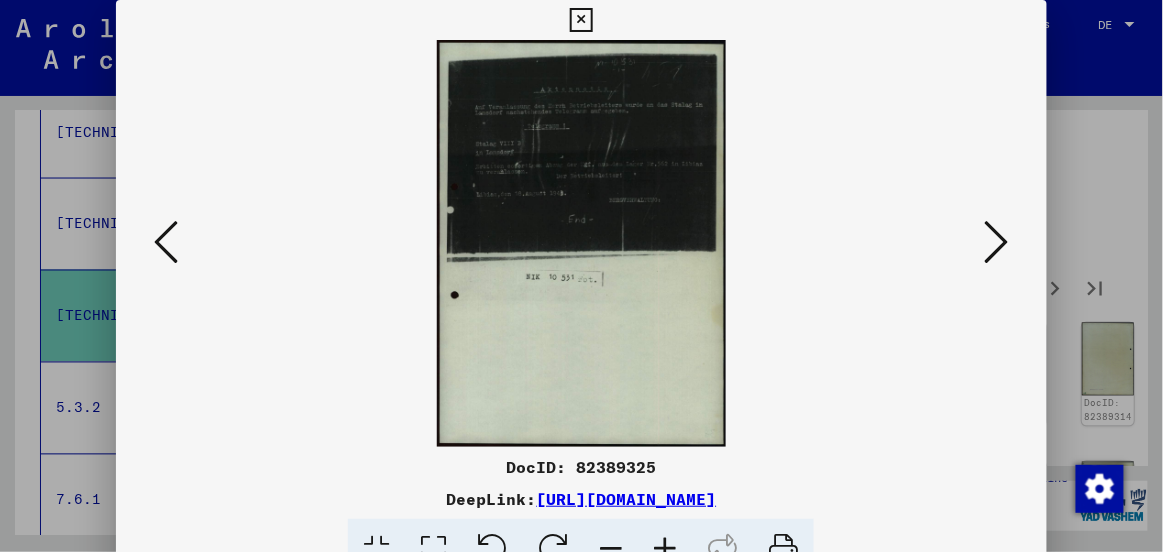 click at bounding box center (997, 242) 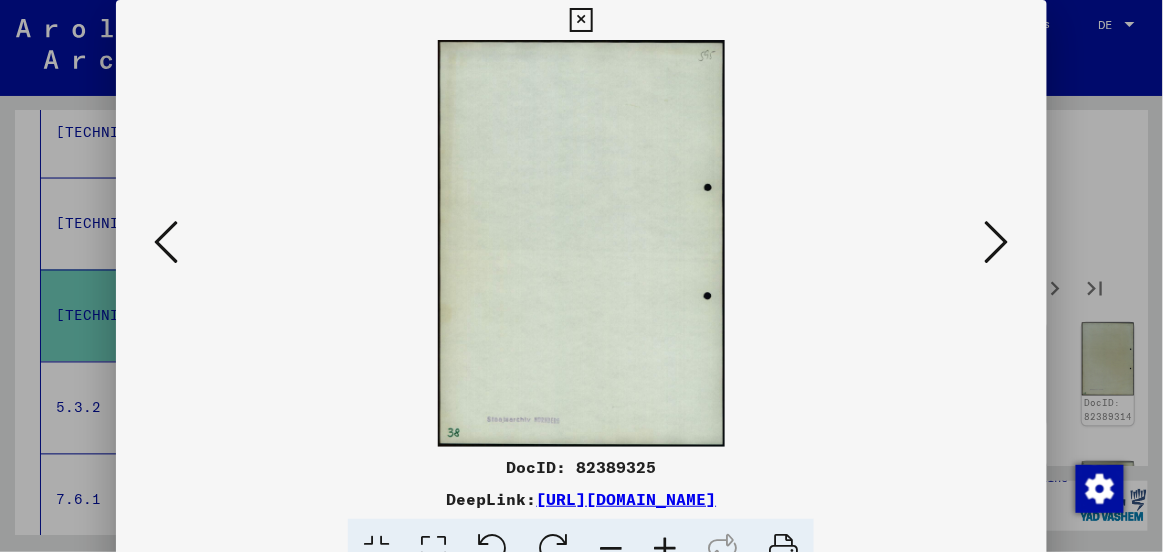 click at bounding box center (997, 242) 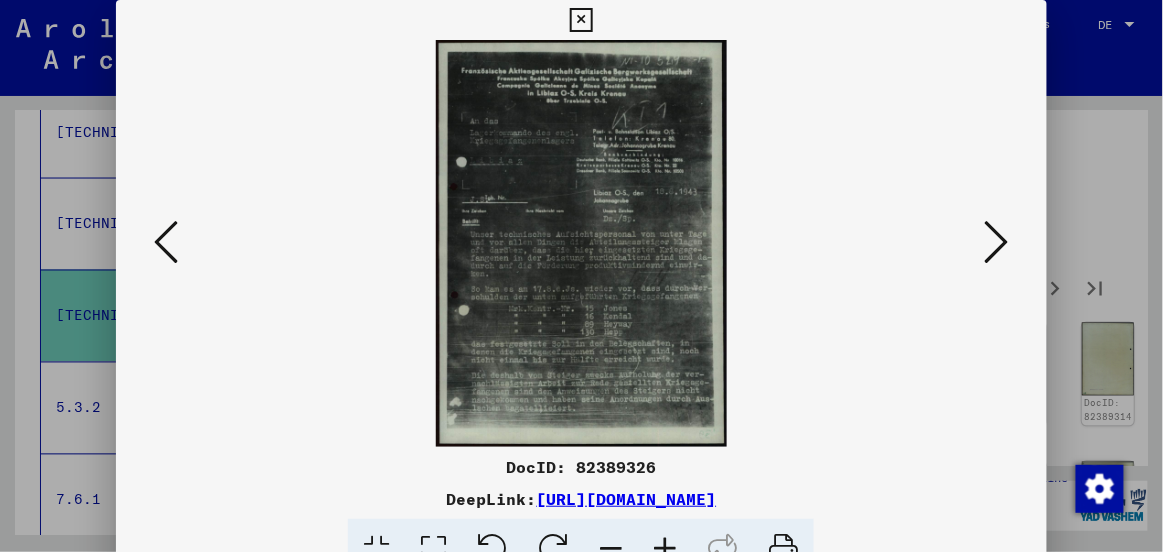 click at bounding box center [997, 242] 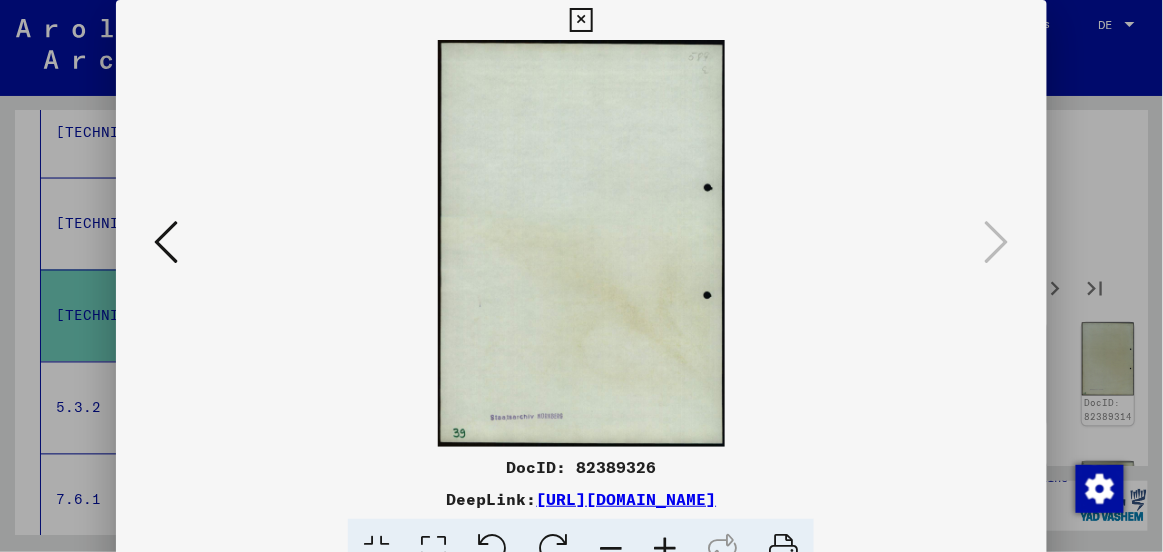 click at bounding box center [581, 20] 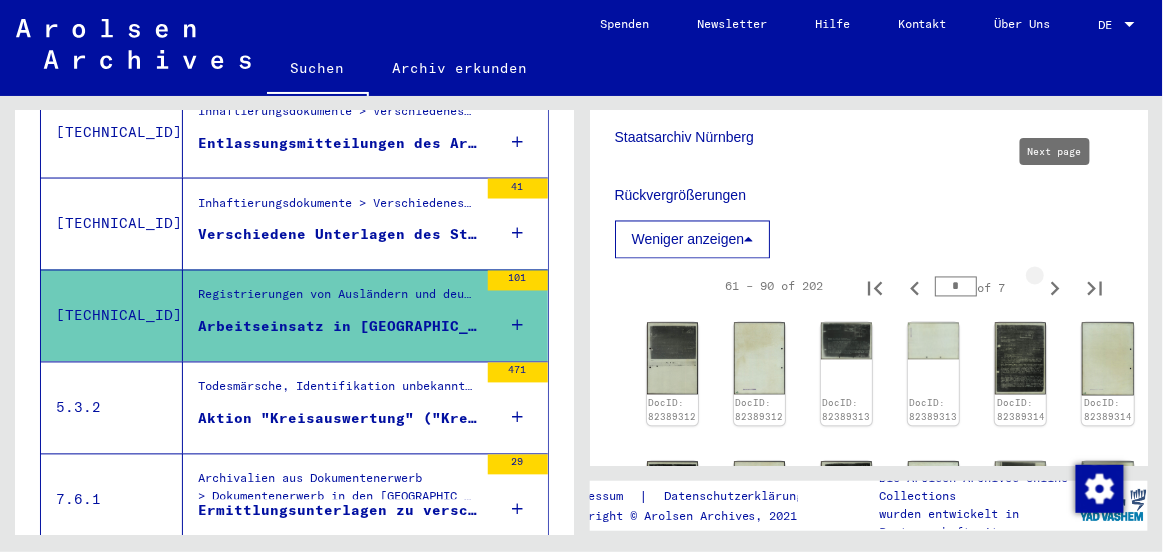 click 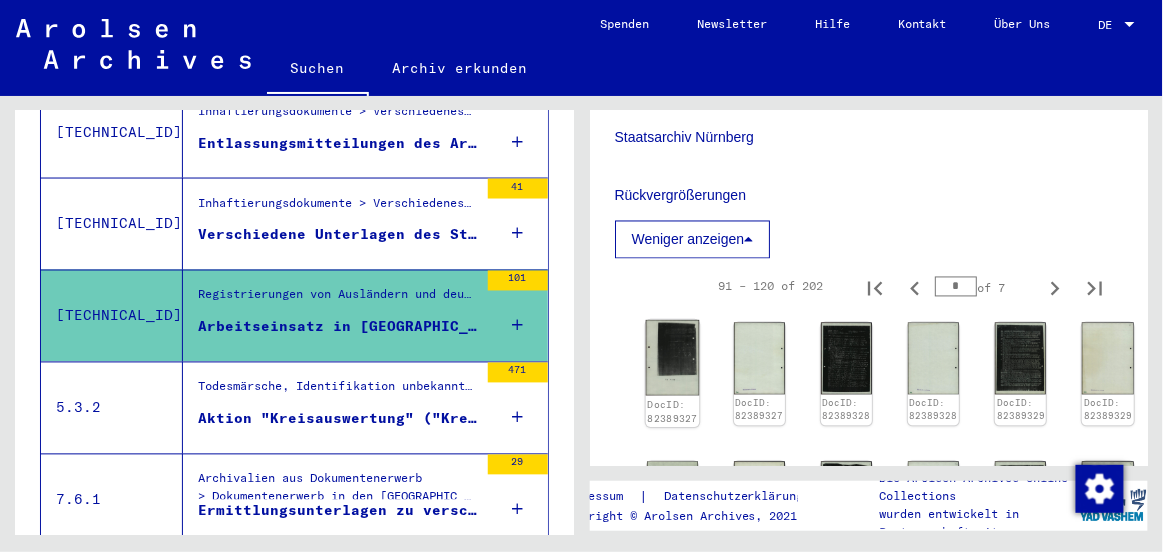 click 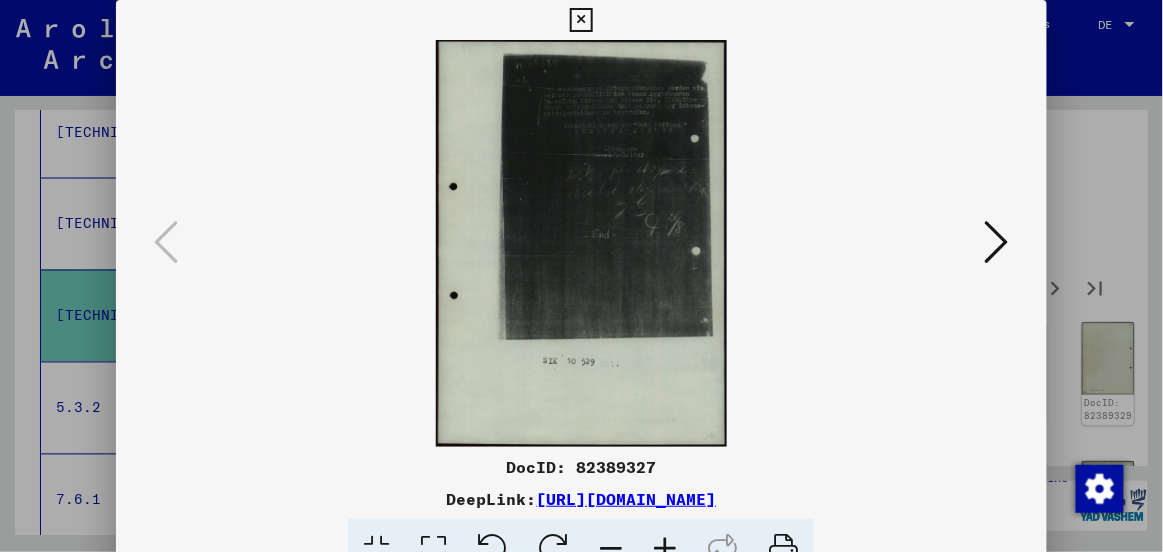 click at bounding box center (997, 242) 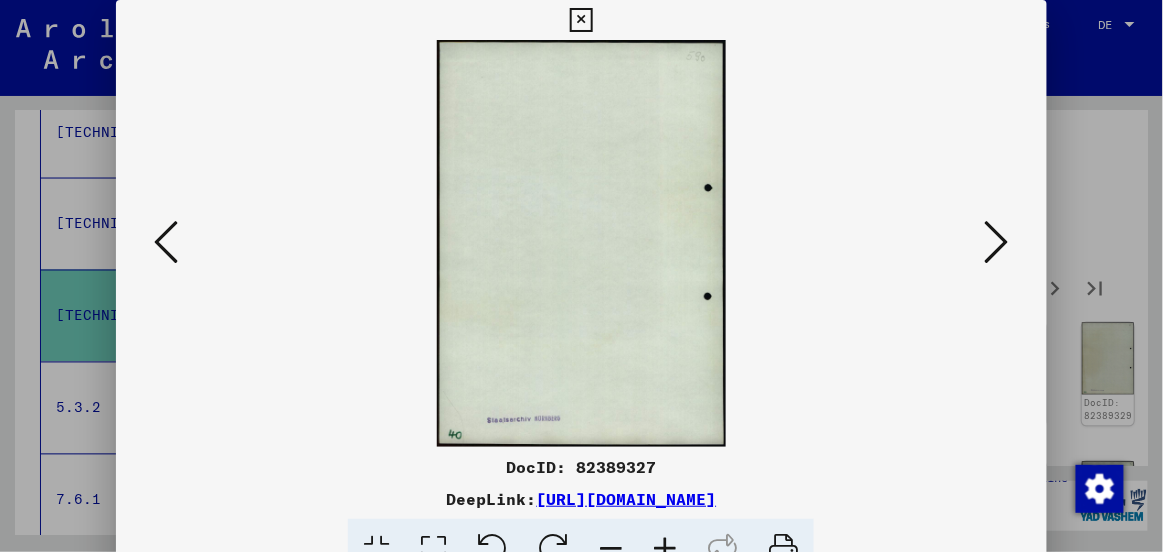 click at bounding box center [997, 242] 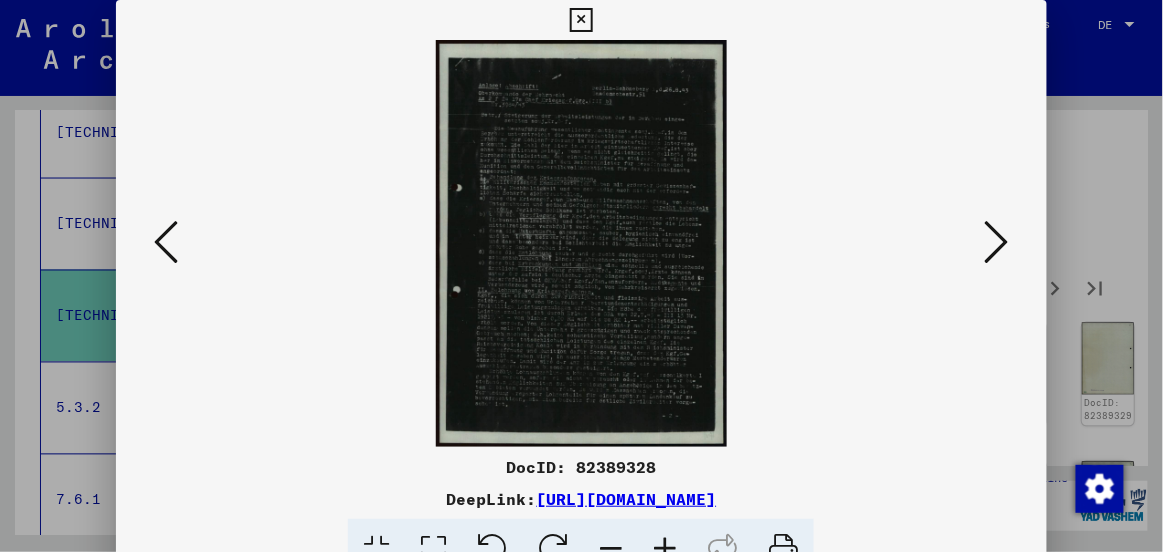 type 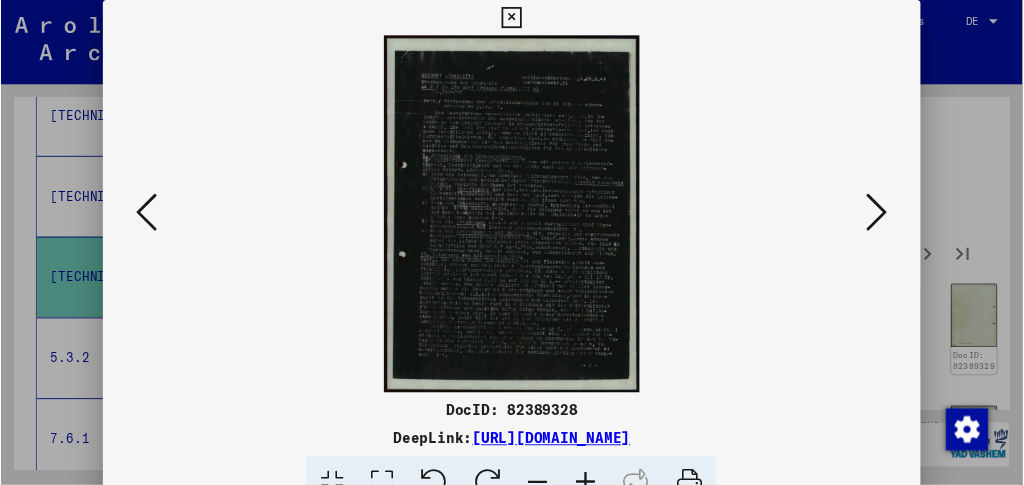 scroll, scrollTop: 804, scrollLeft: 0, axis: vertical 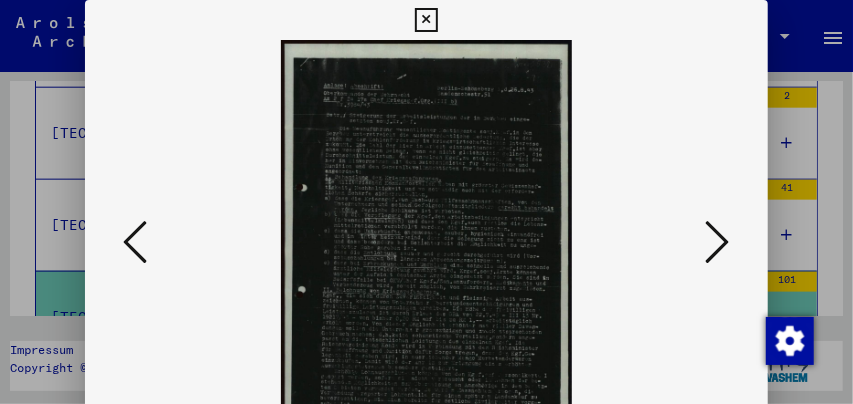 drag, startPoint x: 664, startPoint y: 285, endPoint x: 667, endPoint y: 217, distance: 68.06615 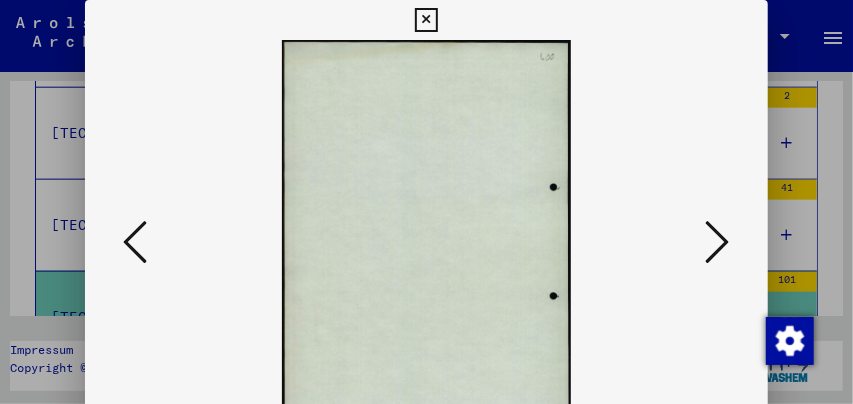 click at bounding box center [718, 242] 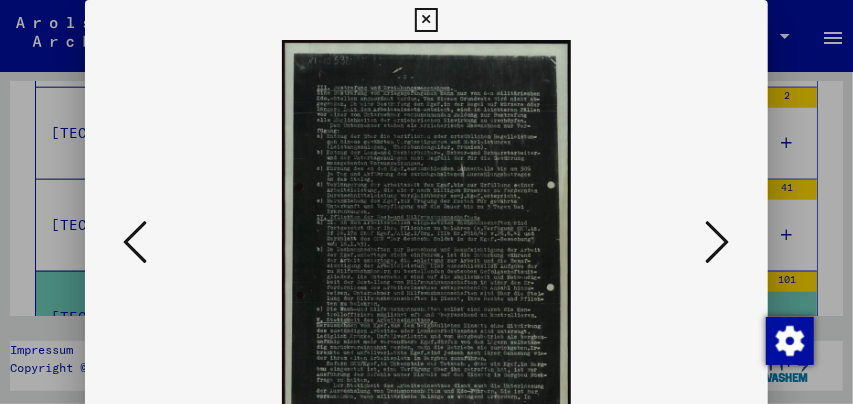 click at bounding box center (718, 242) 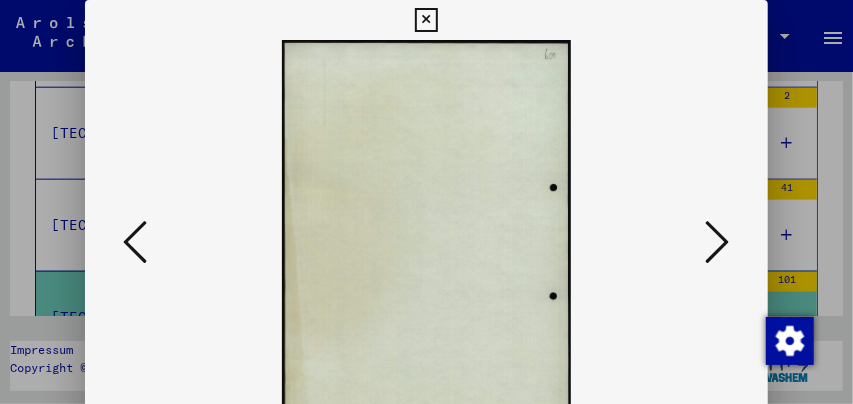 click at bounding box center [718, 242] 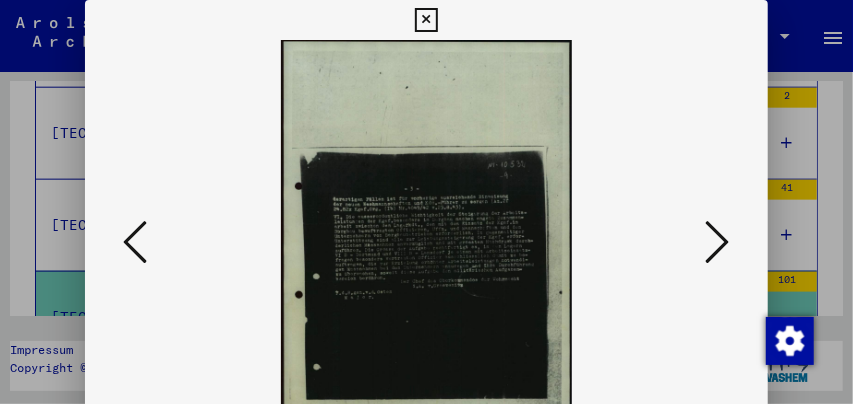 click at bounding box center (718, 242) 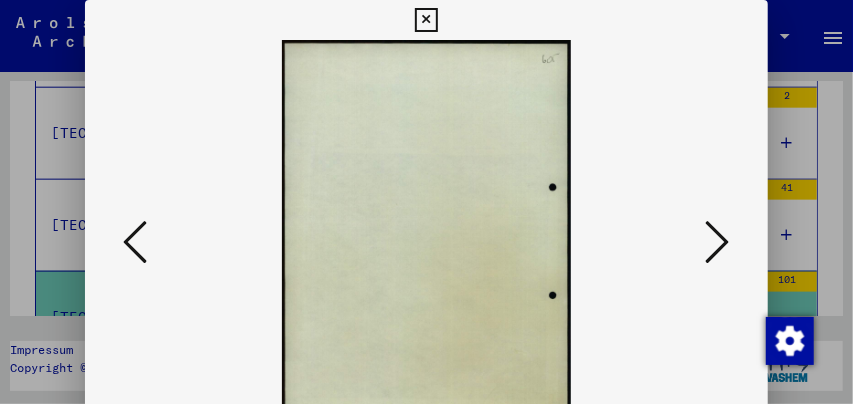 click at bounding box center [718, 242] 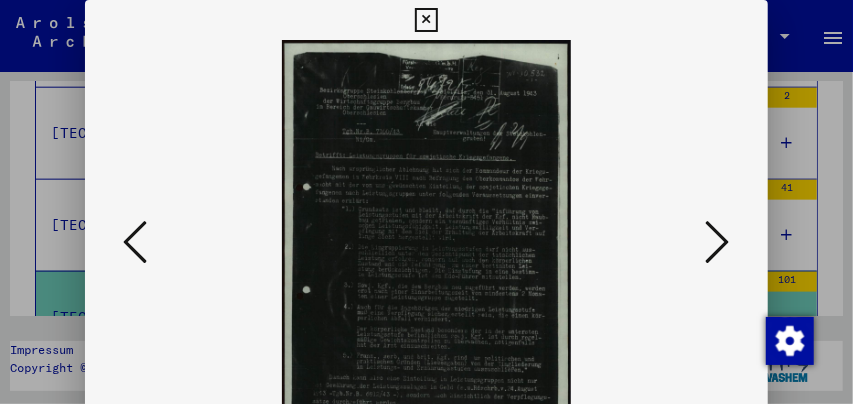 click at bounding box center [718, 242] 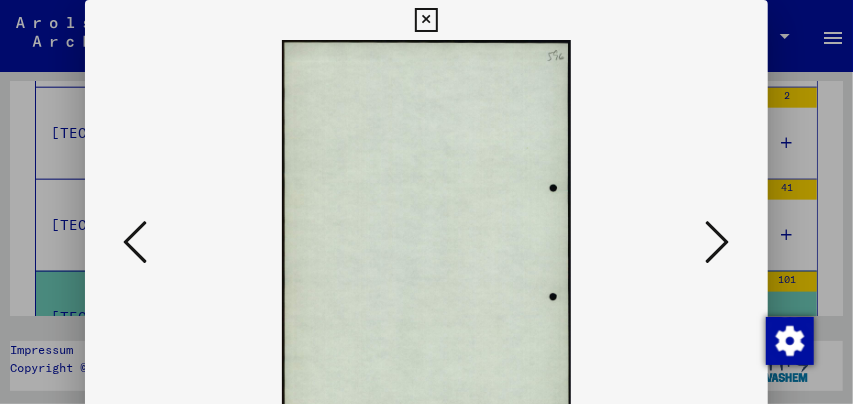 click at bounding box center [718, 242] 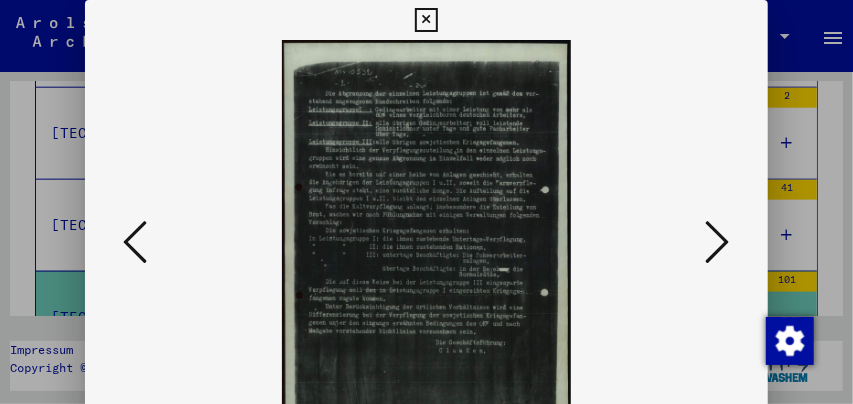 click at bounding box center [718, 242] 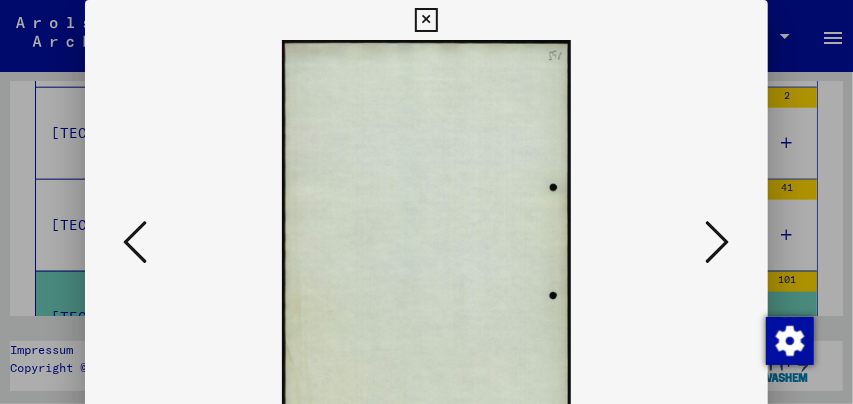 click at bounding box center (718, 242) 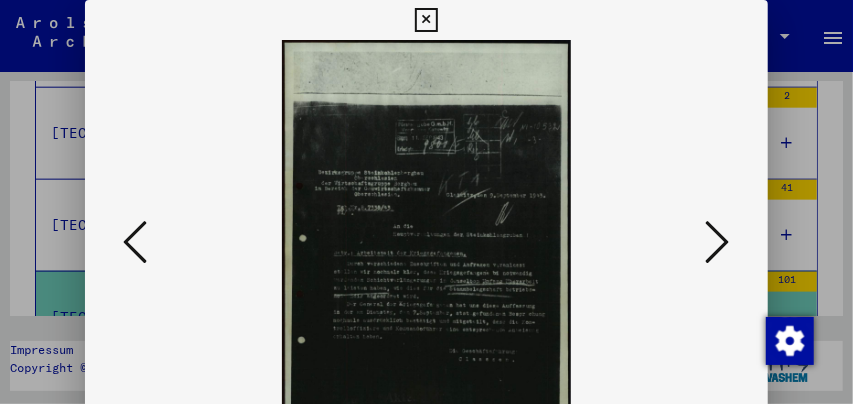 click at bounding box center [718, 242] 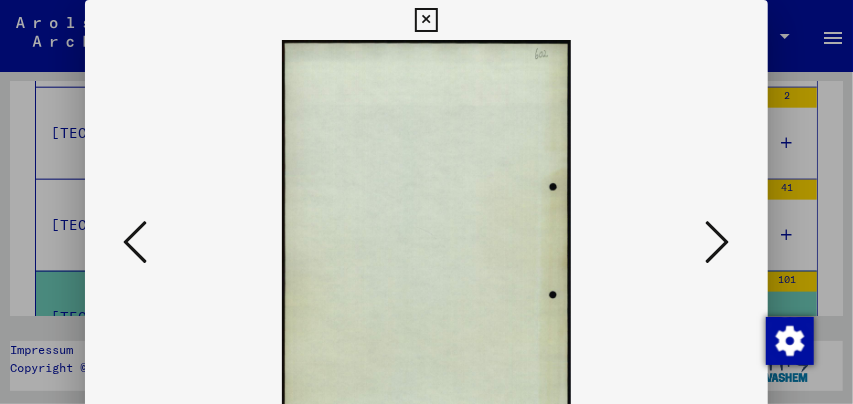 click at bounding box center (718, 242) 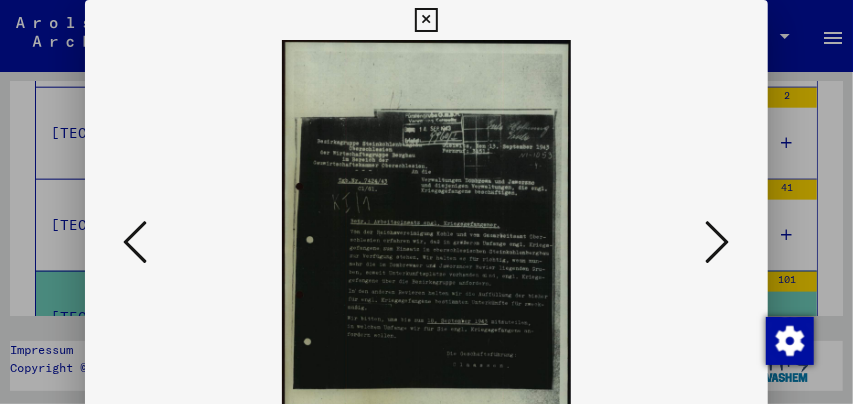 click at bounding box center (718, 242) 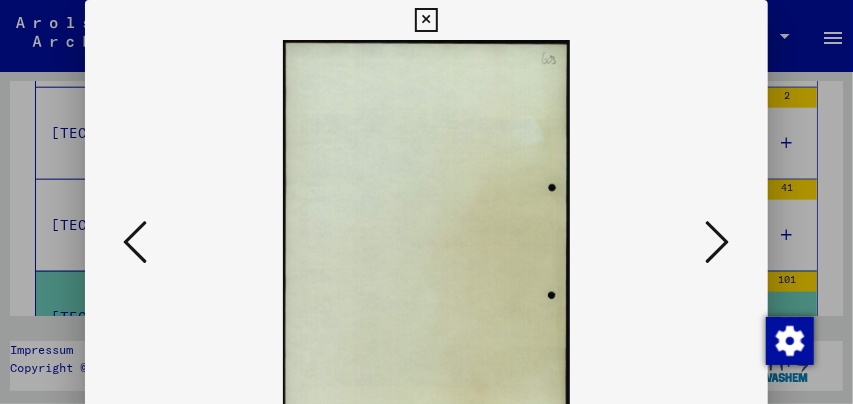 click at bounding box center [718, 242] 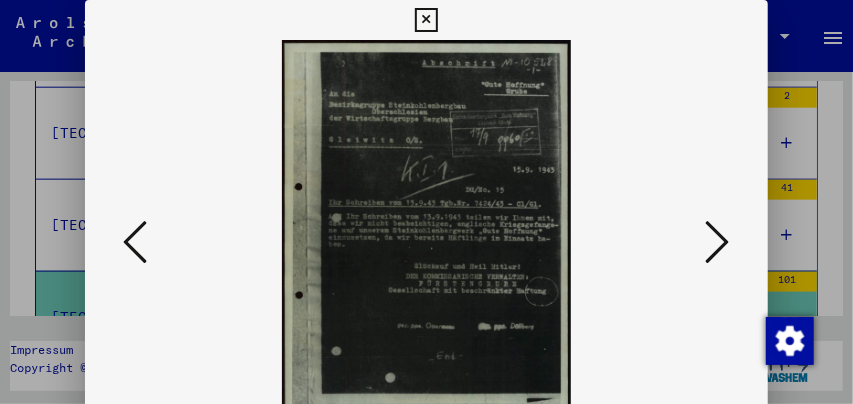 click at bounding box center [718, 242] 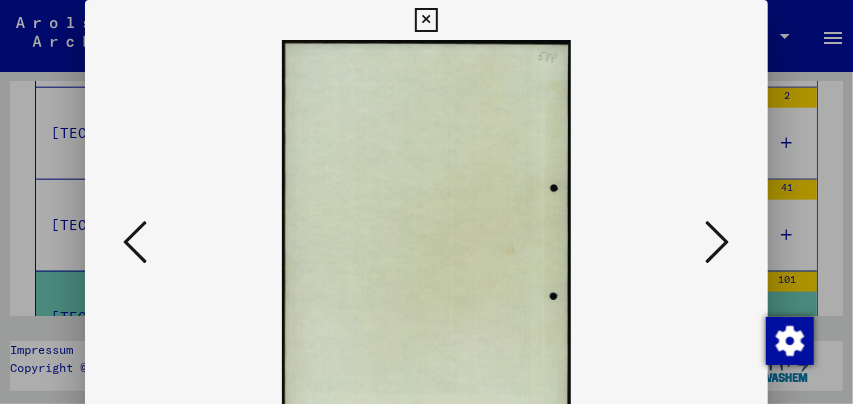 click at bounding box center [718, 242] 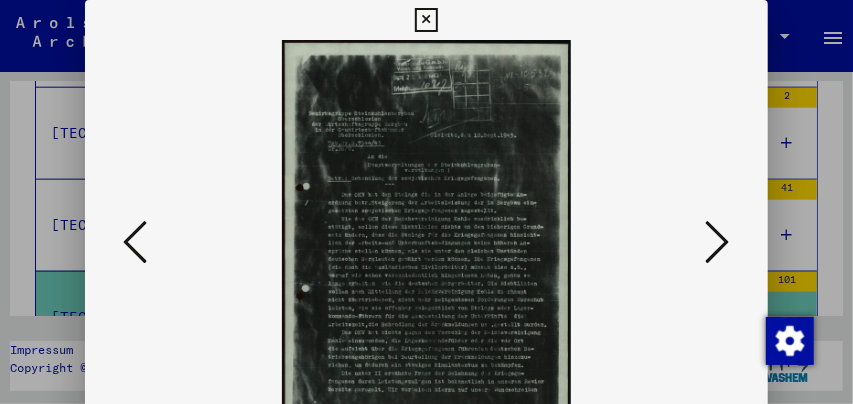 click at bounding box center (718, 242) 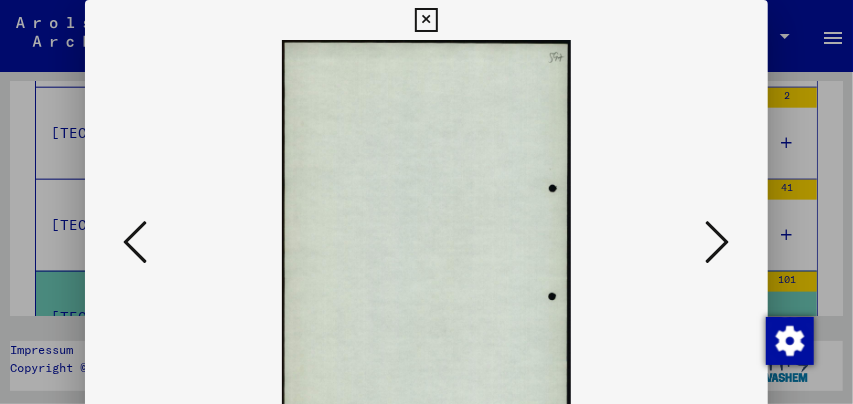 click at bounding box center (718, 242) 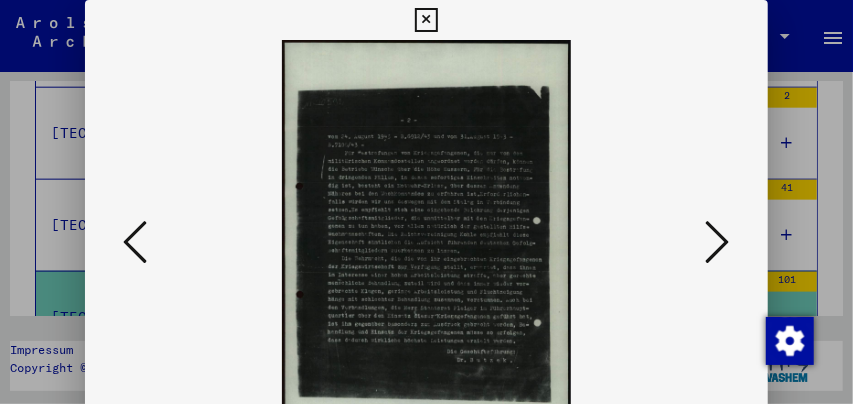 click at bounding box center (718, 242) 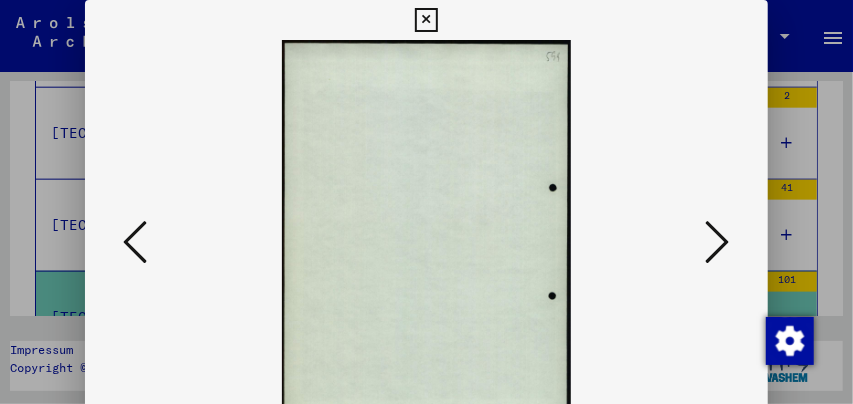 click at bounding box center [718, 242] 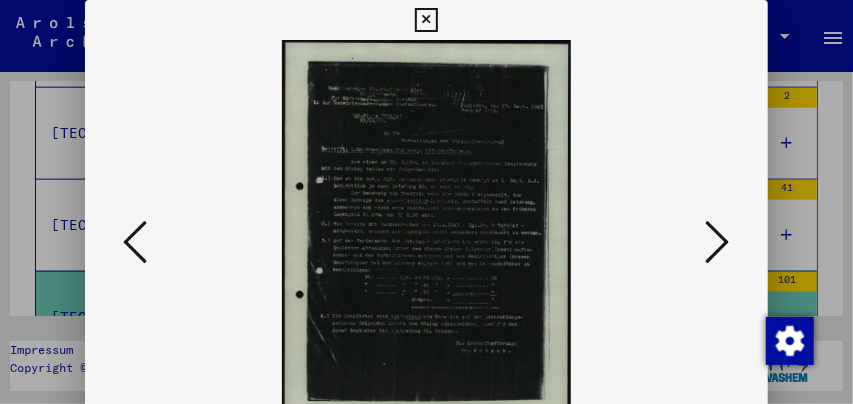 click at bounding box center (718, 242) 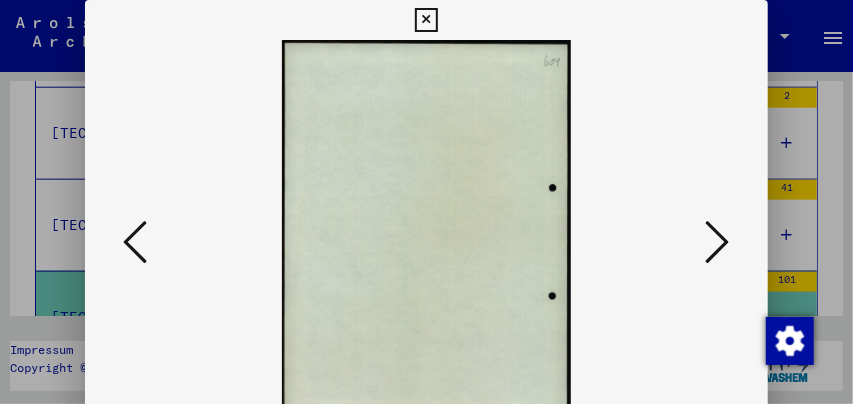 click at bounding box center (718, 242) 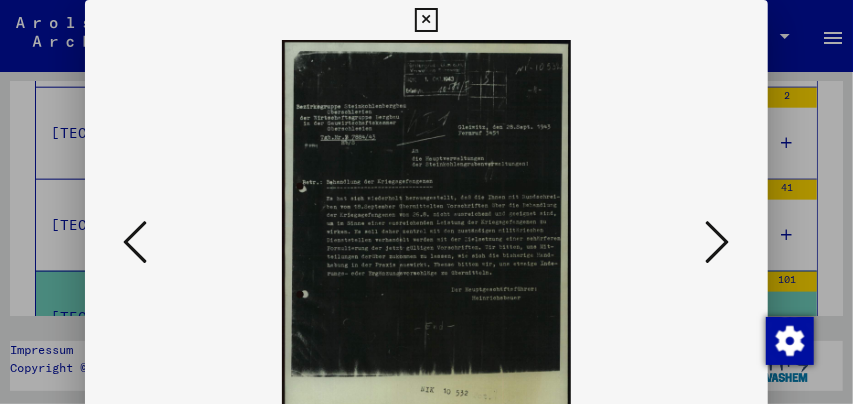 click at bounding box center [718, 242] 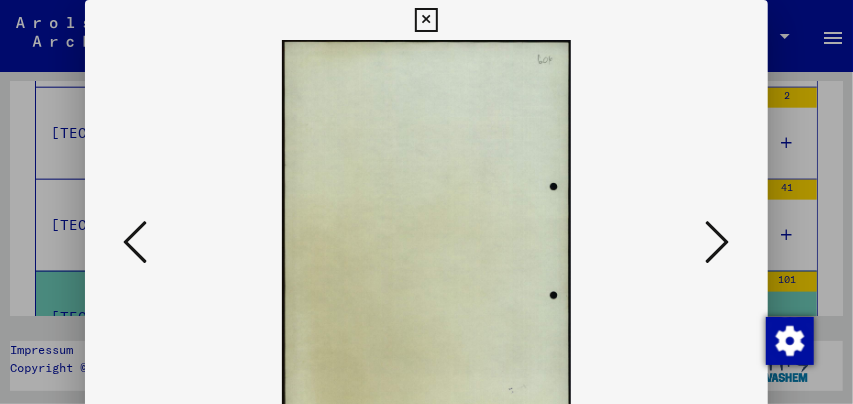 click at bounding box center [718, 242] 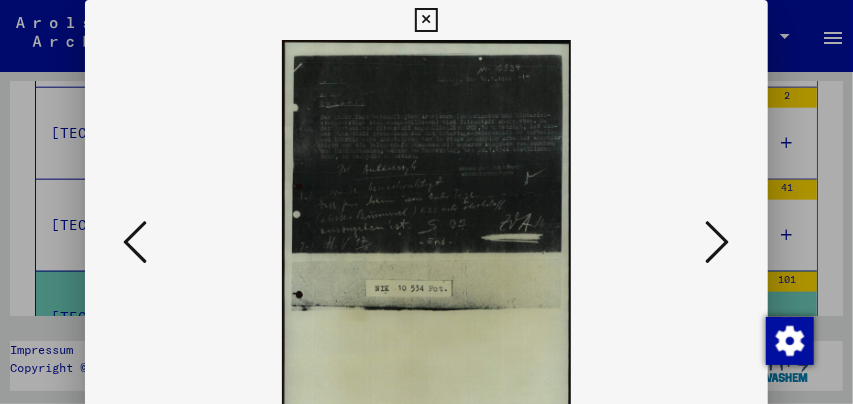 click at bounding box center [718, 242] 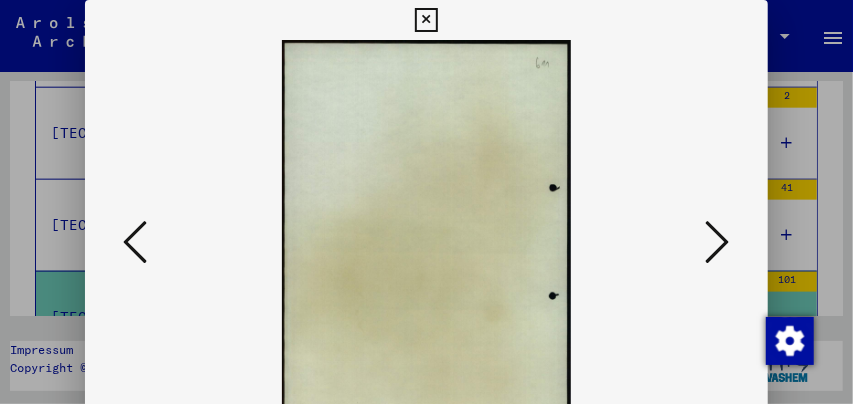 click at bounding box center [718, 242] 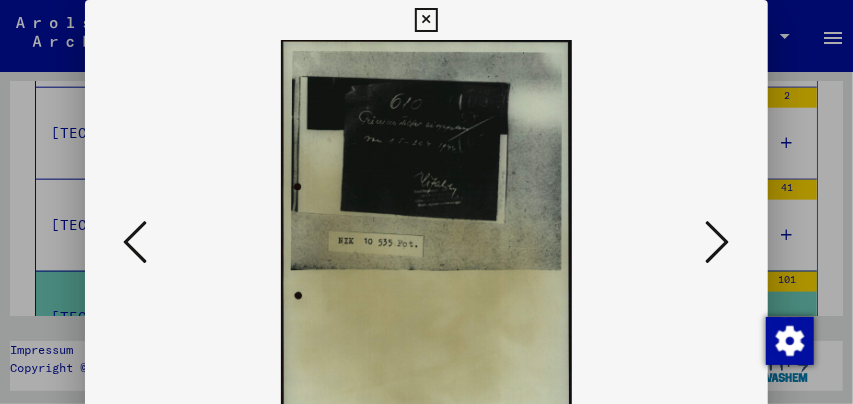 click at bounding box center (718, 242) 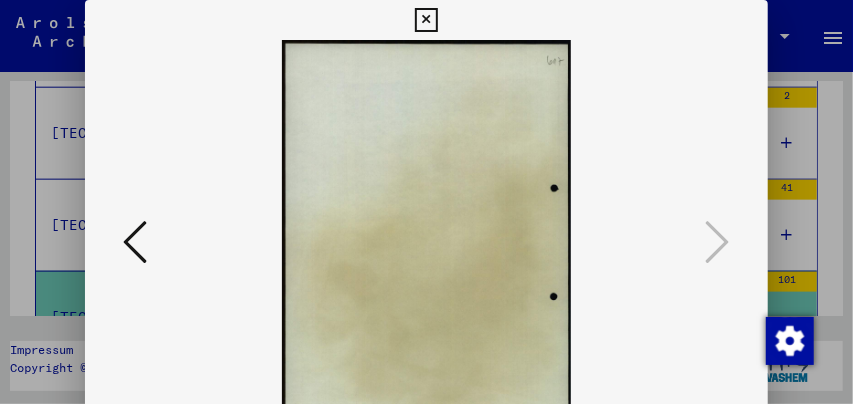 click at bounding box center [426, 20] 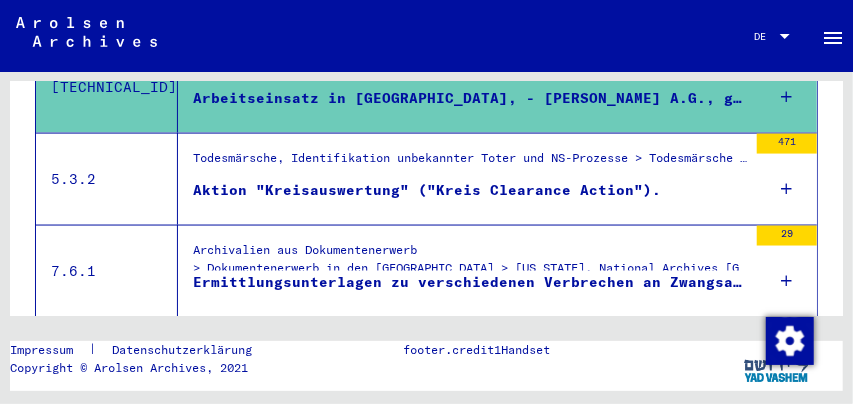 scroll, scrollTop: 990, scrollLeft: 0, axis: vertical 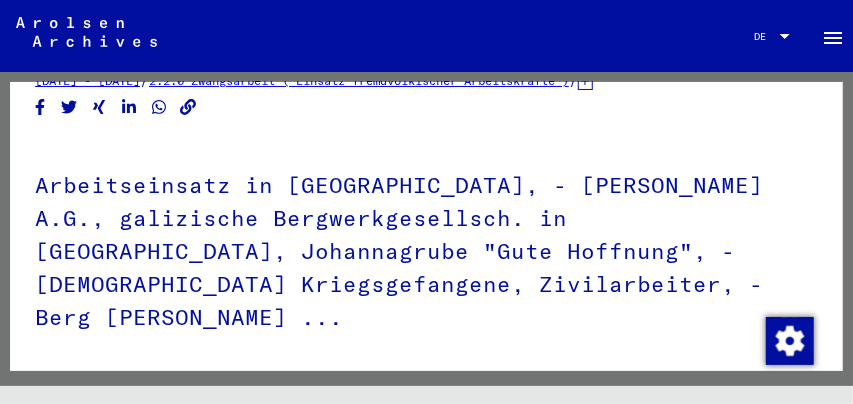 click on "Arbeitseinsatz in [GEOGRAPHIC_DATA],  - [PERSON_NAME] A.G., galizische Bergwerkgesellsch. in [GEOGRAPHIC_DATA], Johannagrube "Gute Hoffnung",  - [DEMOGRAPHIC_DATA] Kriegsgefangene, Zivilarbeiter,  - Berg [PERSON_NAME] ..." 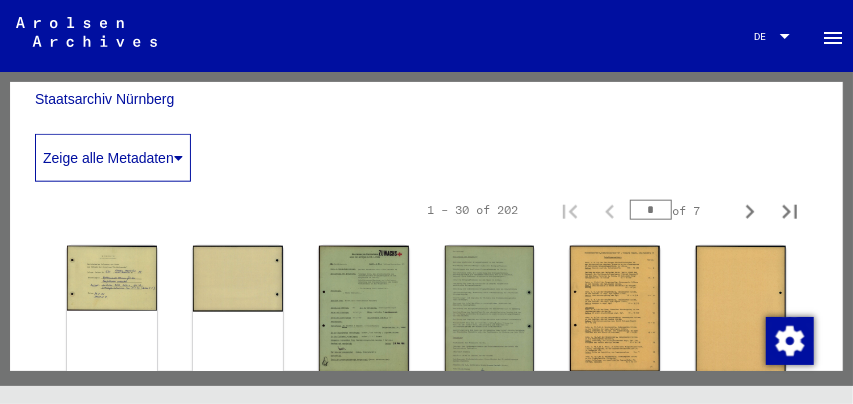 scroll, scrollTop: 712, scrollLeft: 0, axis: vertical 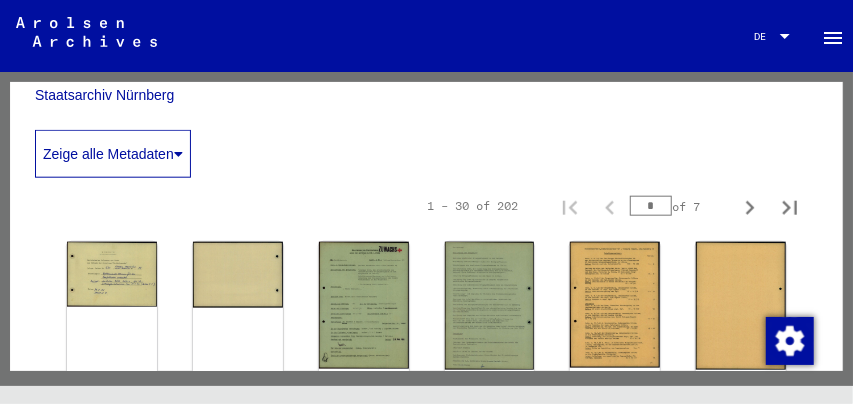 drag, startPoint x: 657, startPoint y: 173, endPoint x: 638, endPoint y: 173, distance: 19 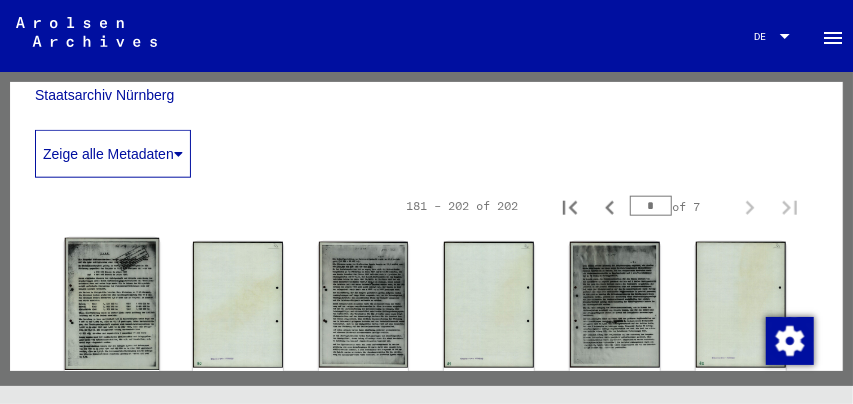 click 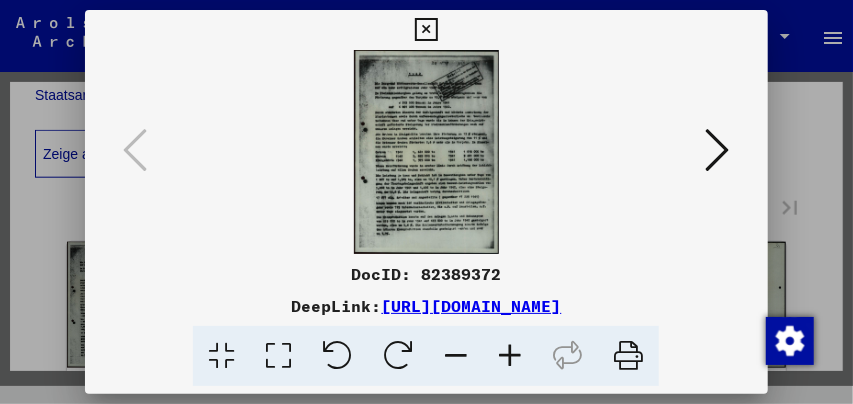click at bounding box center [510, 356] 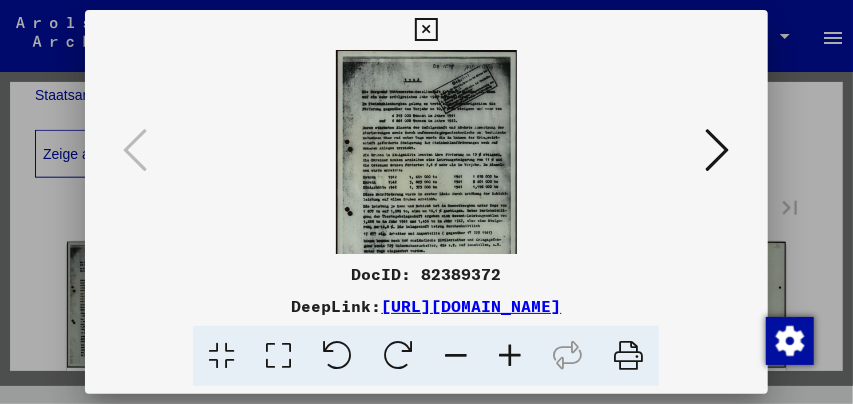 click at bounding box center (510, 356) 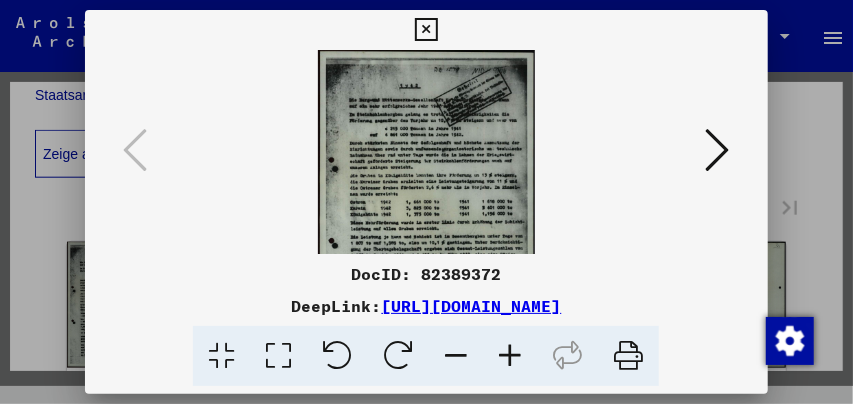 click at bounding box center [718, 150] 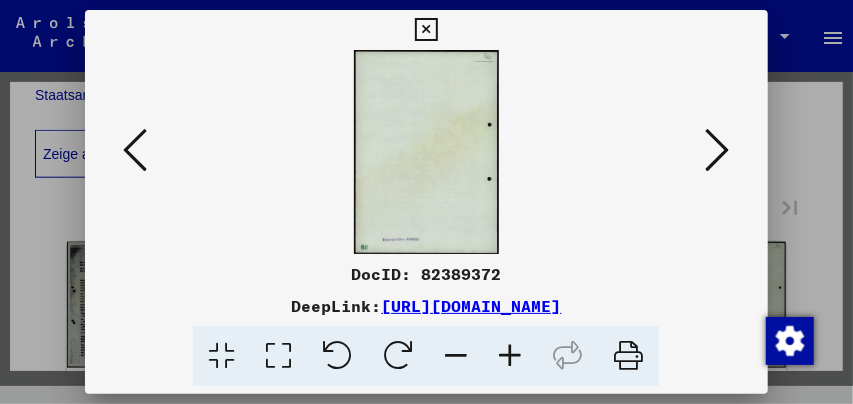 click at bounding box center [718, 150] 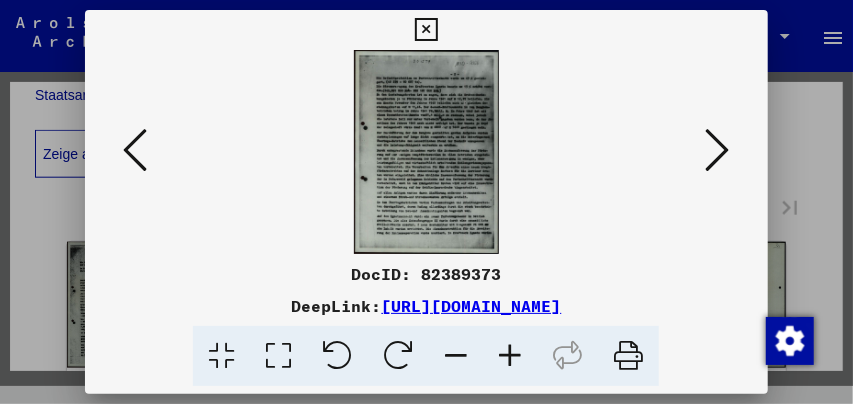 click at bounding box center (510, 356) 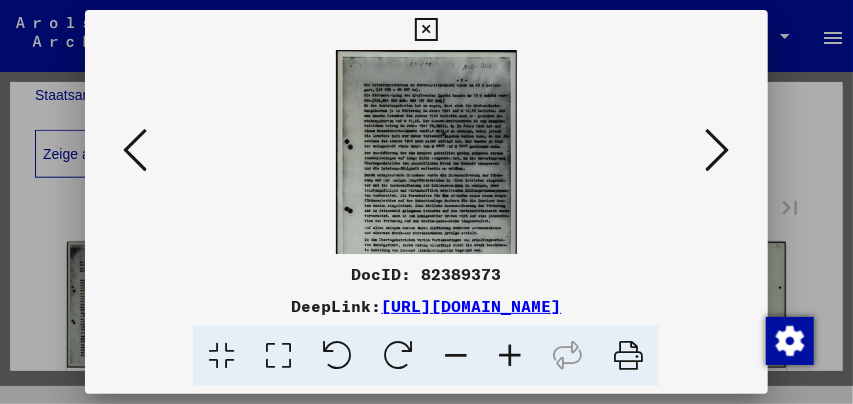 click at bounding box center [718, 150] 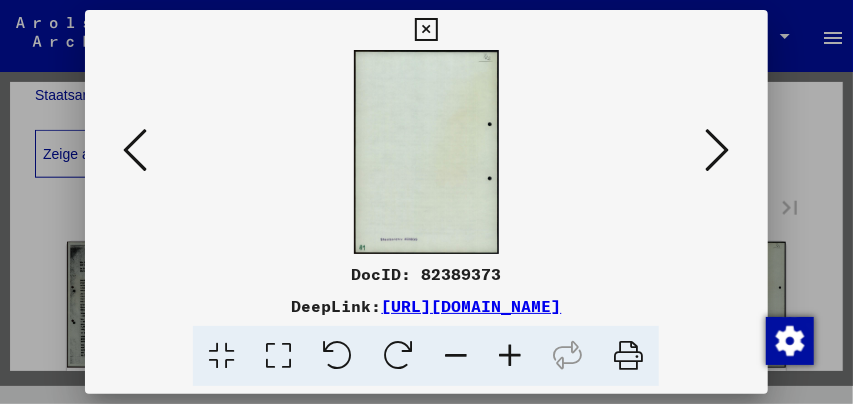 click at bounding box center (718, 150) 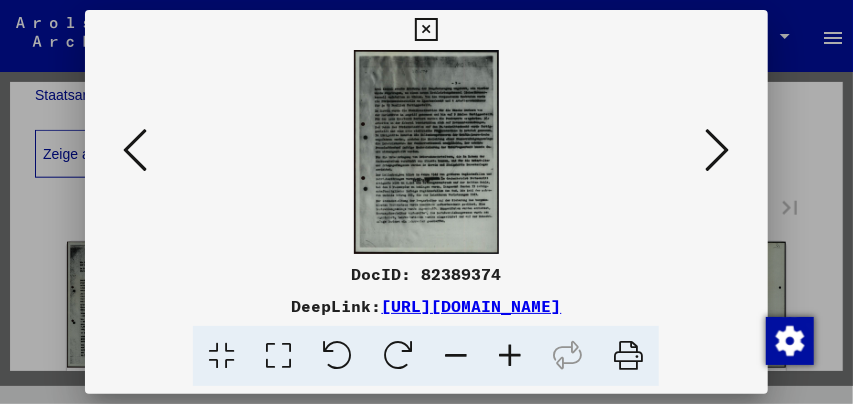 click at bounding box center [510, 356] 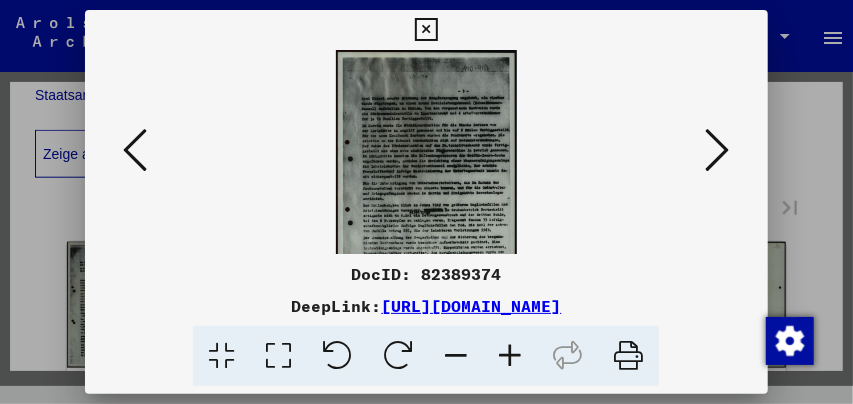 click at bounding box center (718, 150) 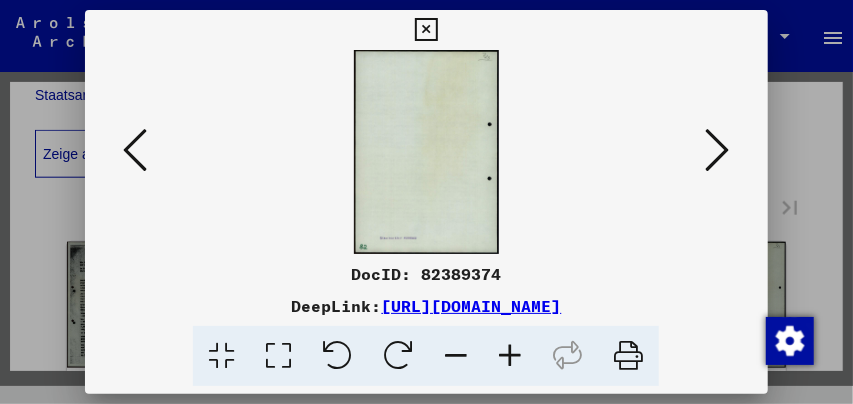 click at bounding box center (718, 150) 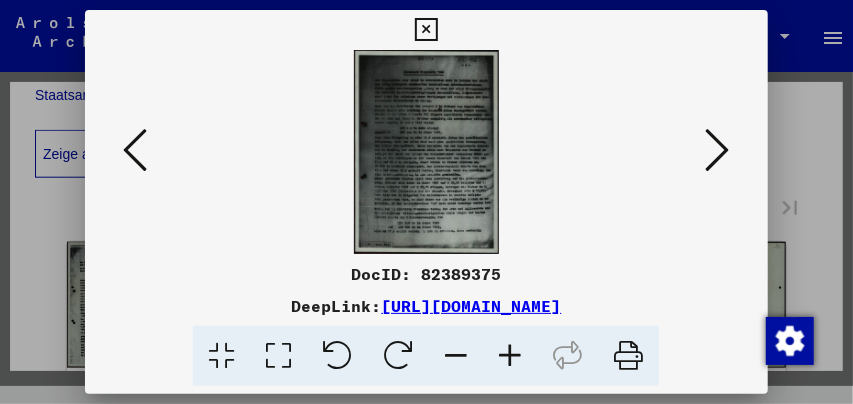 click at bounding box center (510, 356) 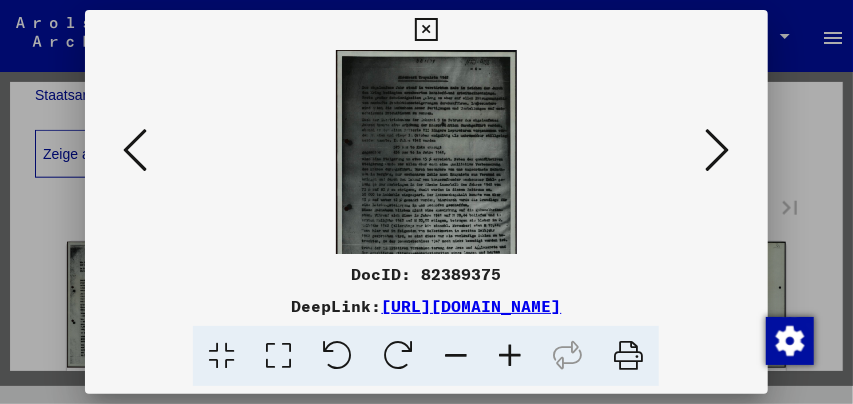 click at bounding box center [510, 356] 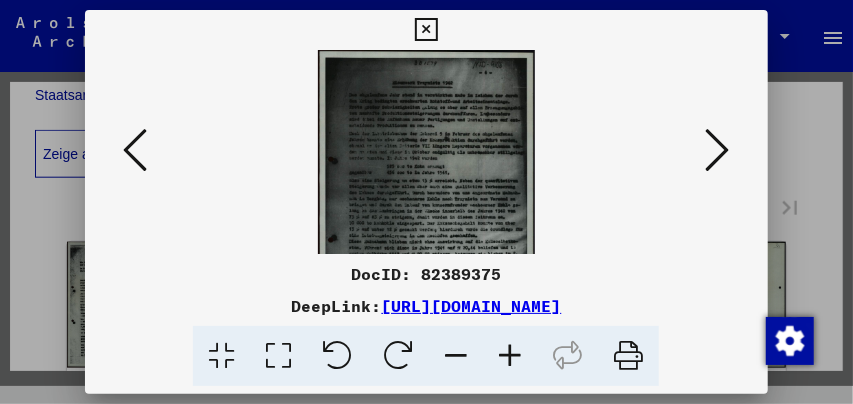 click at bounding box center [718, 150] 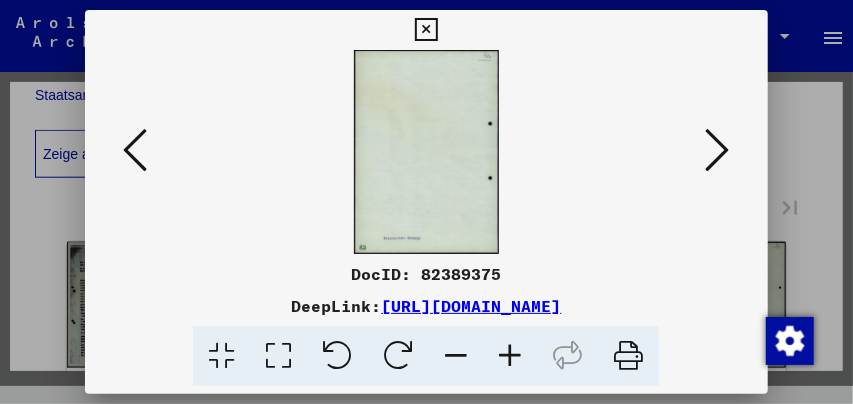 click at bounding box center [718, 150] 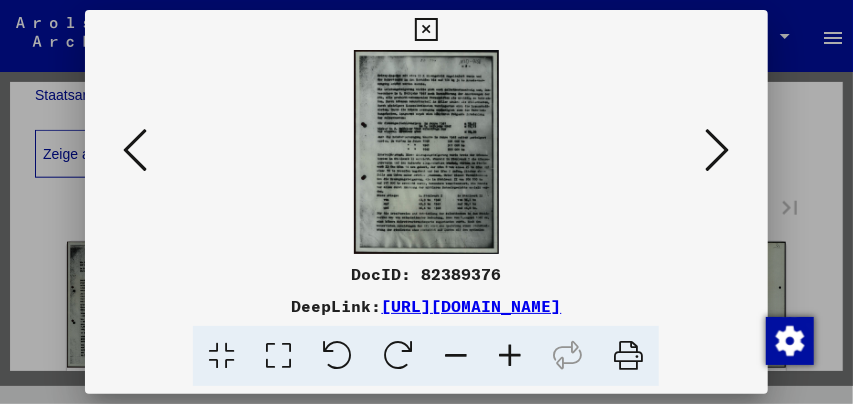 click at bounding box center [510, 356] 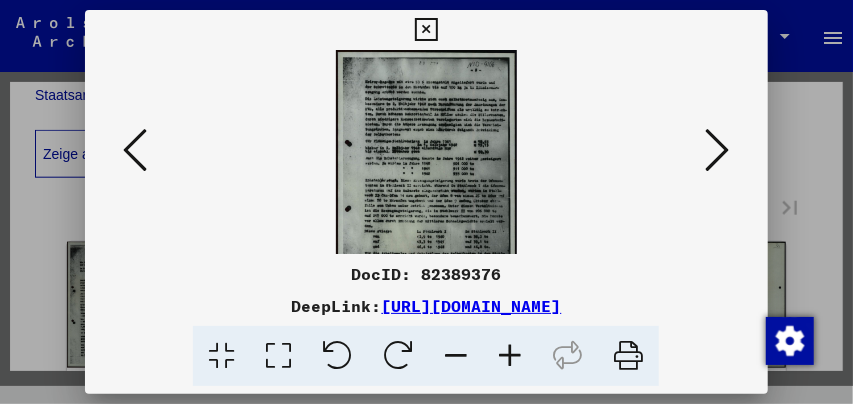 click at bounding box center [718, 150] 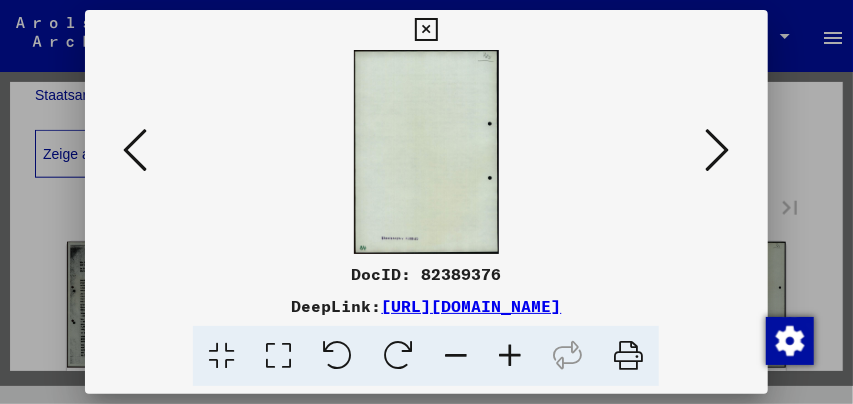 click at bounding box center (718, 150) 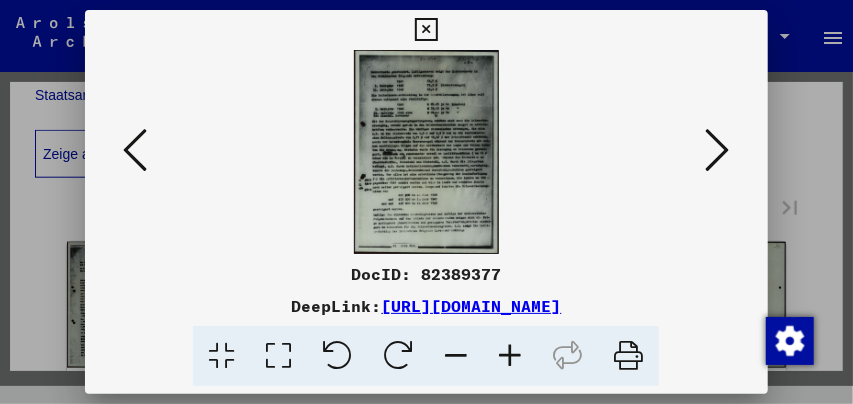 click at bounding box center [510, 356] 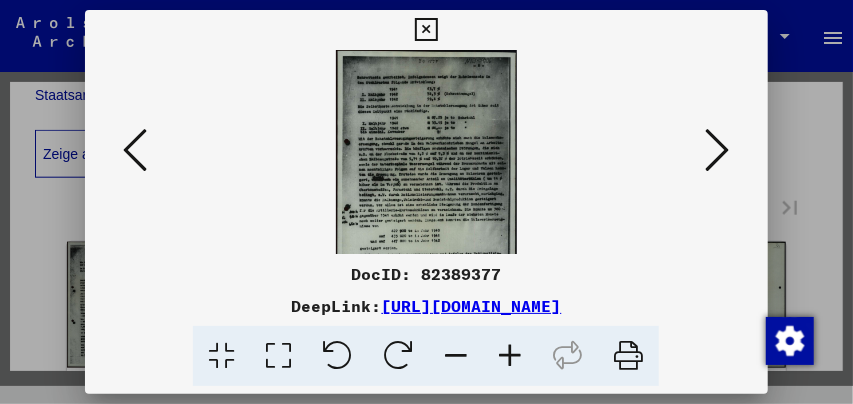 click at bounding box center [510, 356] 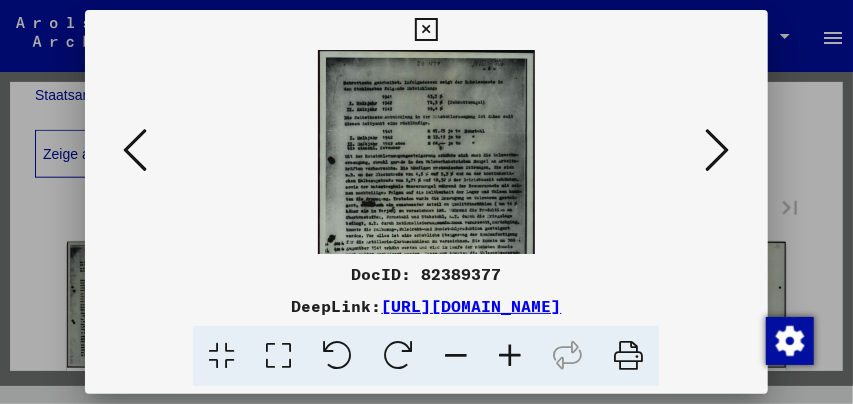 click at bounding box center [718, 150] 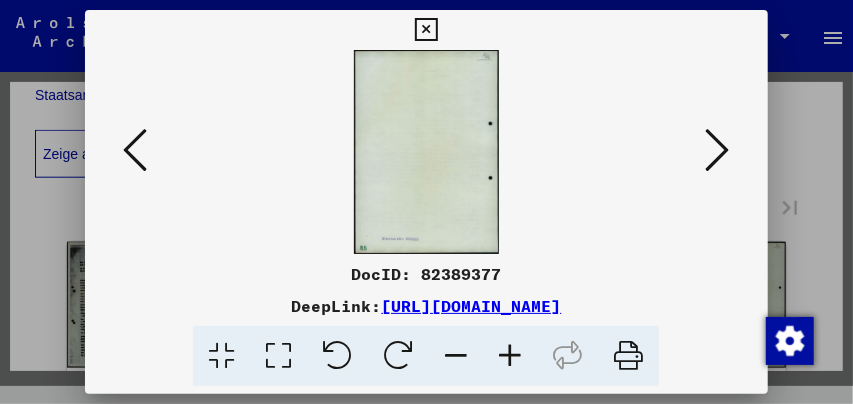 click at bounding box center (718, 150) 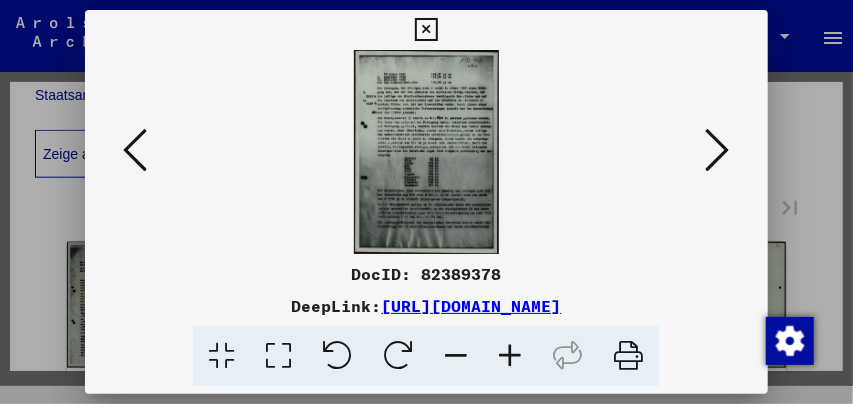 click at bounding box center [510, 356] 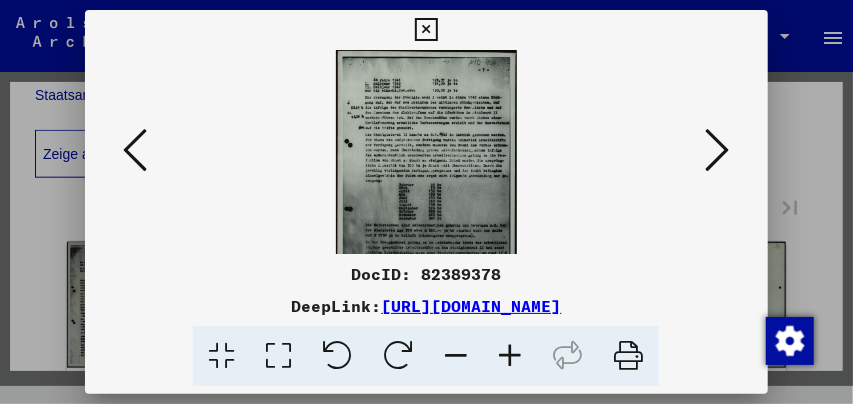 click at bounding box center (510, 356) 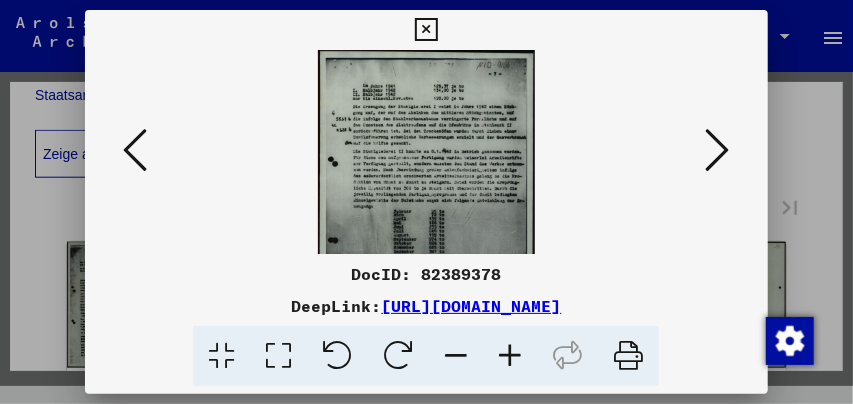 click at bounding box center (718, 150) 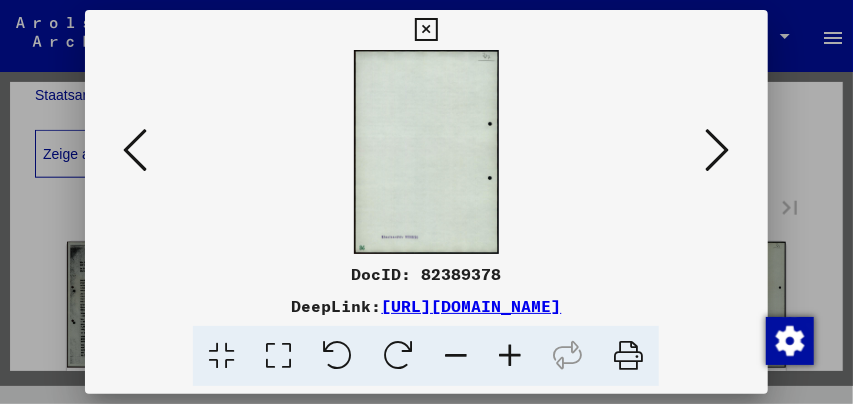 click at bounding box center [718, 150] 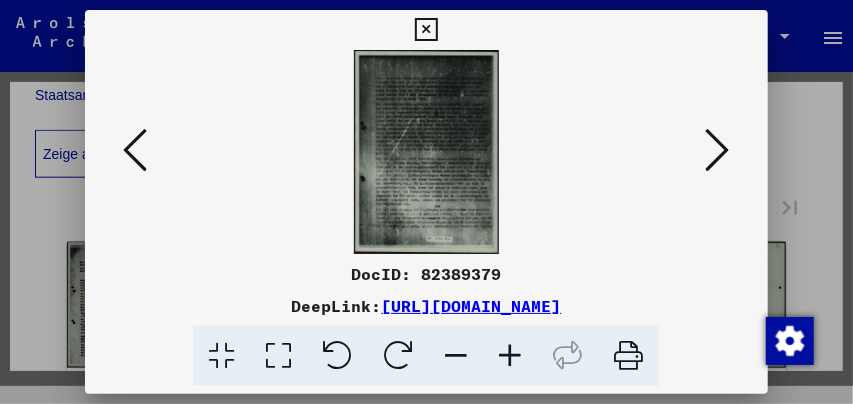 click at bounding box center (510, 356) 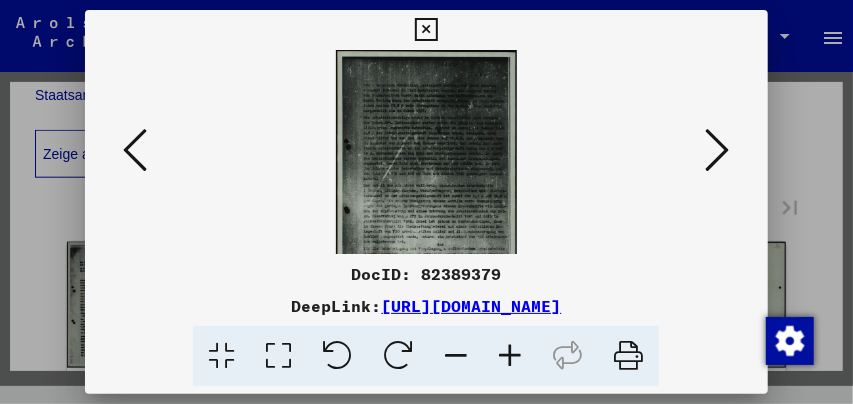 click at bounding box center [510, 356] 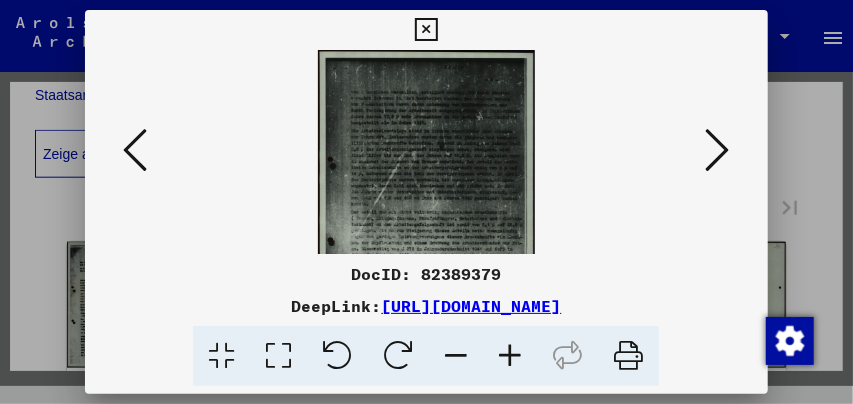 click at bounding box center [718, 151] 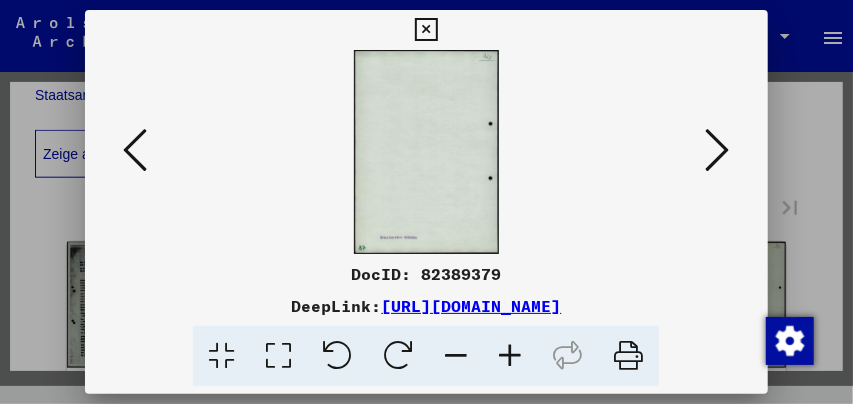 click at bounding box center (718, 150) 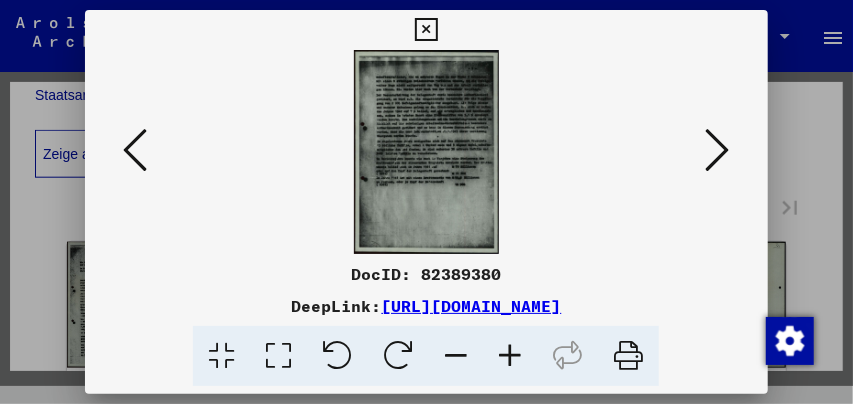 click at bounding box center (510, 356) 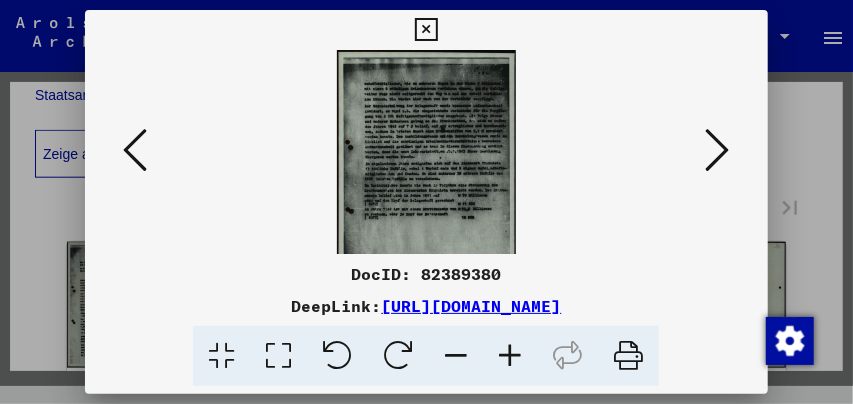 click at bounding box center (510, 356) 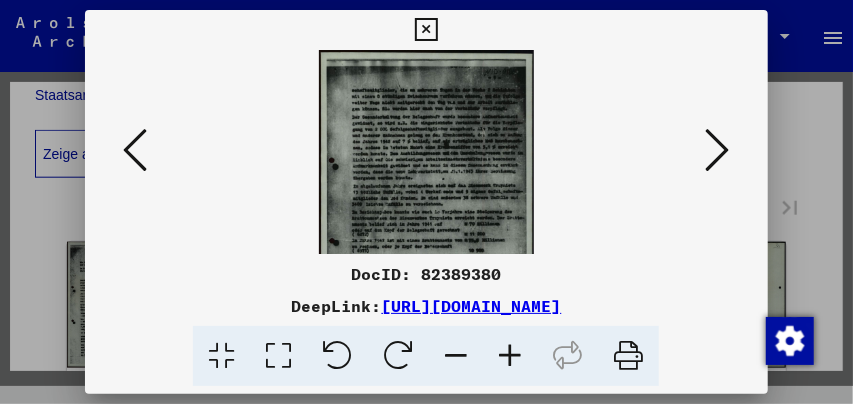 click at bounding box center (718, 150) 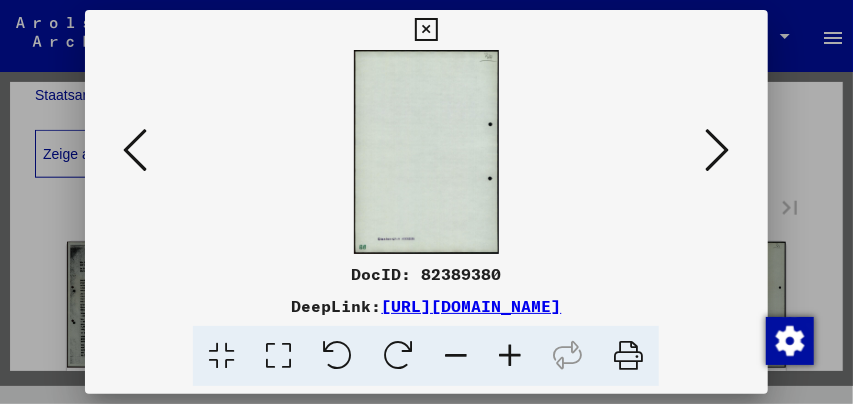 click at bounding box center [718, 150] 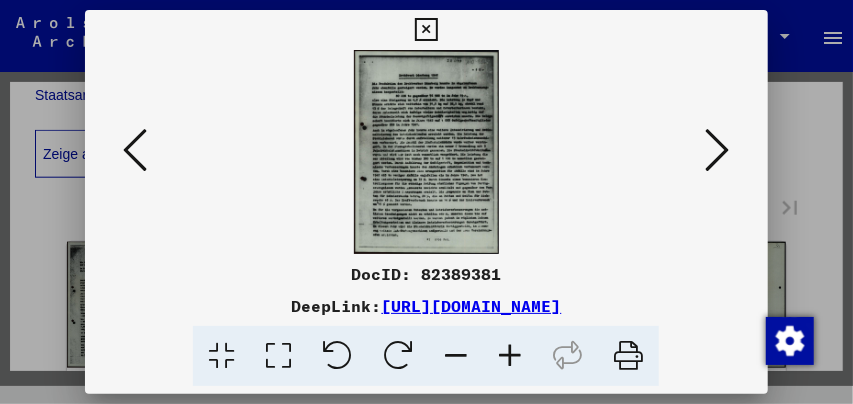 click at bounding box center [510, 356] 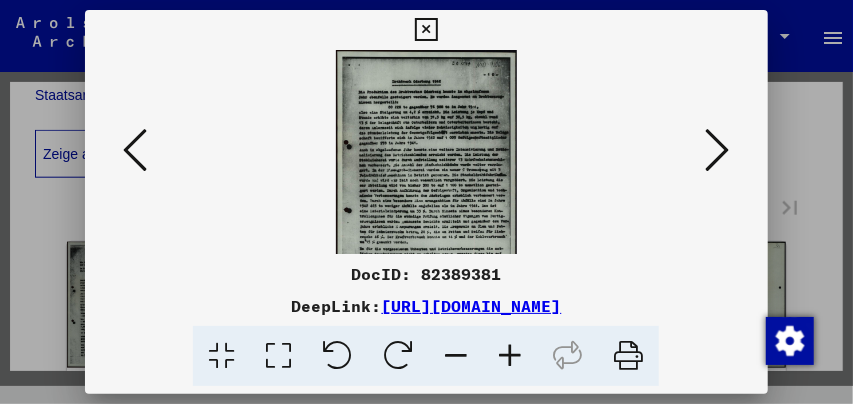 click at bounding box center [510, 356] 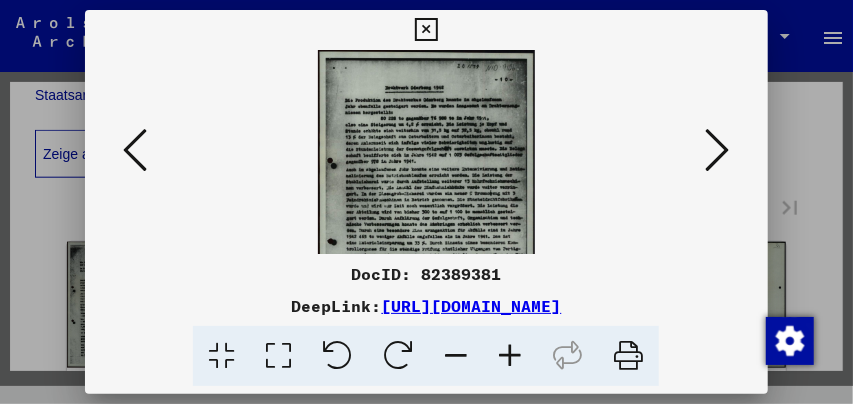 click at bounding box center (718, 150) 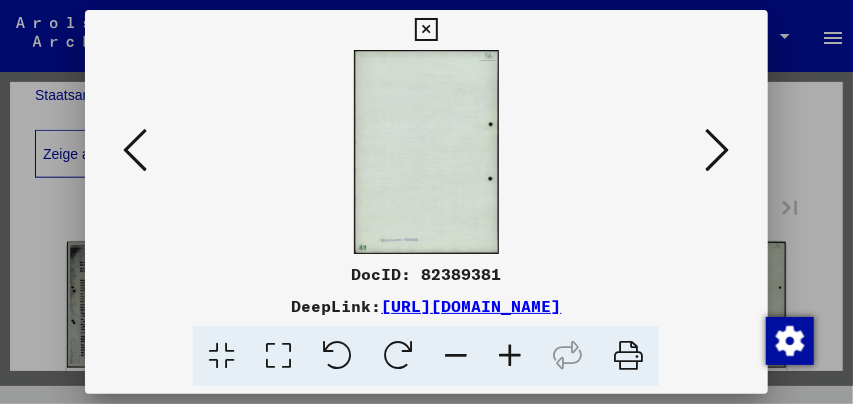 click at bounding box center [718, 150] 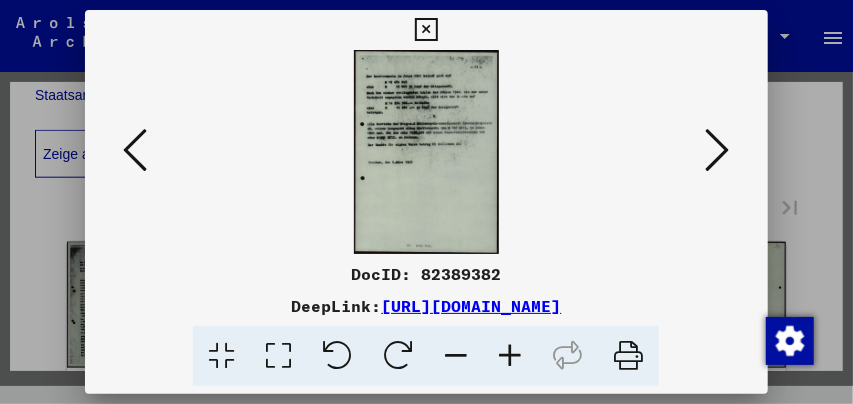 click at bounding box center (510, 356) 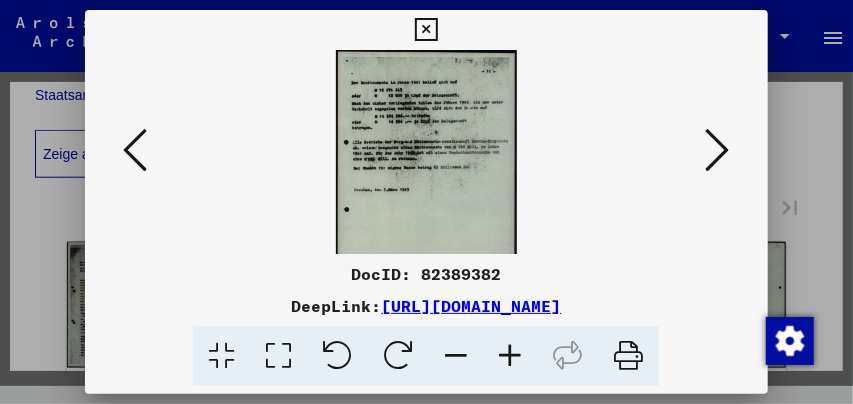 click at bounding box center [510, 356] 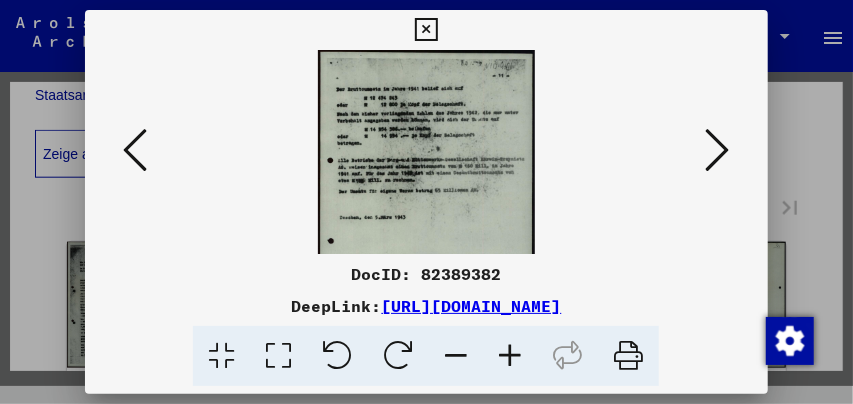 click at bounding box center (718, 150) 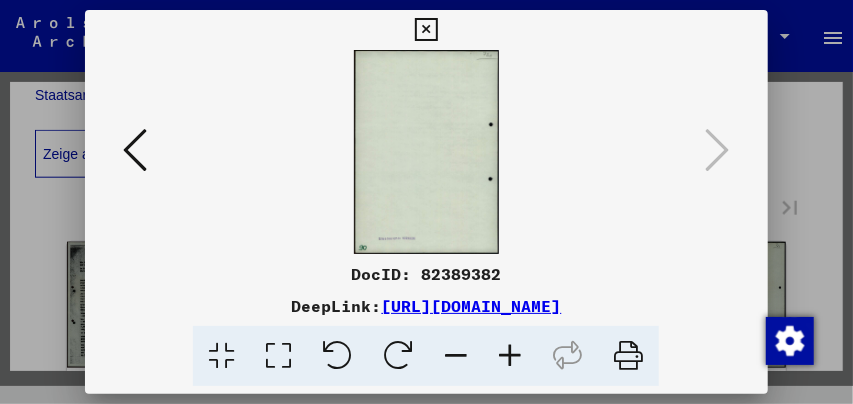 click at bounding box center [426, 30] 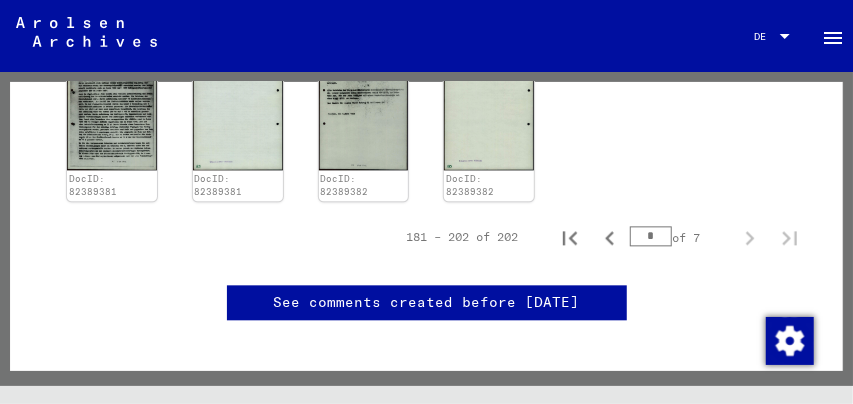 scroll, scrollTop: 1488, scrollLeft: 0, axis: vertical 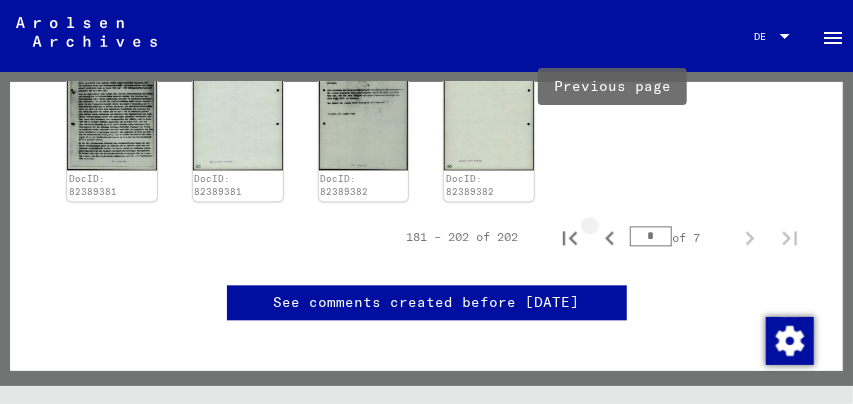 click 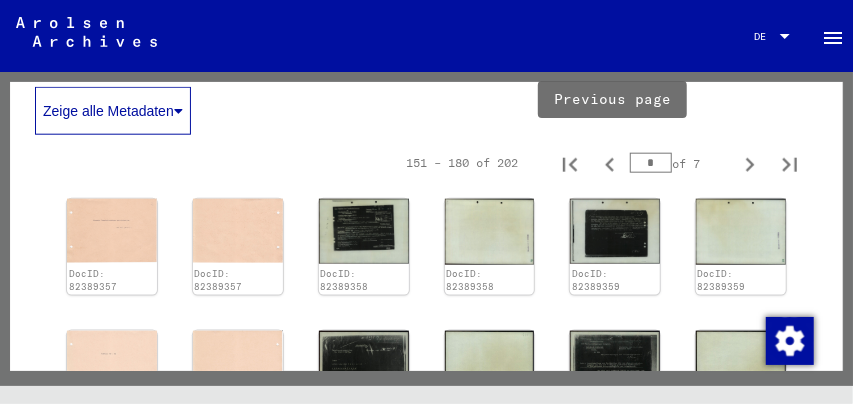 scroll, scrollTop: 752, scrollLeft: 0, axis: vertical 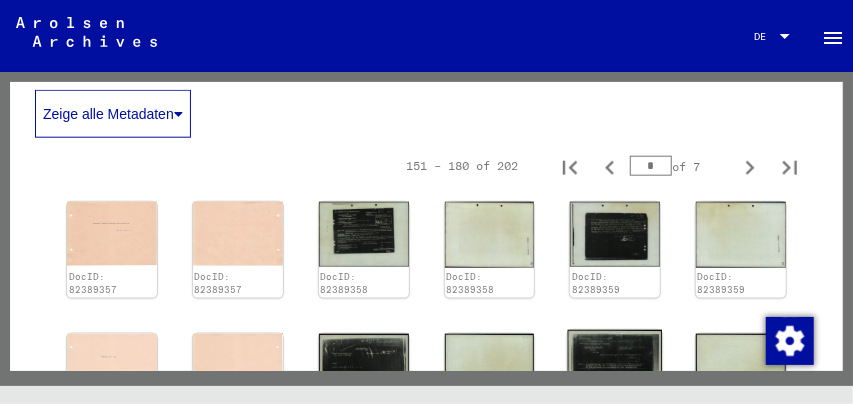 click 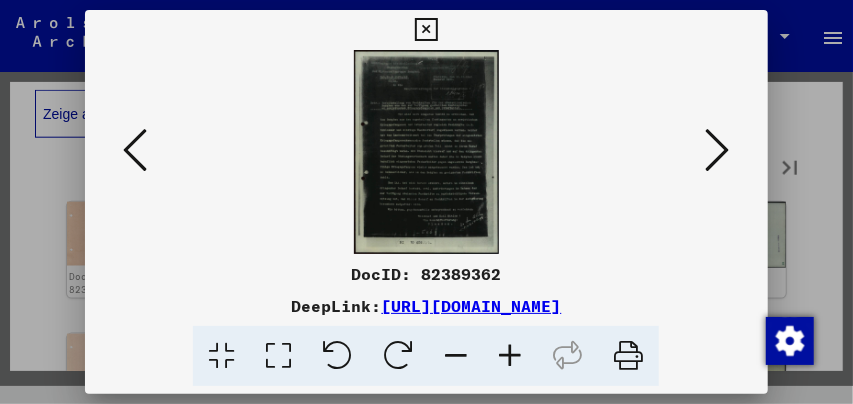 click at bounding box center (510, 356) 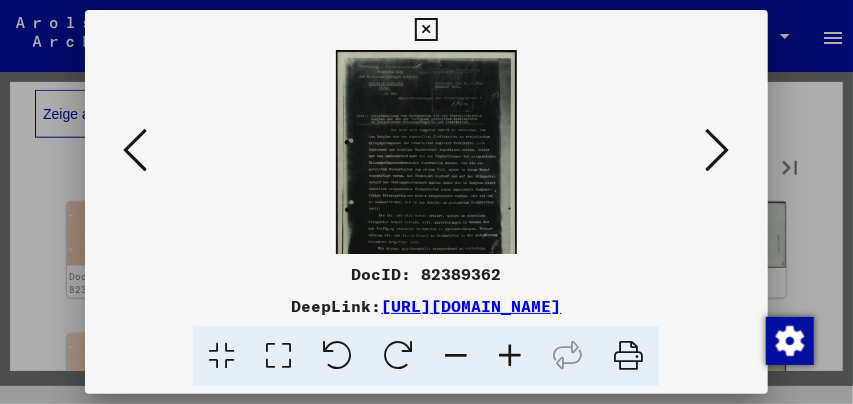 click at bounding box center [510, 356] 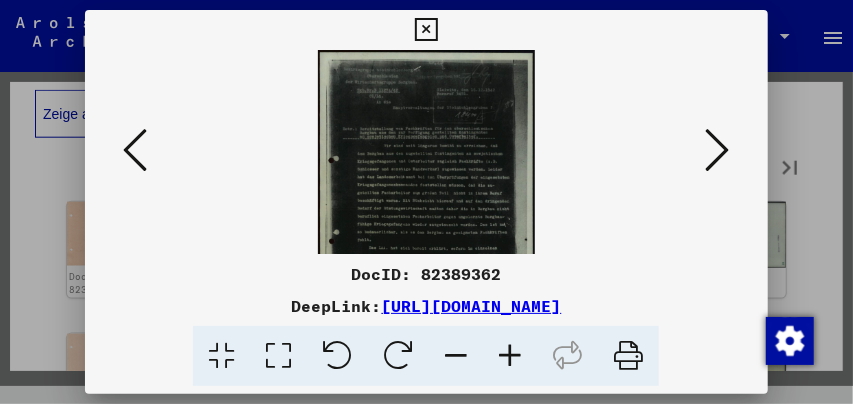 click at bounding box center (510, 356) 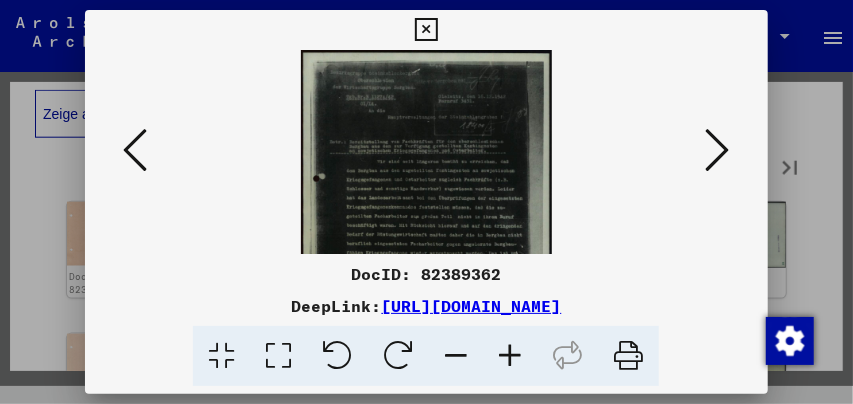 click at bounding box center [427, 227] 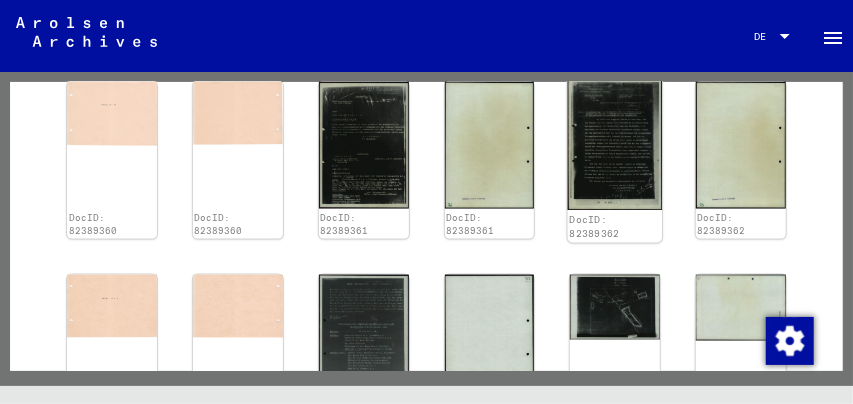 scroll, scrollTop: 1013, scrollLeft: 0, axis: vertical 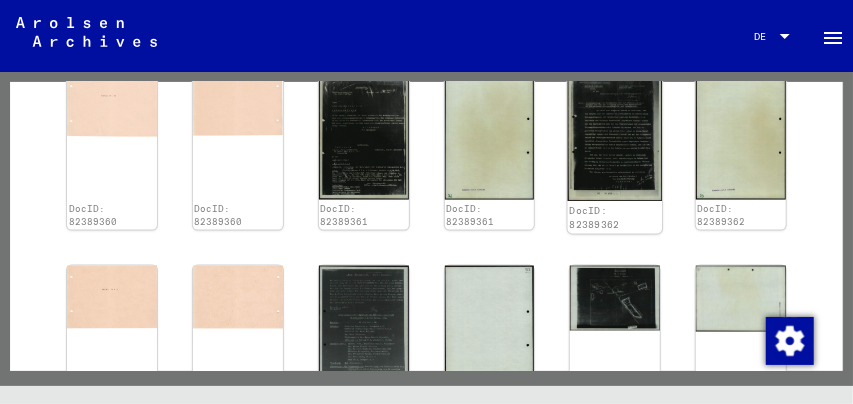click 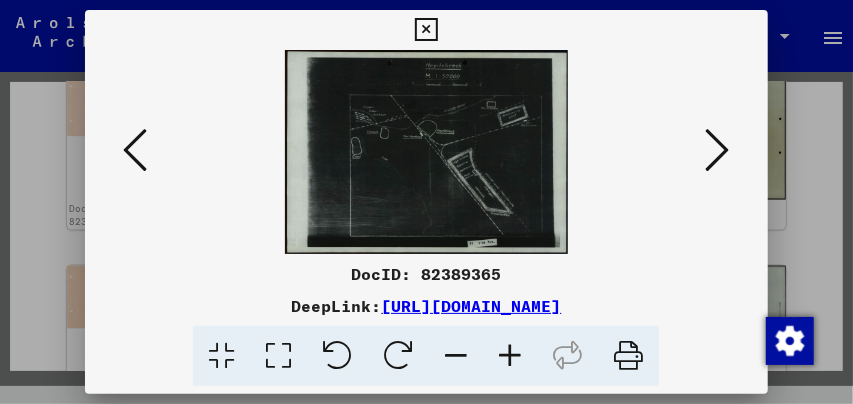 click at bounding box center (426, 152) 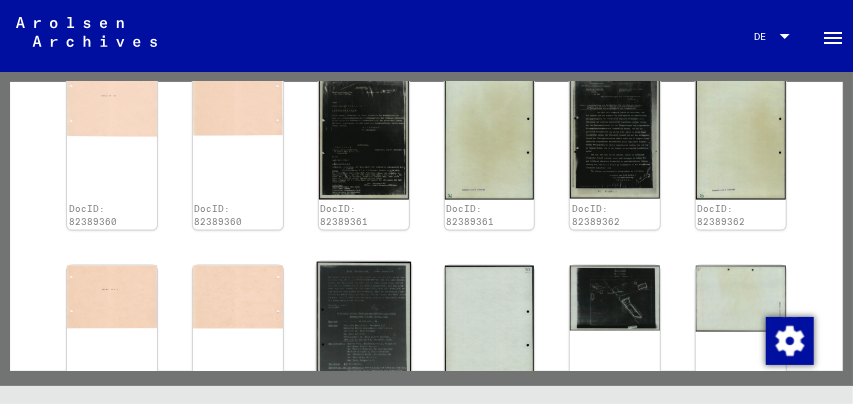 click 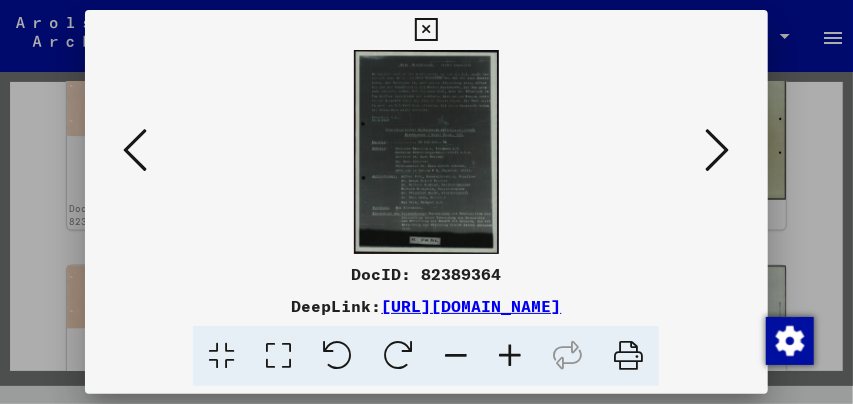 click at bounding box center [510, 356] 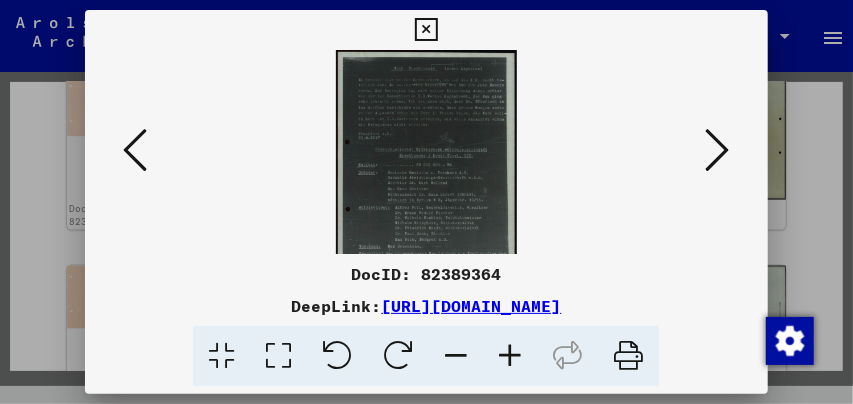 click at bounding box center (426, 30) 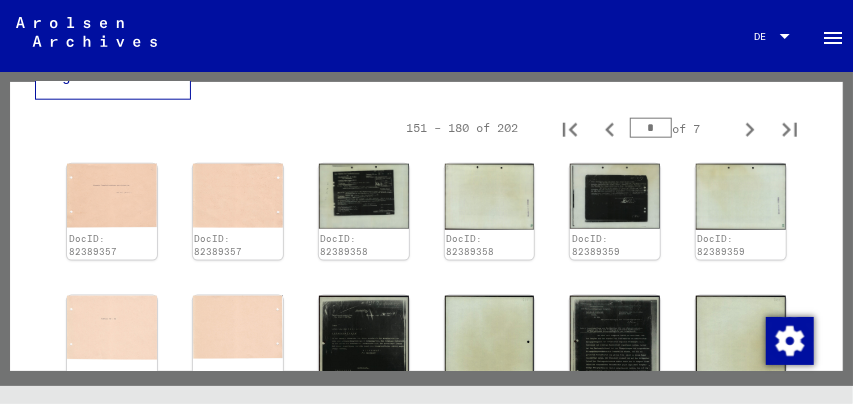 scroll, scrollTop: 744, scrollLeft: 0, axis: vertical 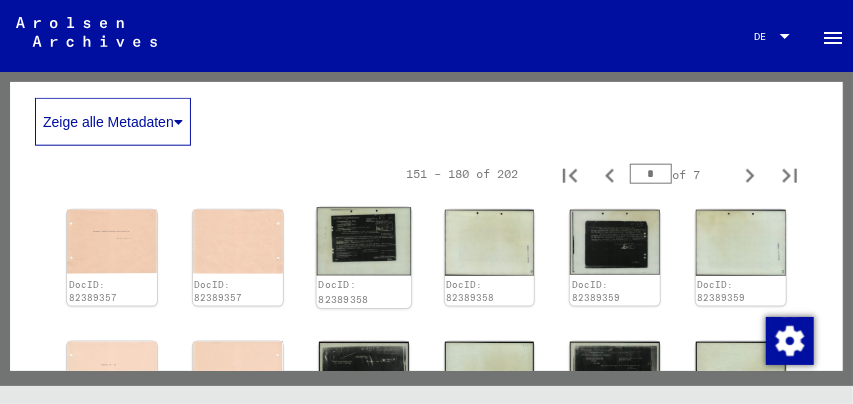 click 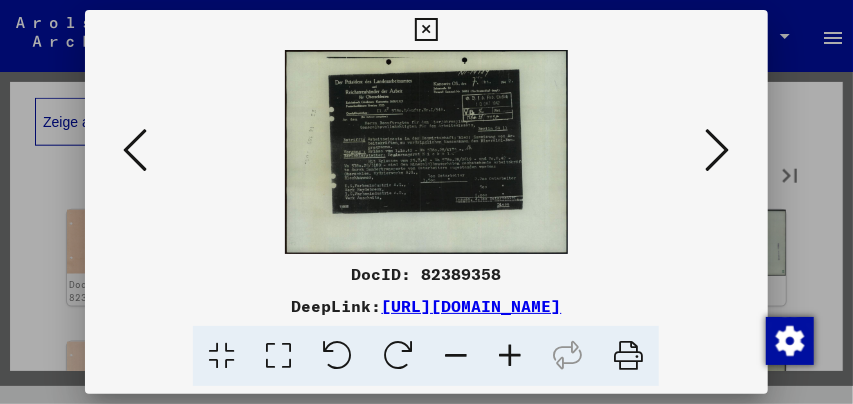 click at bounding box center (135, 150) 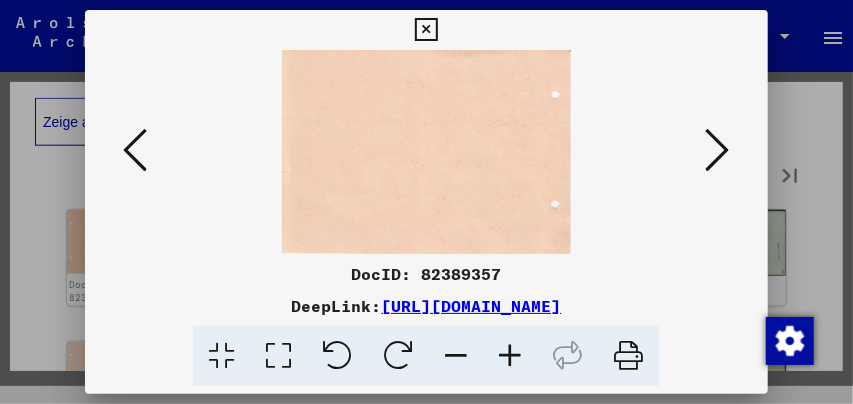 click at bounding box center [135, 150] 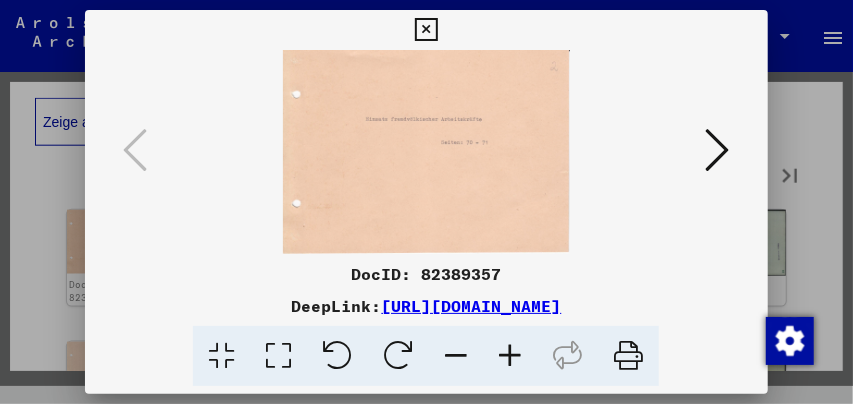 click at bounding box center [718, 150] 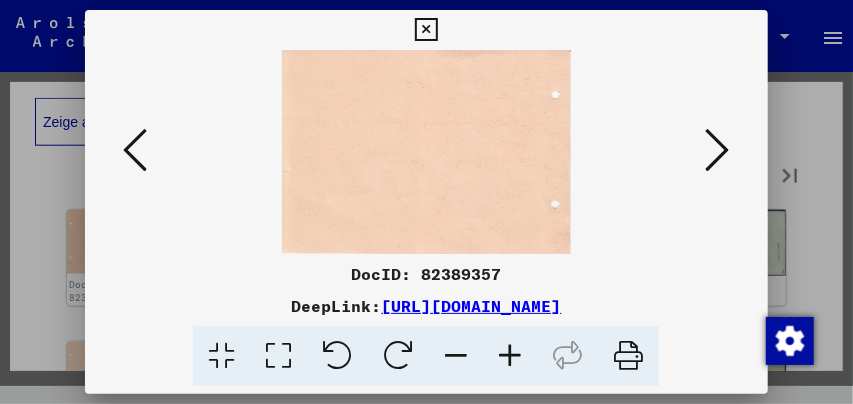 click at bounding box center [718, 150] 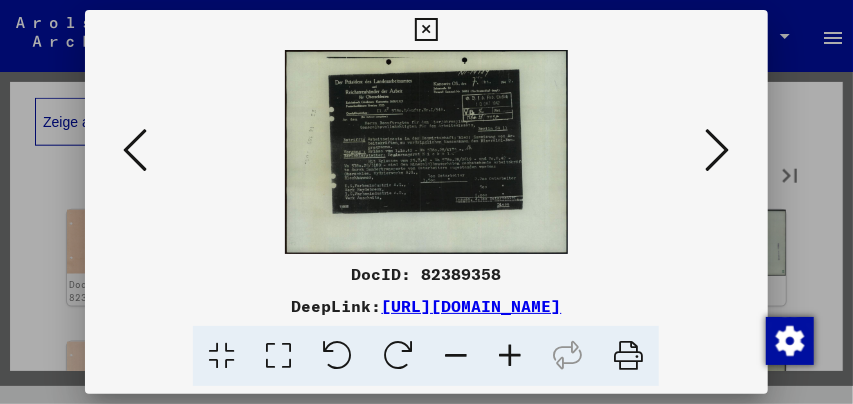 click at bounding box center [718, 150] 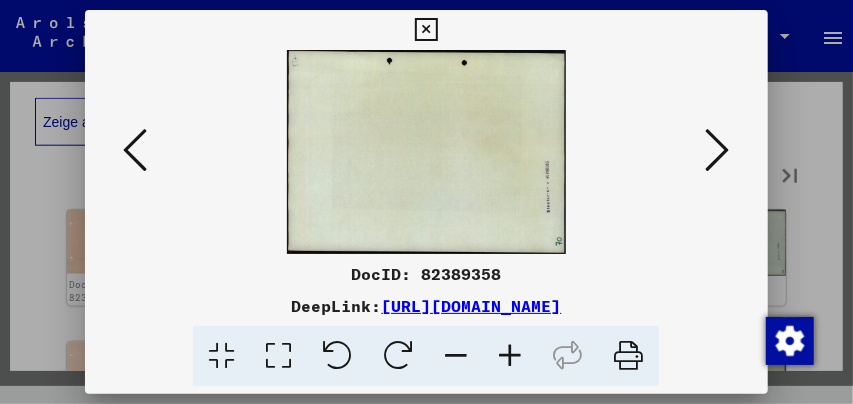 click at bounding box center (718, 150) 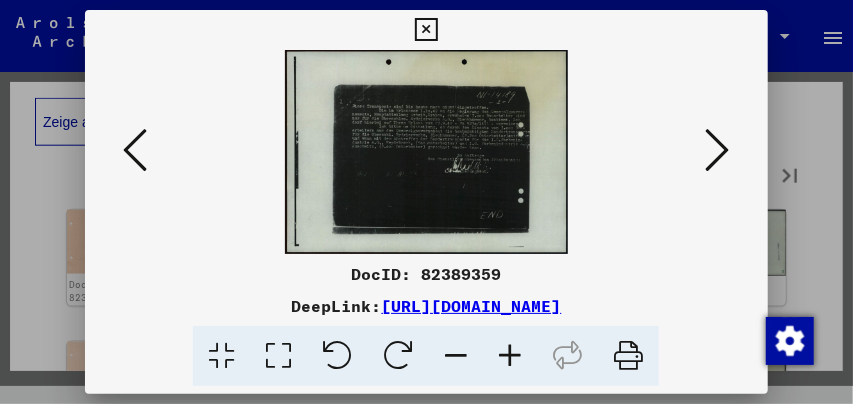 click at bounding box center (718, 150) 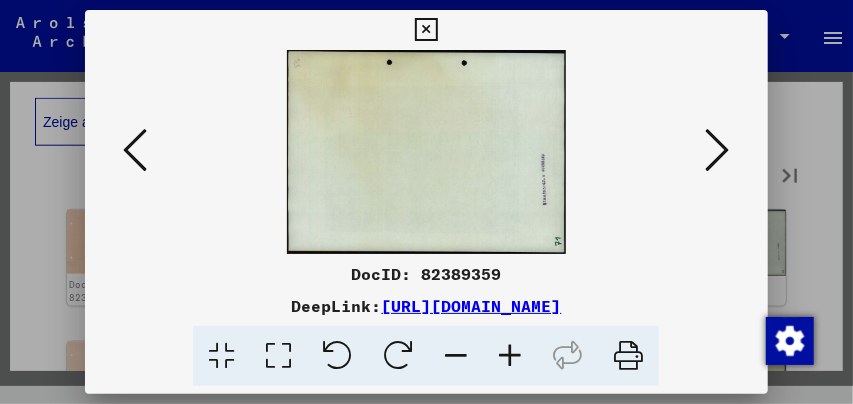 click at bounding box center (718, 150) 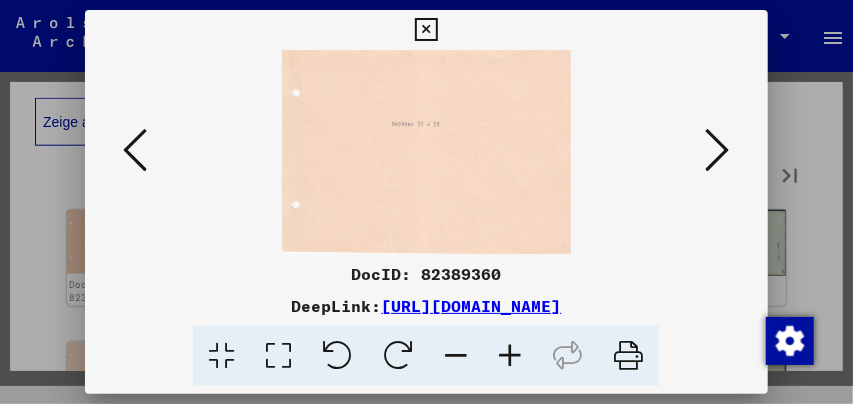 click at bounding box center [718, 150] 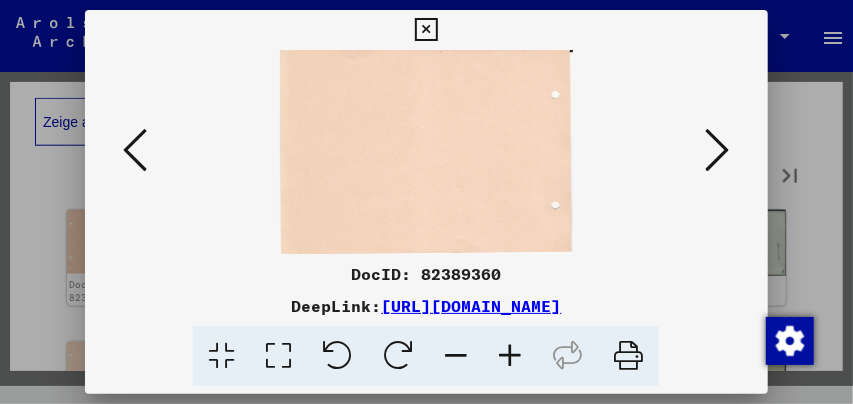 click at bounding box center (718, 150) 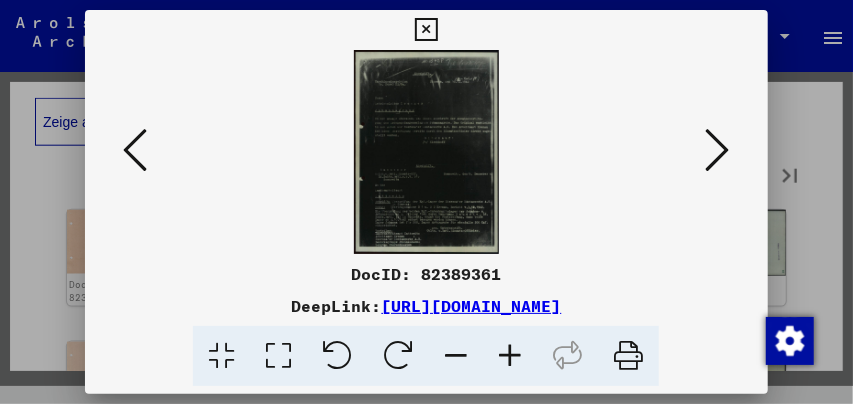 click at bounding box center [510, 356] 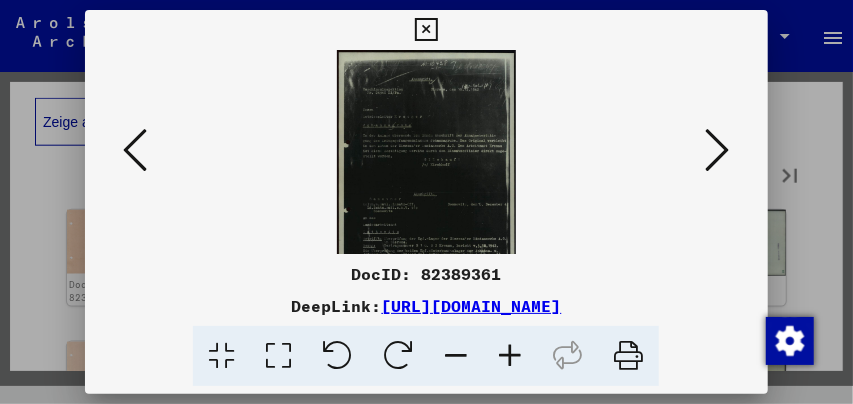 click at bounding box center (510, 356) 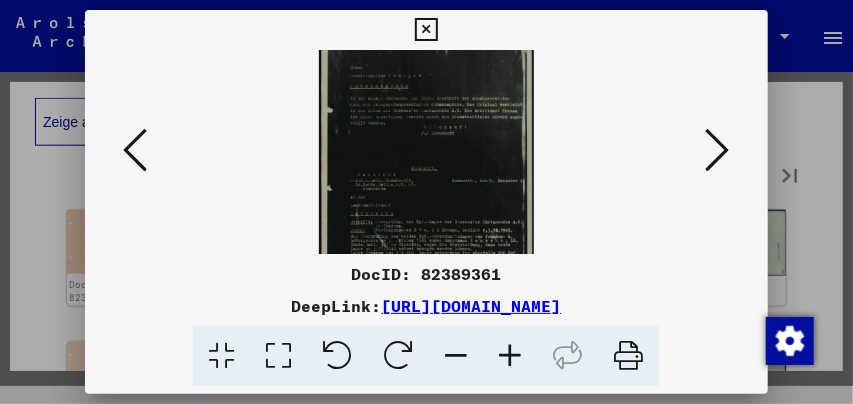 scroll, scrollTop: 100, scrollLeft: 0, axis: vertical 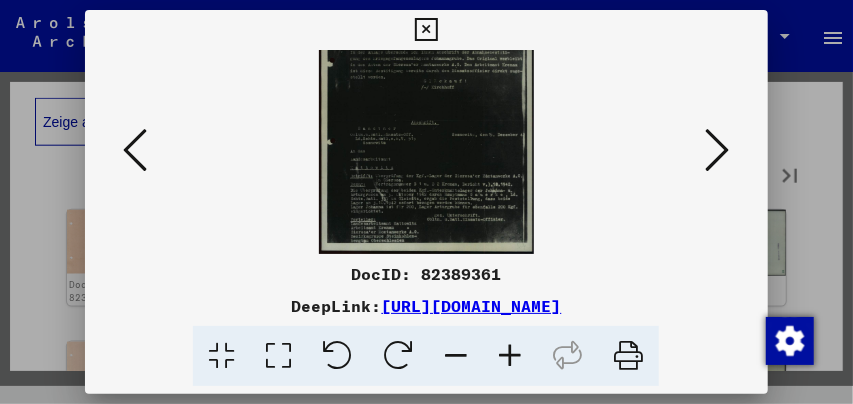 drag, startPoint x: 405, startPoint y: 212, endPoint x: 406, endPoint y: 95, distance: 117.00427 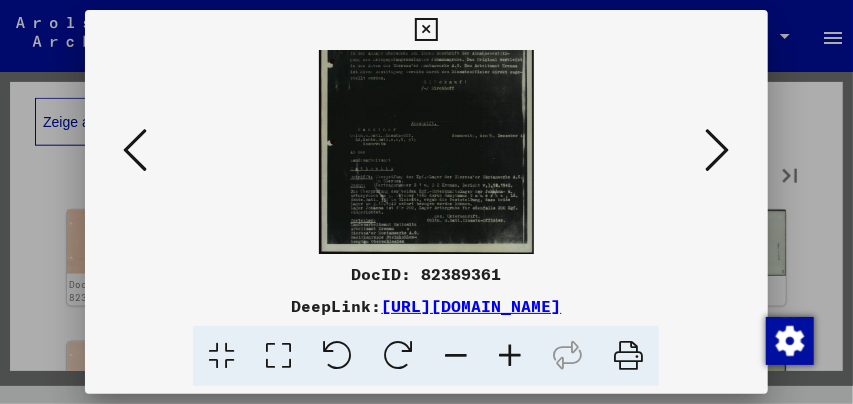 drag, startPoint x: 409, startPoint y: 156, endPoint x: 409, endPoint y: 96, distance: 60 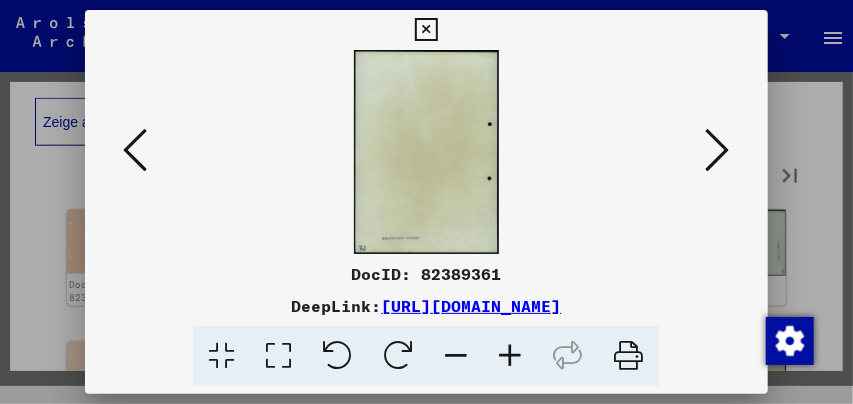 scroll, scrollTop: 0, scrollLeft: 0, axis: both 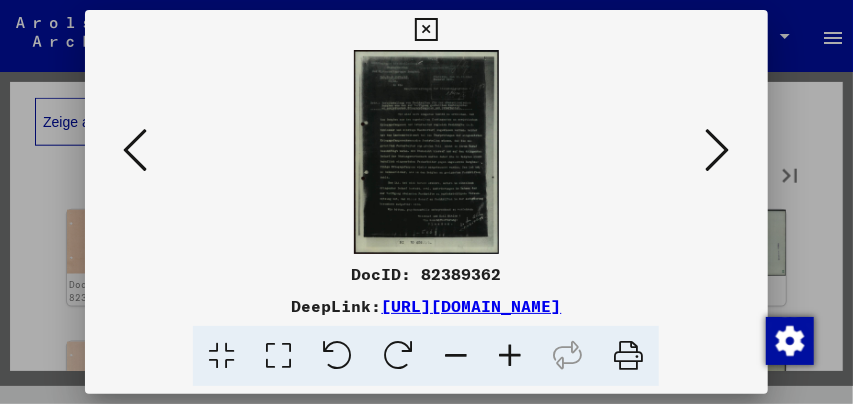 click at bounding box center (510, 356) 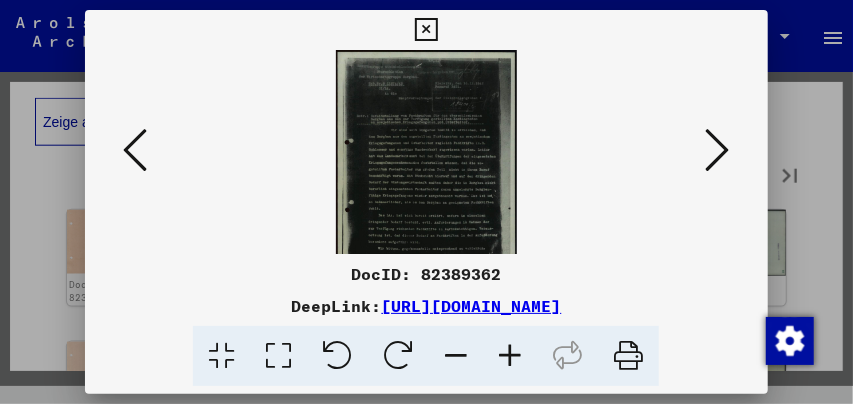 click at bounding box center [510, 356] 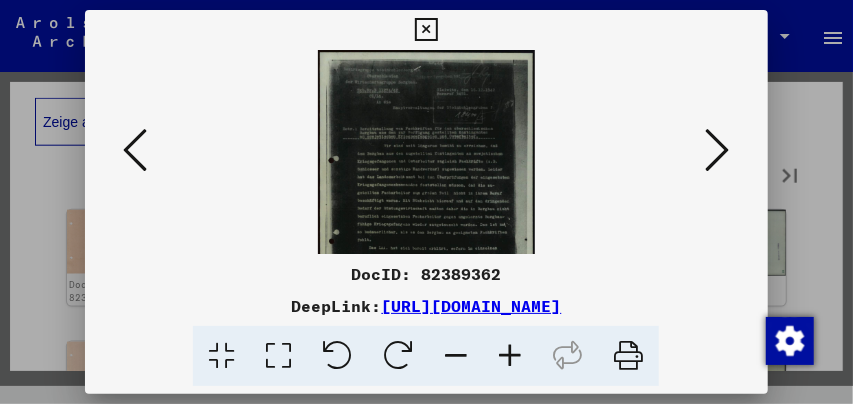 click at bounding box center [718, 150] 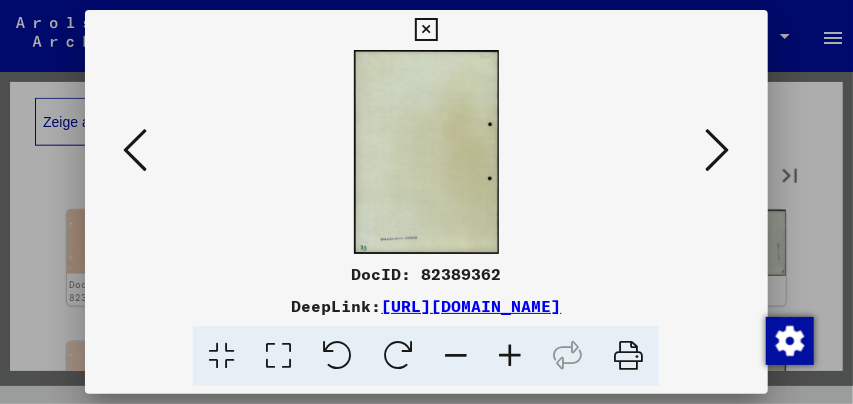 click at bounding box center (718, 150) 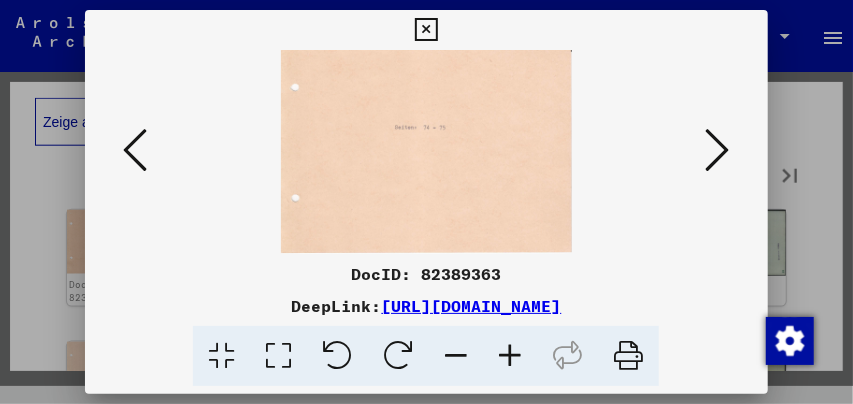click at bounding box center [718, 150] 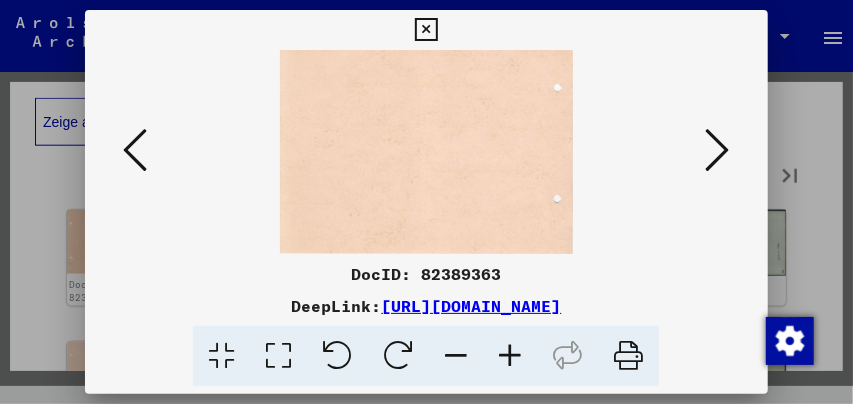 click at bounding box center (718, 150) 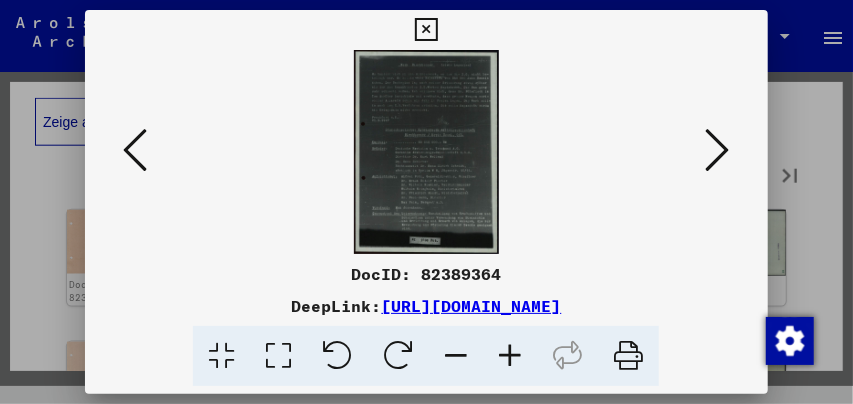 click at bounding box center [718, 150] 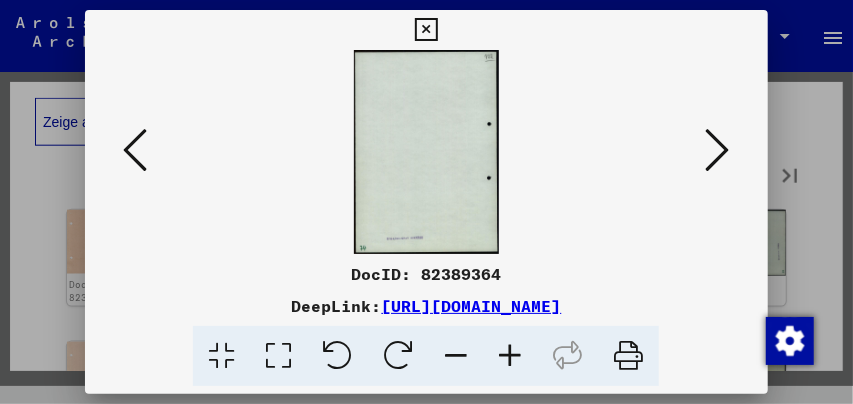 click at bounding box center (718, 150) 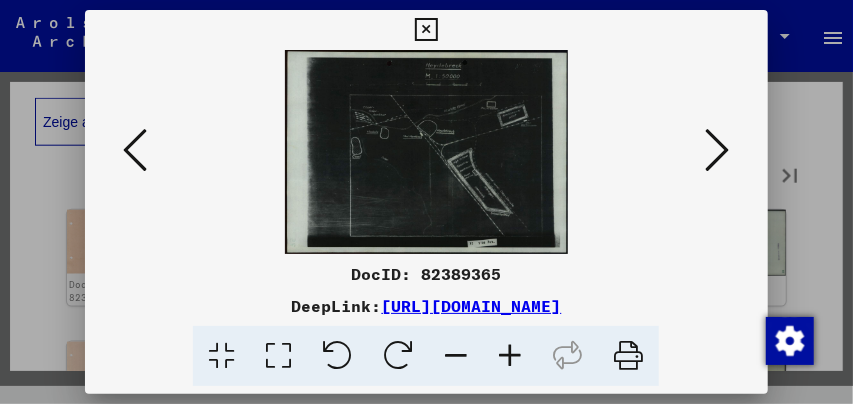 click at bounding box center [426, 30] 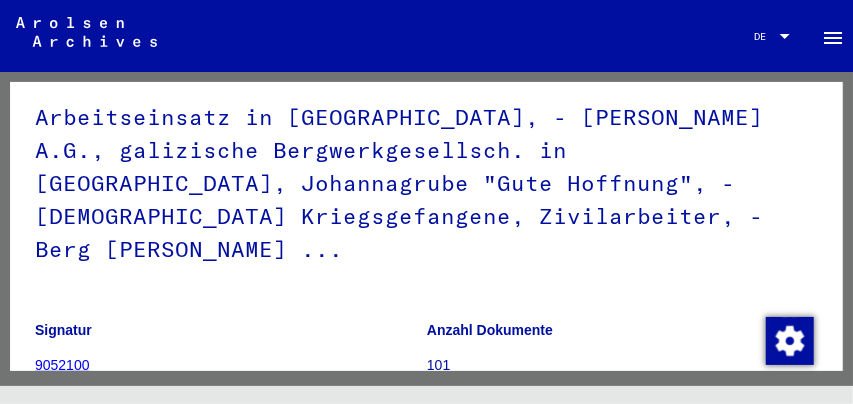 scroll, scrollTop: 186, scrollLeft: 0, axis: vertical 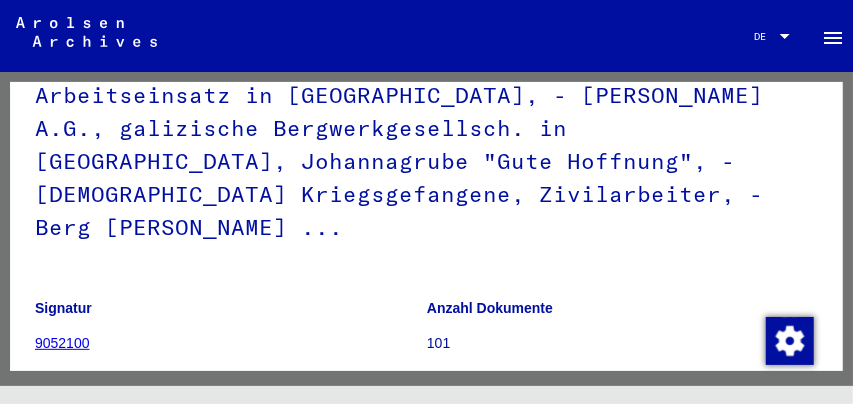 click on "Arbeitseinsatz in [GEOGRAPHIC_DATA],  - [PERSON_NAME] A.G., galizische Bergwerkgesellsch. in [GEOGRAPHIC_DATA], Johannagrube "Gute Hoffnung",  - [DEMOGRAPHIC_DATA] Kriegsgefangene, Zivilarbeiter,  - Berg [PERSON_NAME] ..." 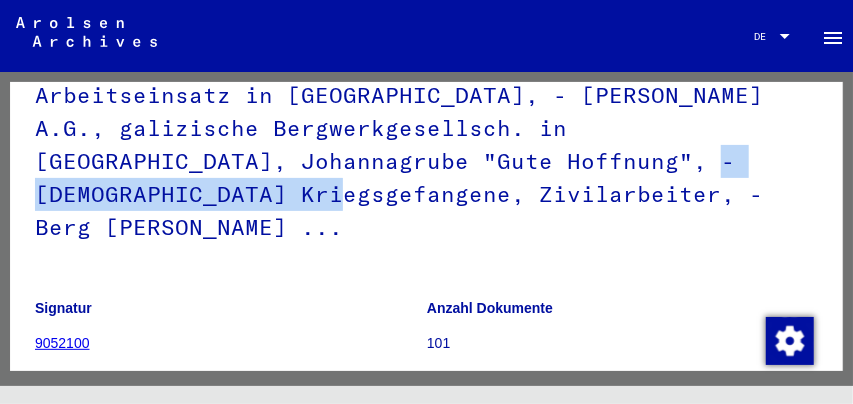 drag, startPoint x: 472, startPoint y: 160, endPoint x: 237, endPoint y: 197, distance: 237.89493 